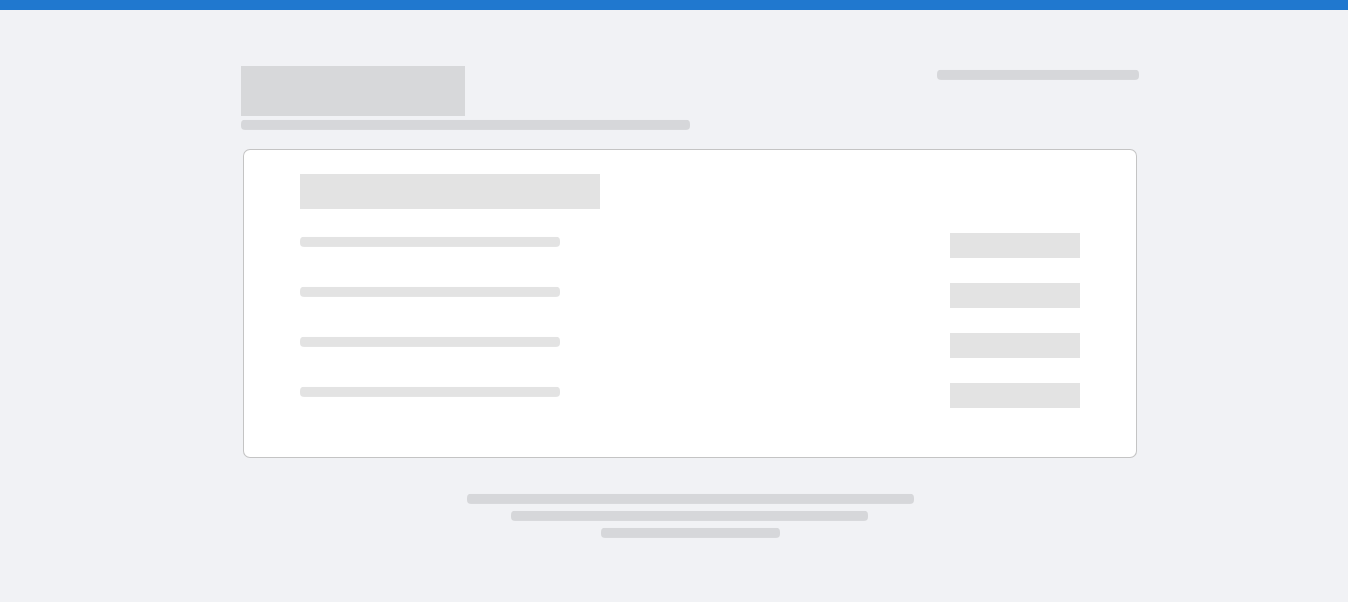 scroll, scrollTop: 0, scrollLeft: 0, axis: both 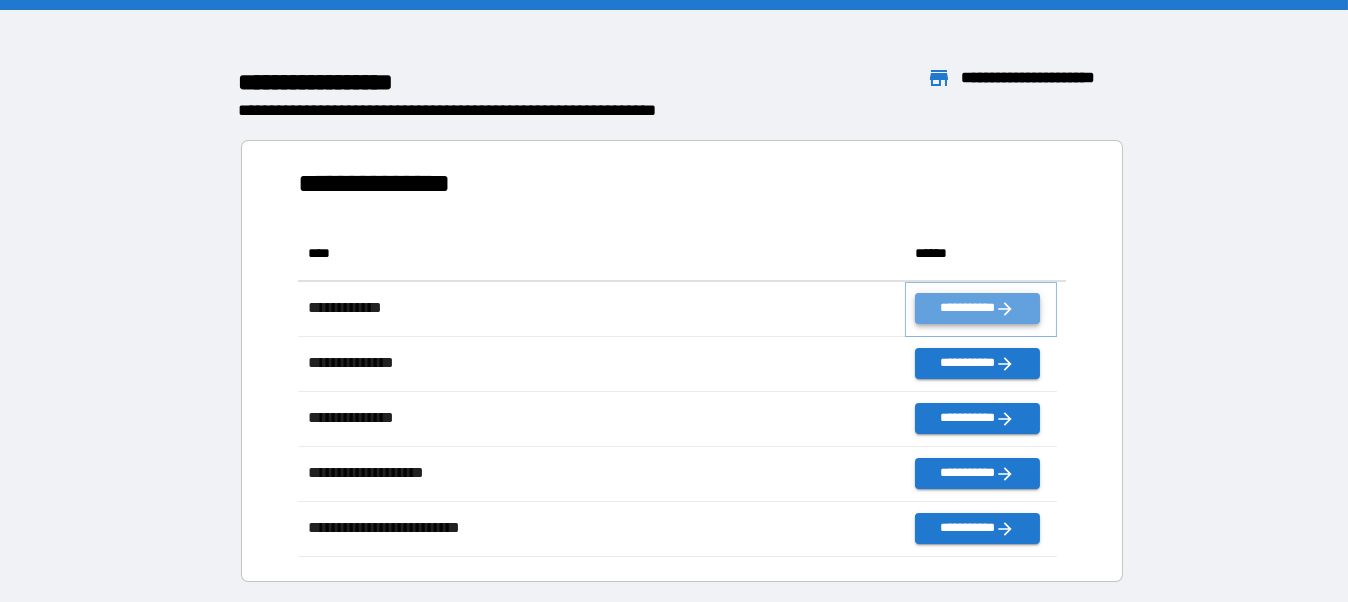 click on "**********" at bounding box center [977, 308] 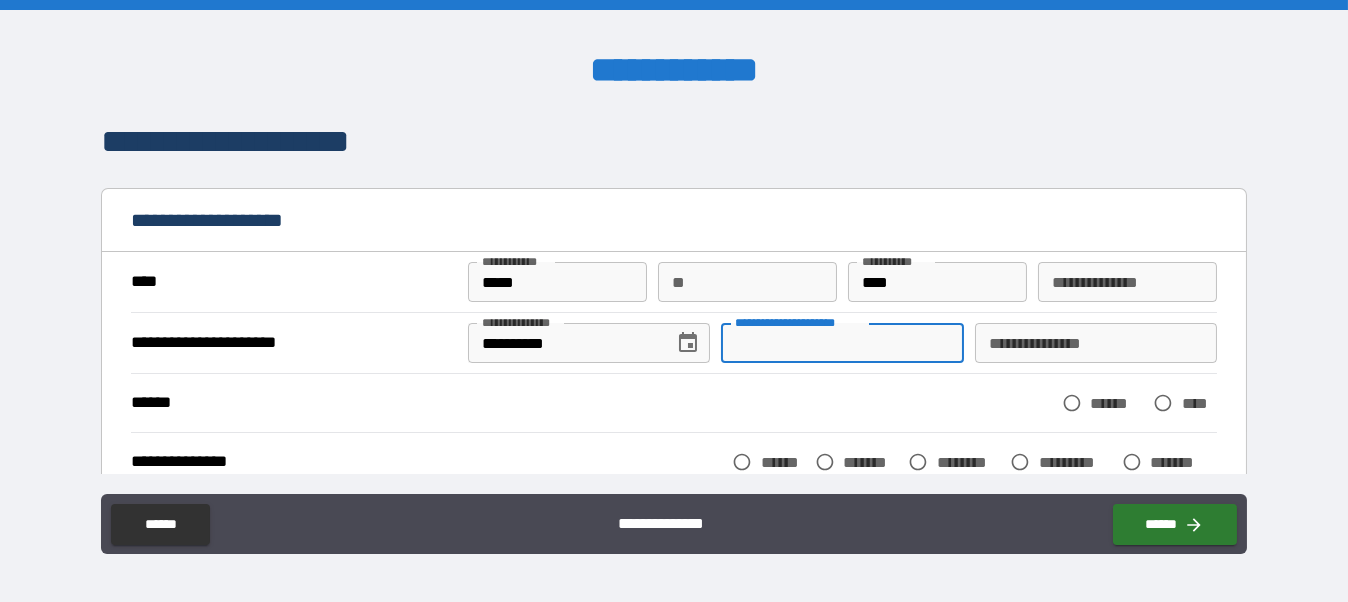 click on "**********" at bounding box center [842, 343] 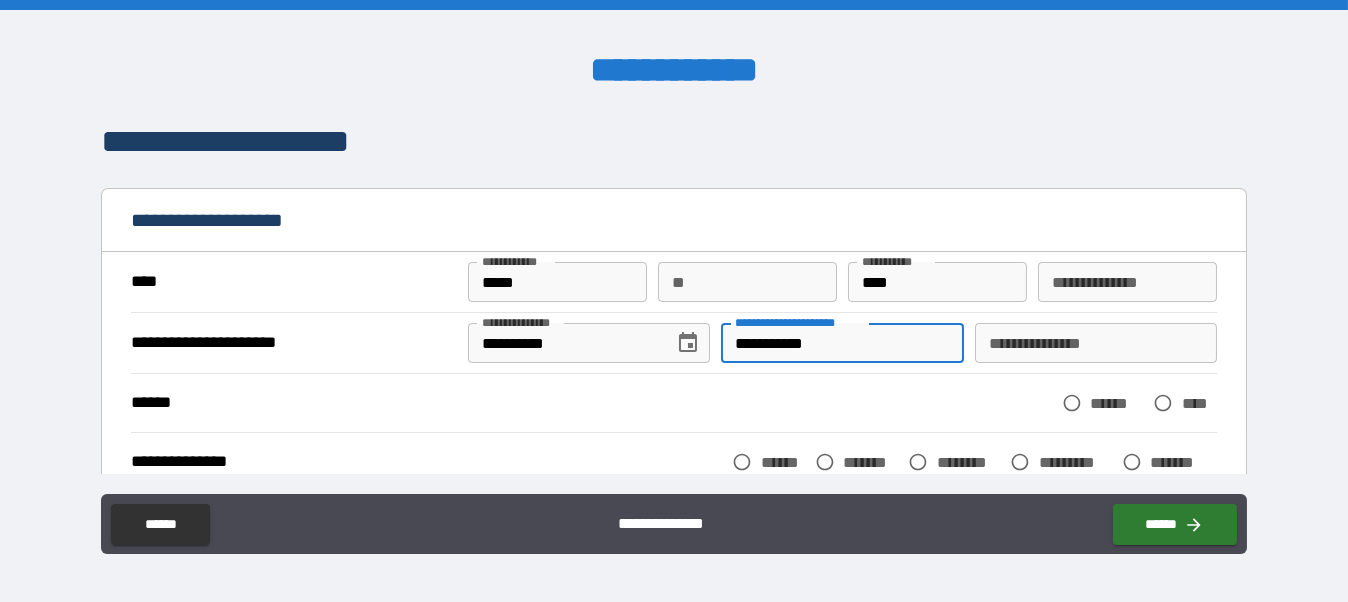 type on "**********" 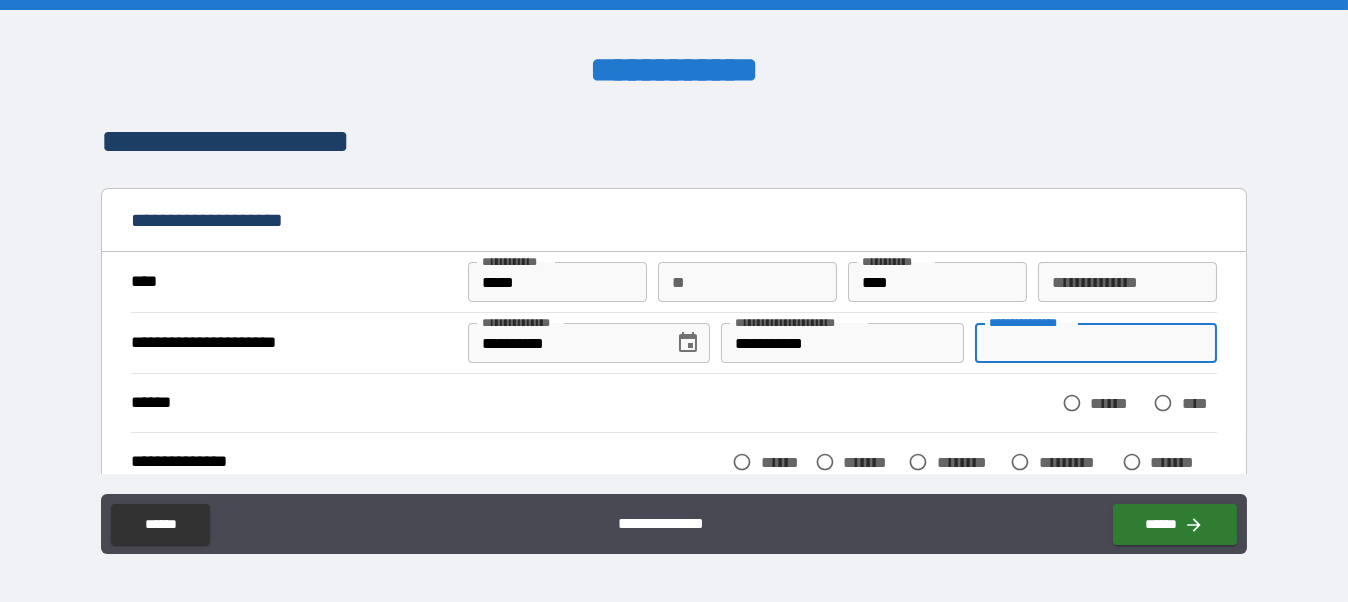 click on "**********" at bounding box center (1096, 343) 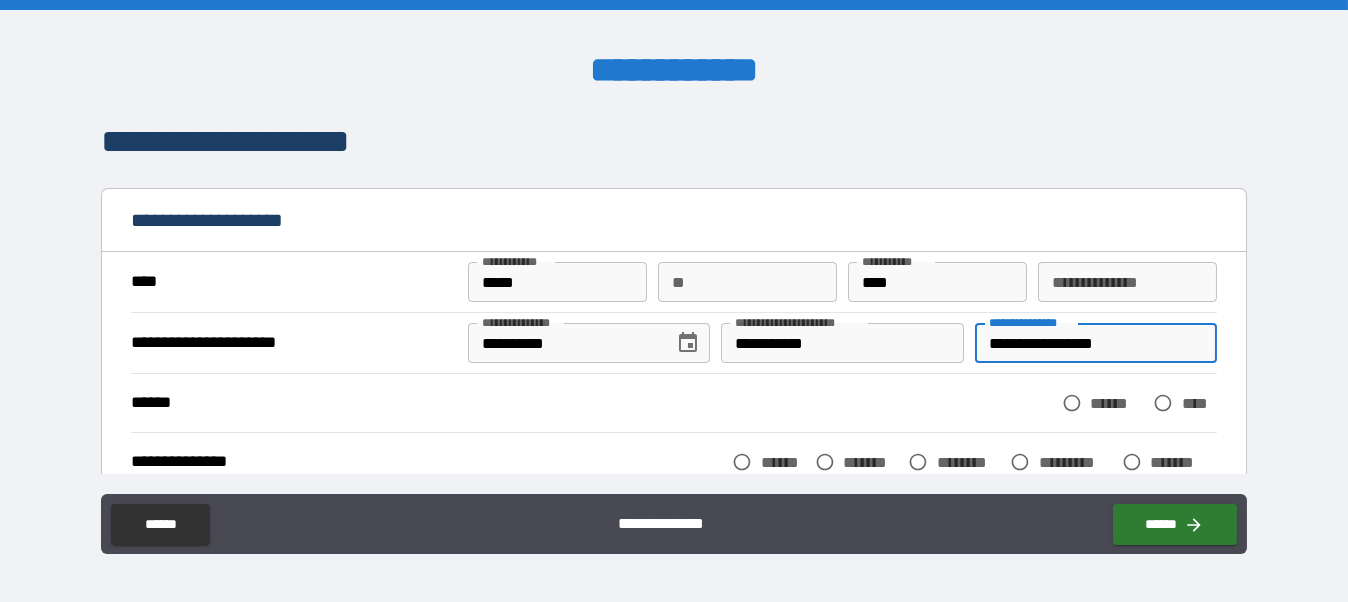 type on "**********" 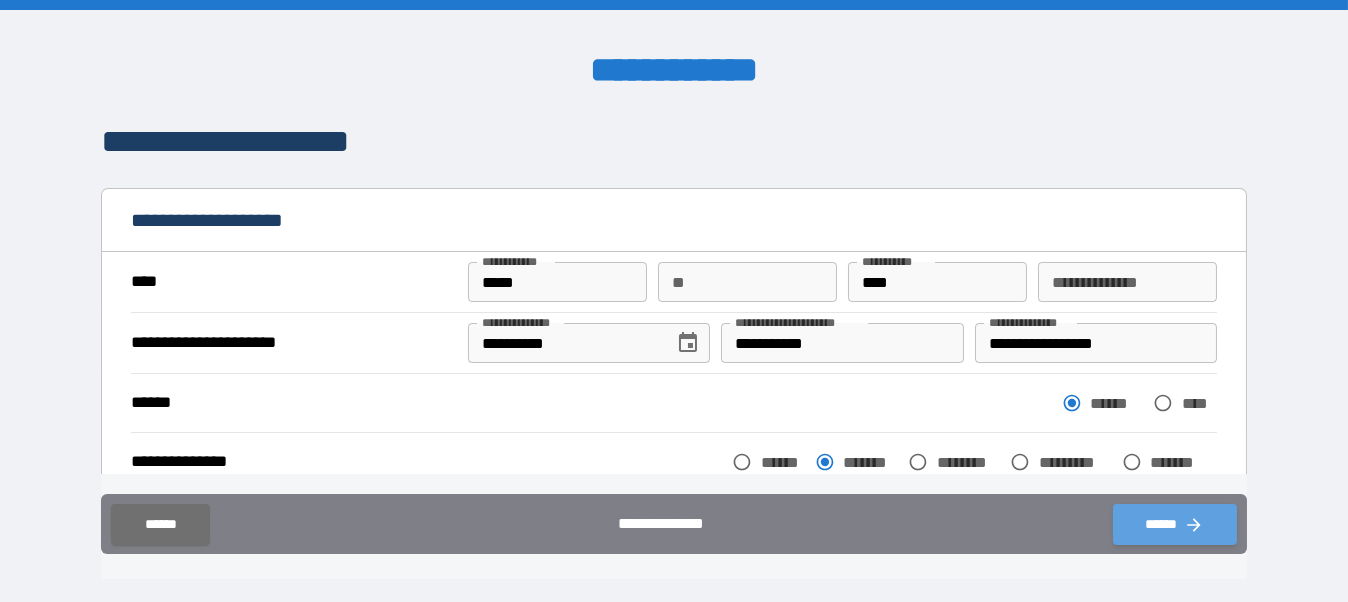 click on "******" at bounding box center [1175, 524] 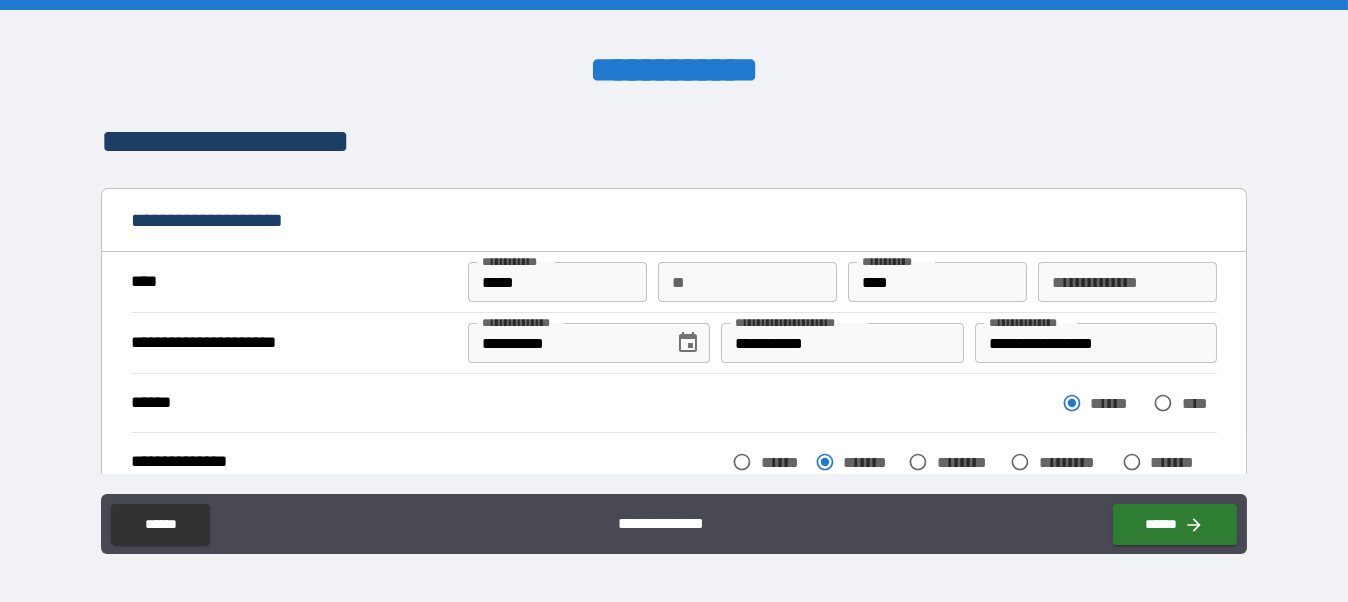 scroll, scrollTop: 317, scrollLeft: 0, axis: vertical 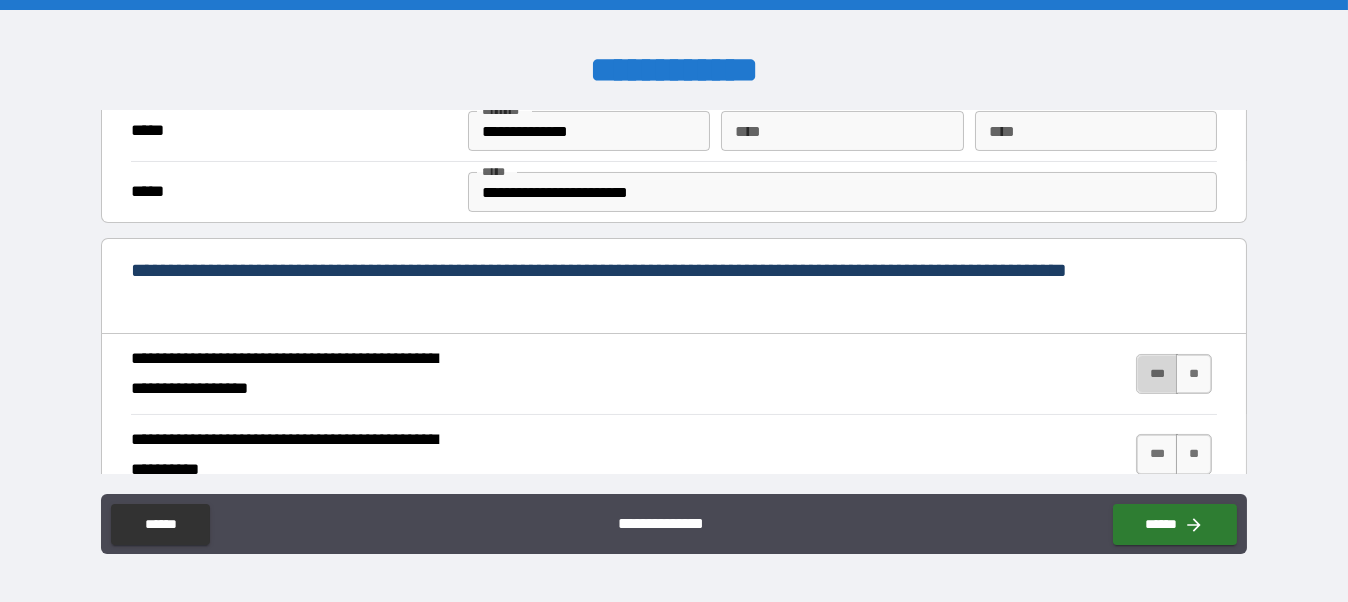 click on "***" at bounding box center [1157, 374] 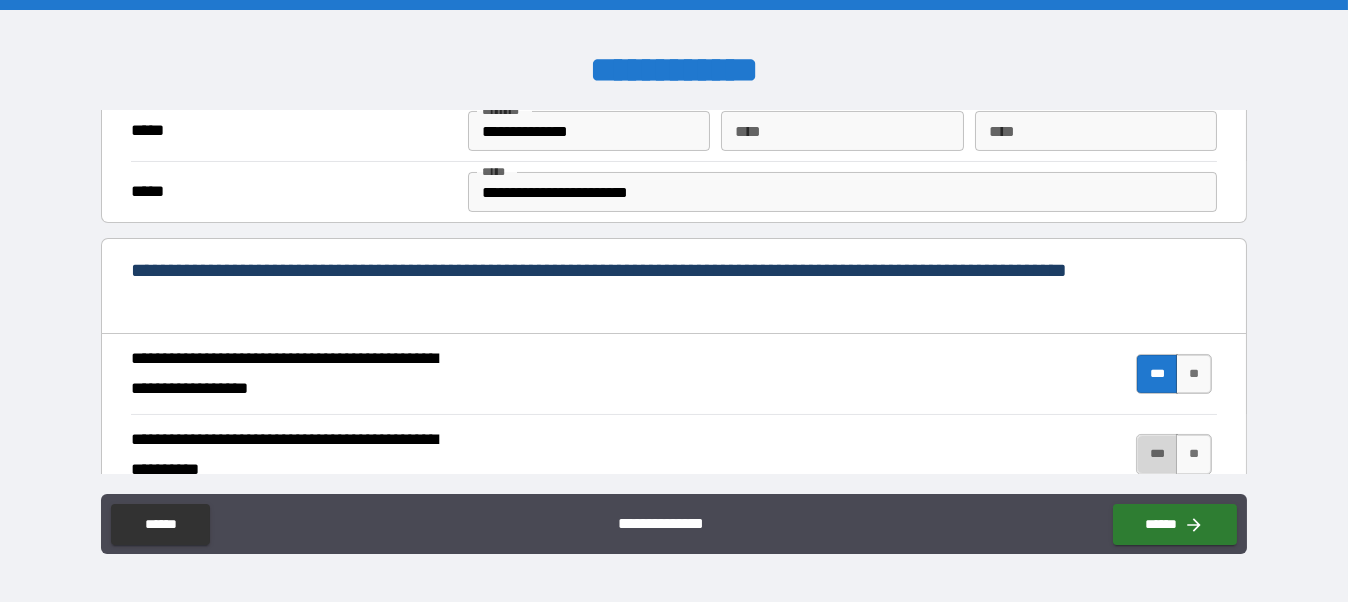click on "***" at bounding box center [1157, 454] 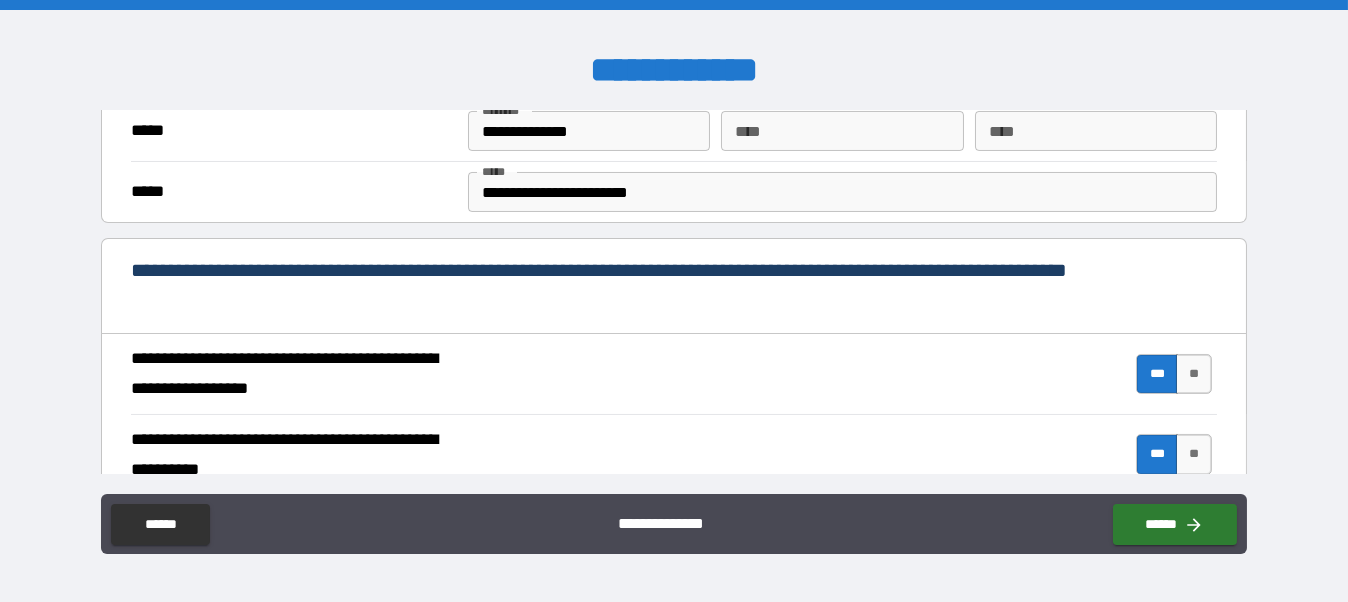scroll, scrollTop: 952, scrollLeft: 0, axis: vertical 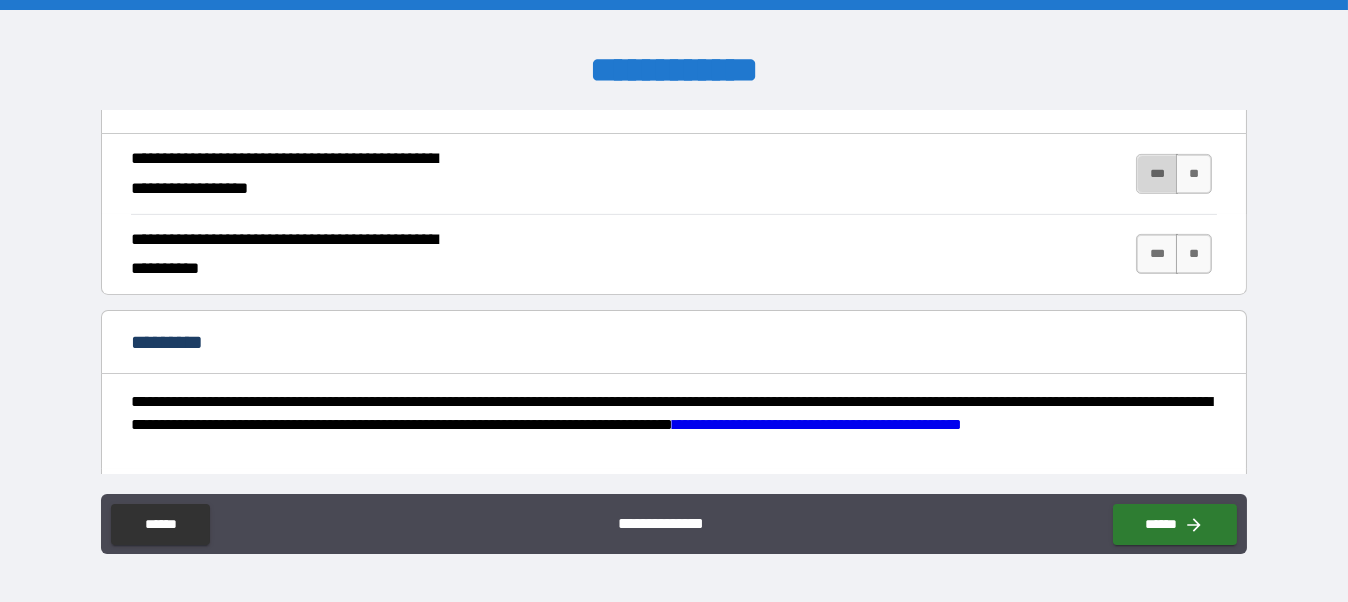 click on "***" at bounding box center (1157, 174) 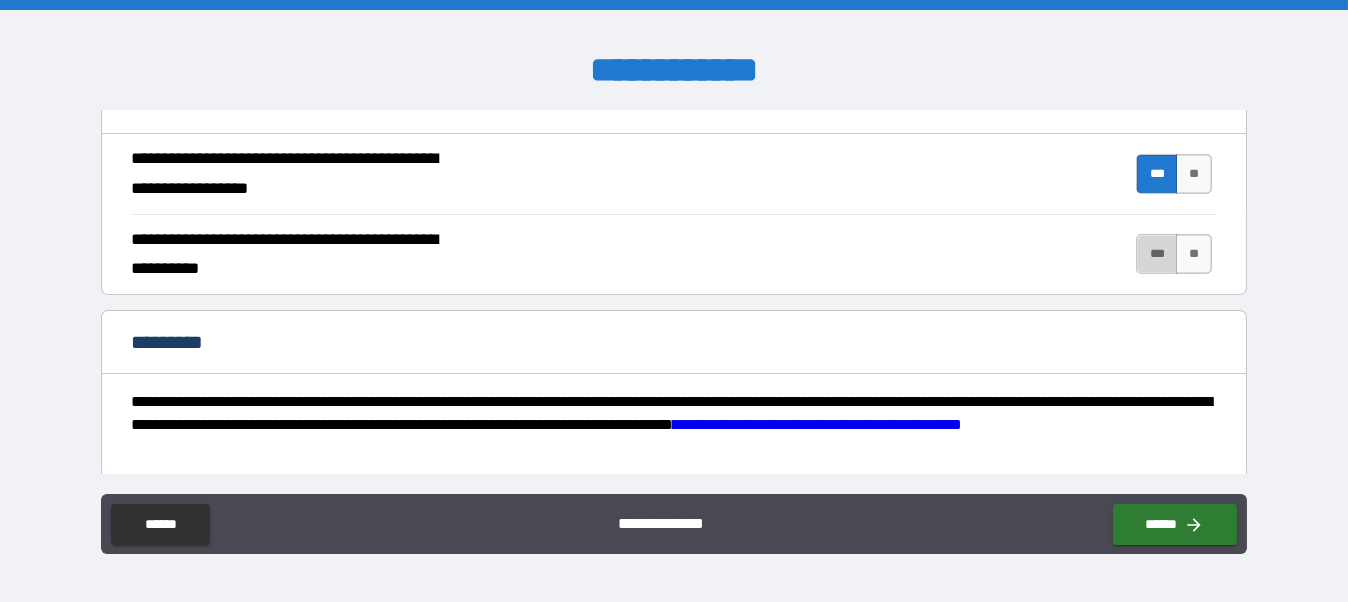 click on "***" at bounding box center (1157, 254) 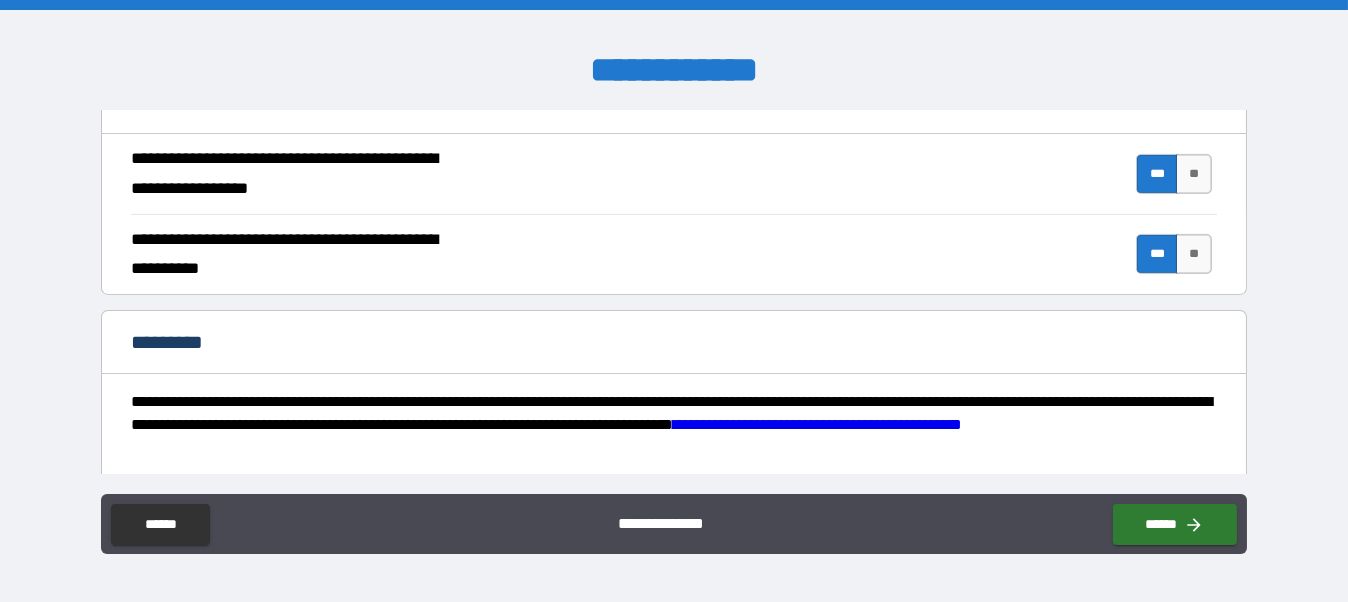 scroll, scrollTop: 2072, scrollLeft: 0, axis: vertical 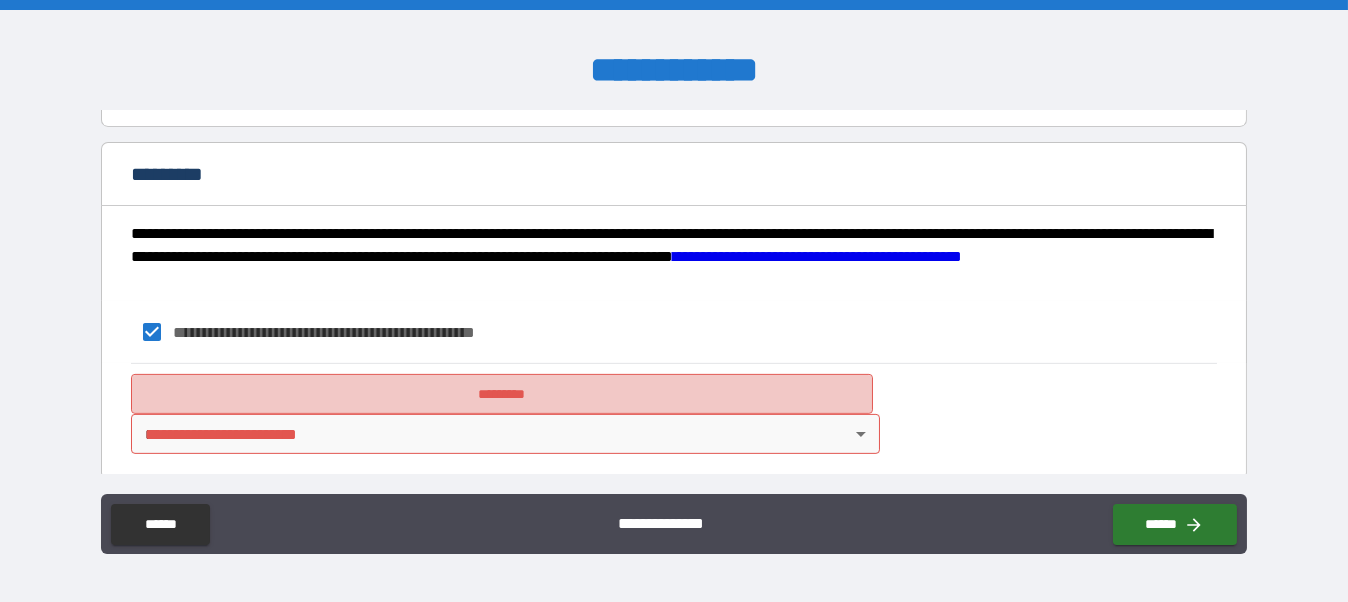 click on "*********" at bounding box center [502, 394] 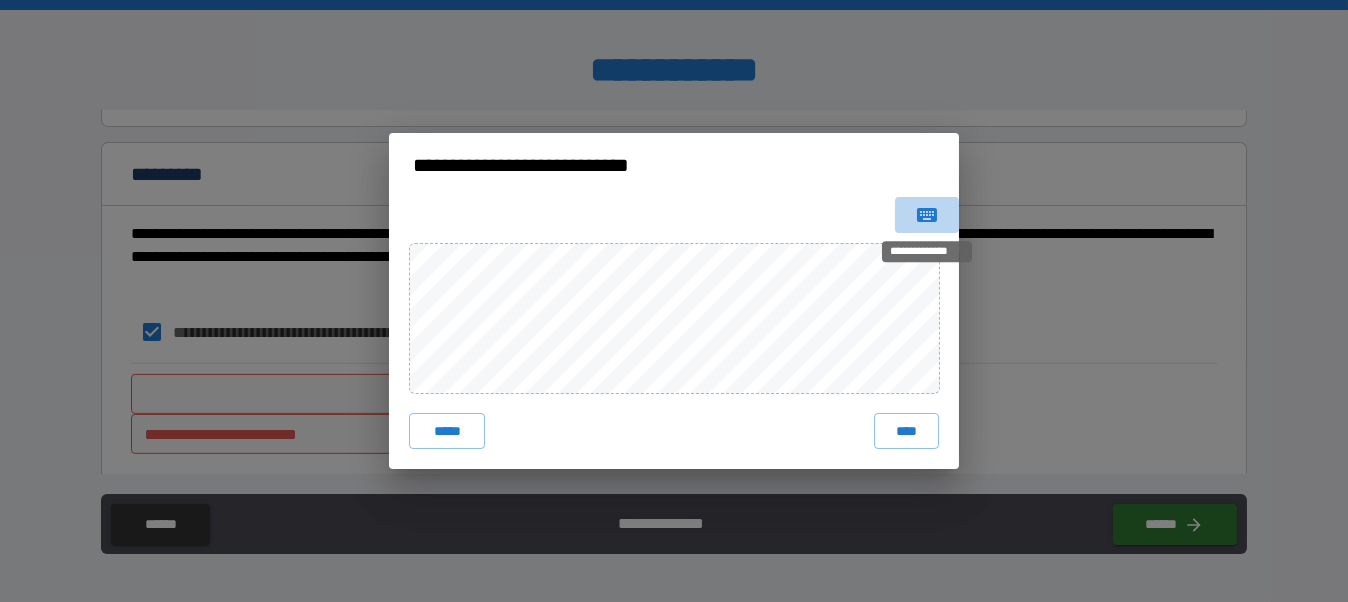 click 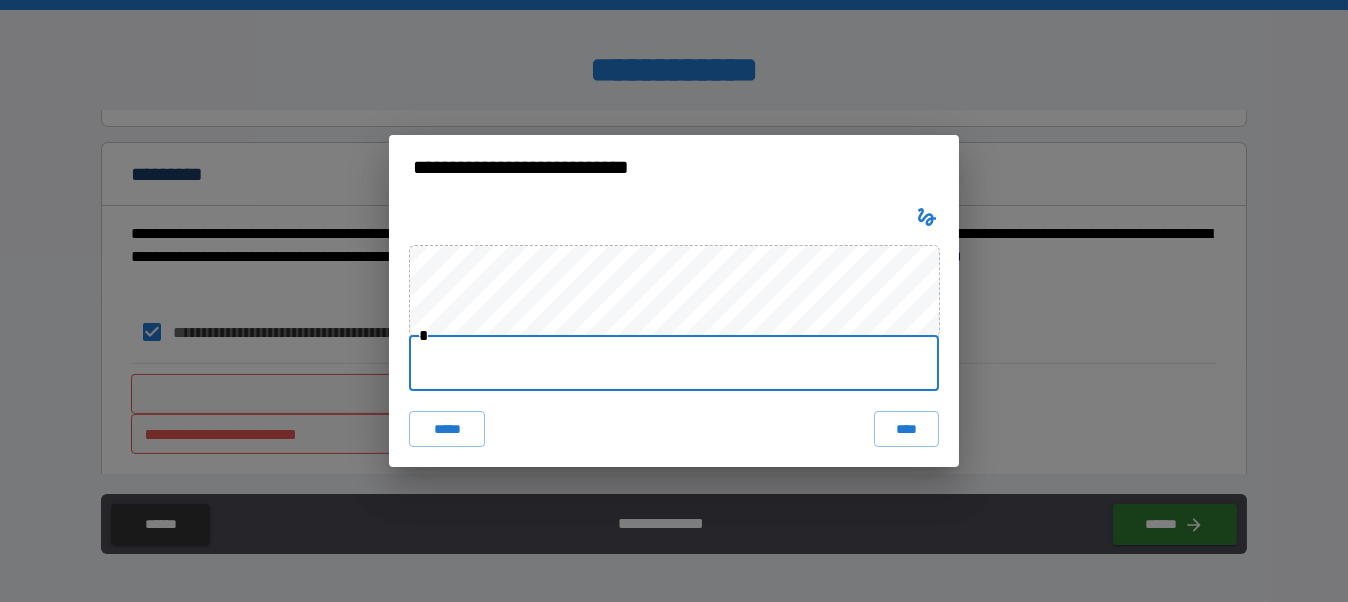 click at bounding box center (674, 363) 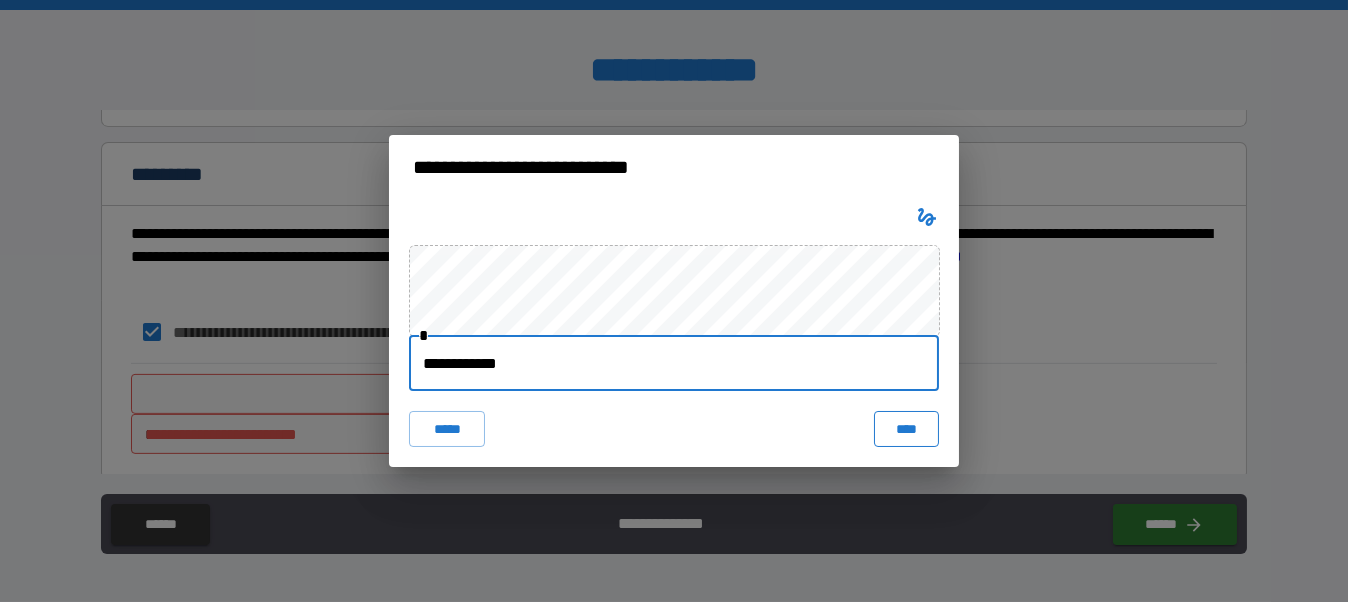type on "**********" 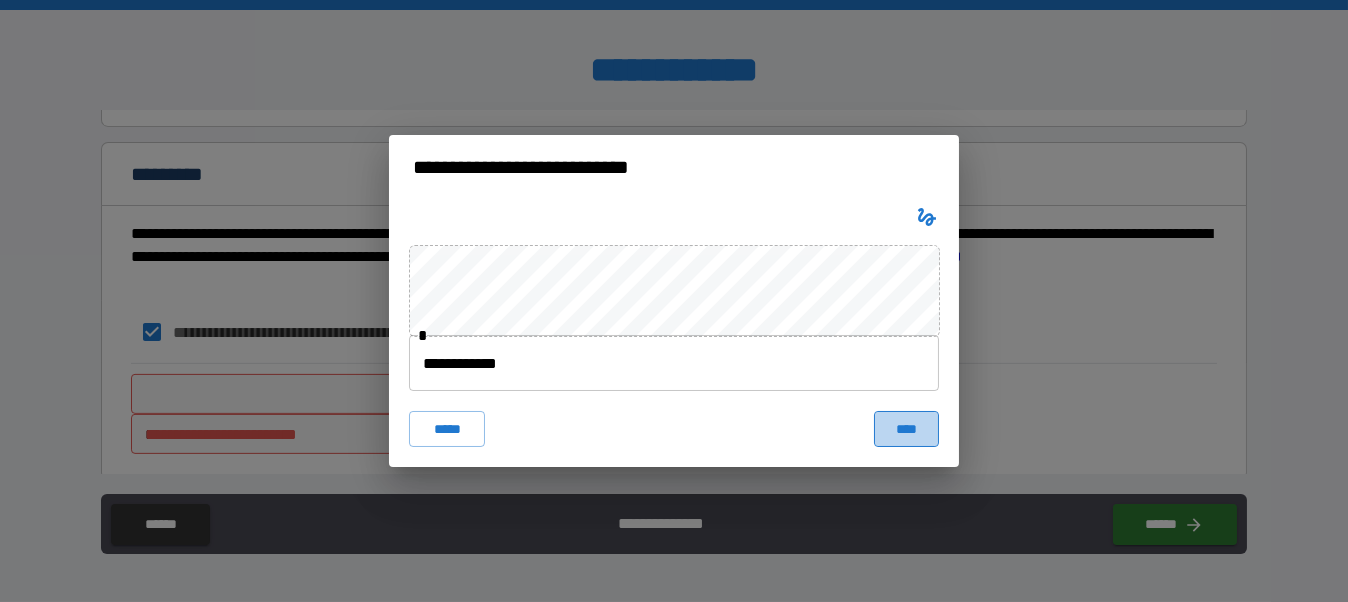 click on "****" at bounding box center (906, 429) 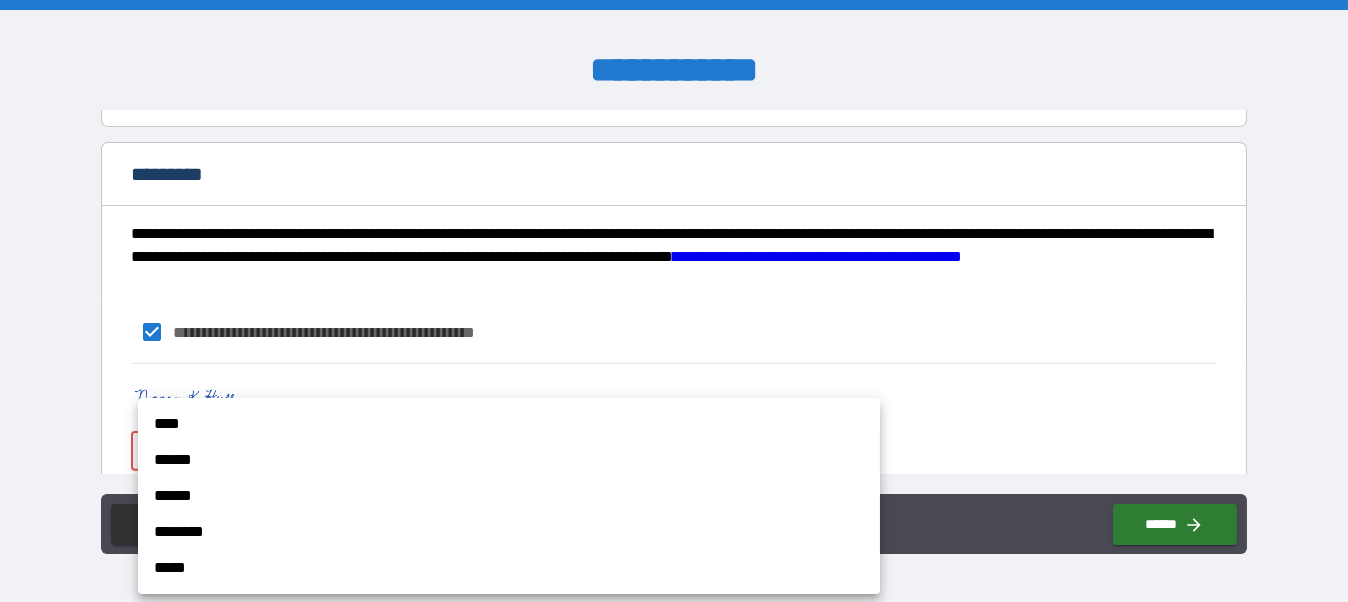 click on "**********" at bounding box center [674, 301] 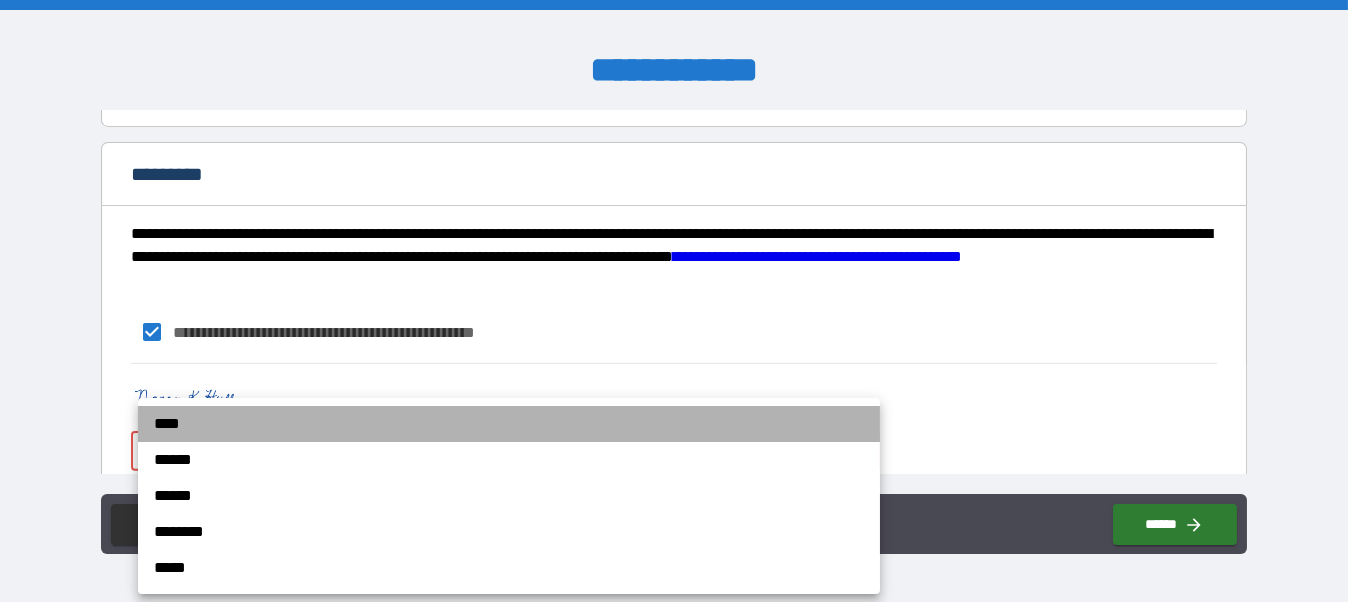 click on "****" at bounding box center (509, 424) 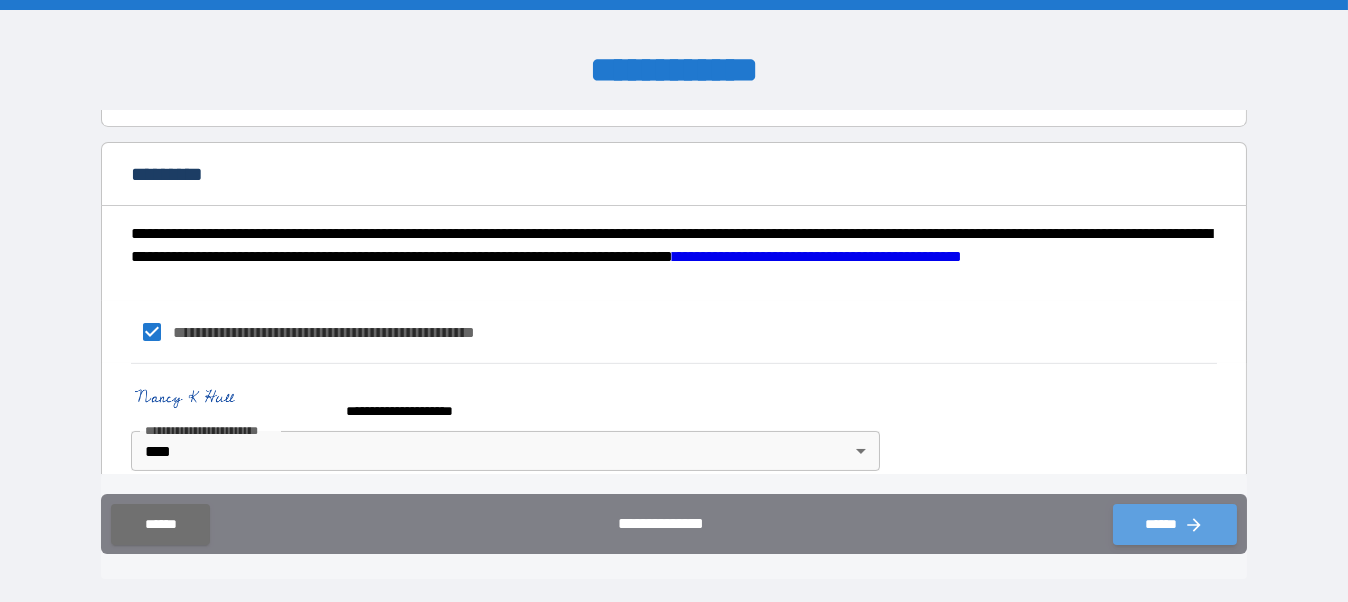 click 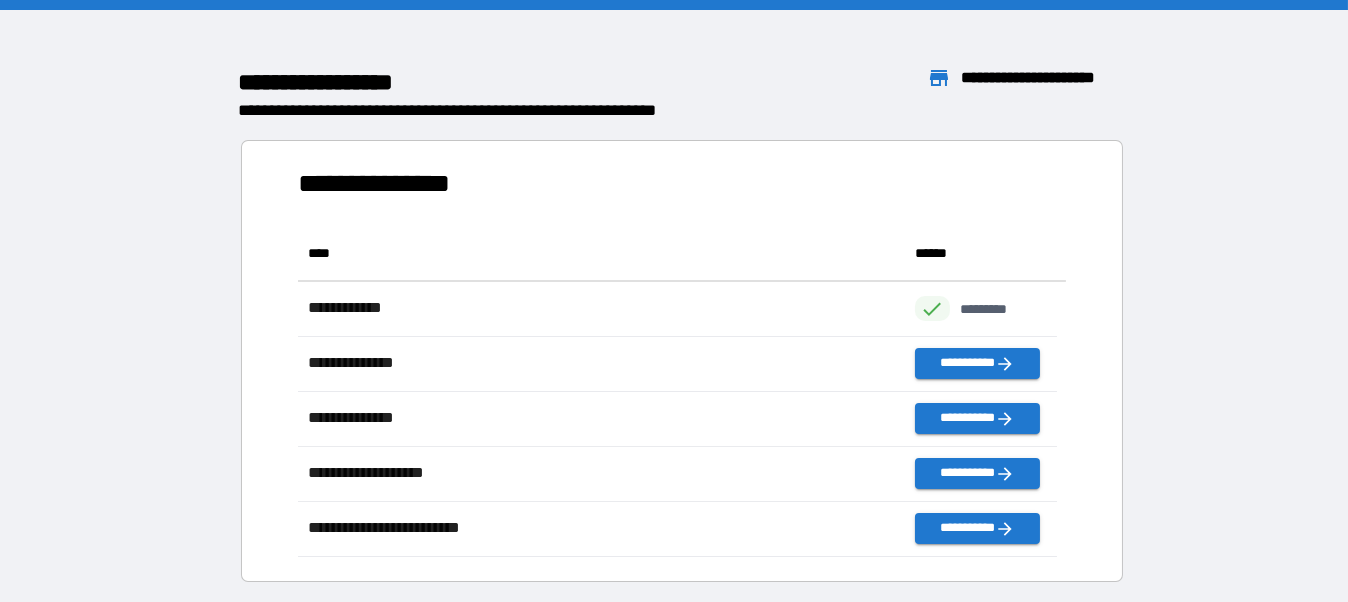 scroll, scrollTop: 15, scrollLeft: 15, axis: both 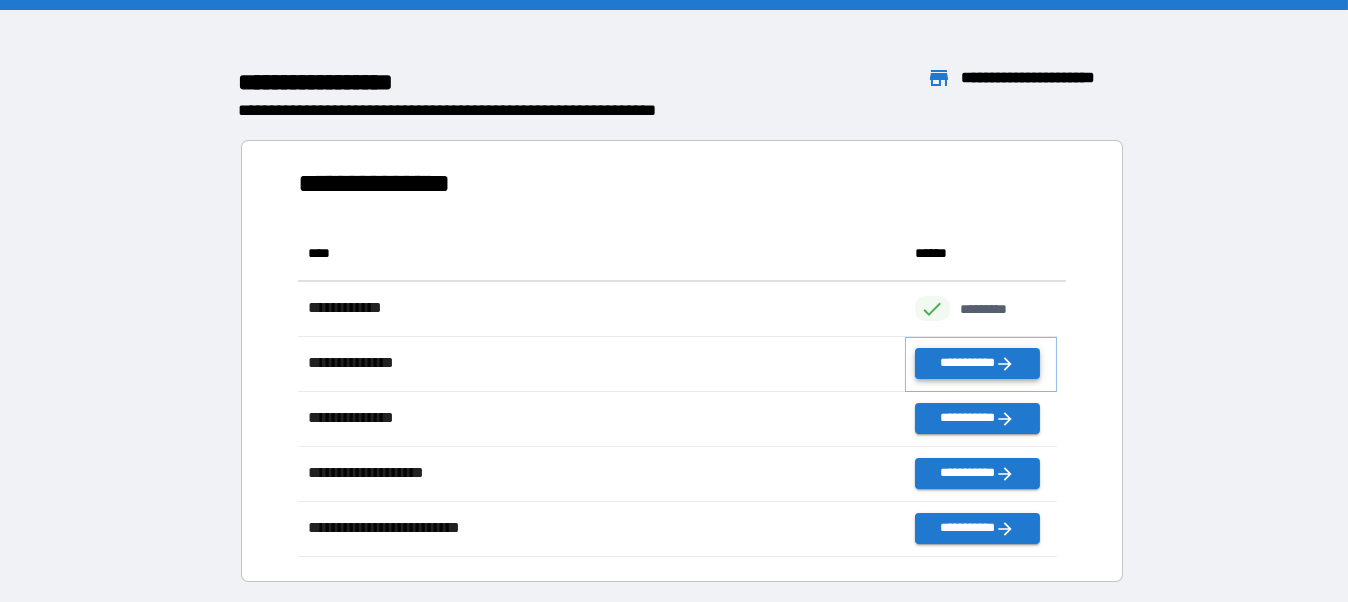 click on "**********" at bounding box center [977, 363] 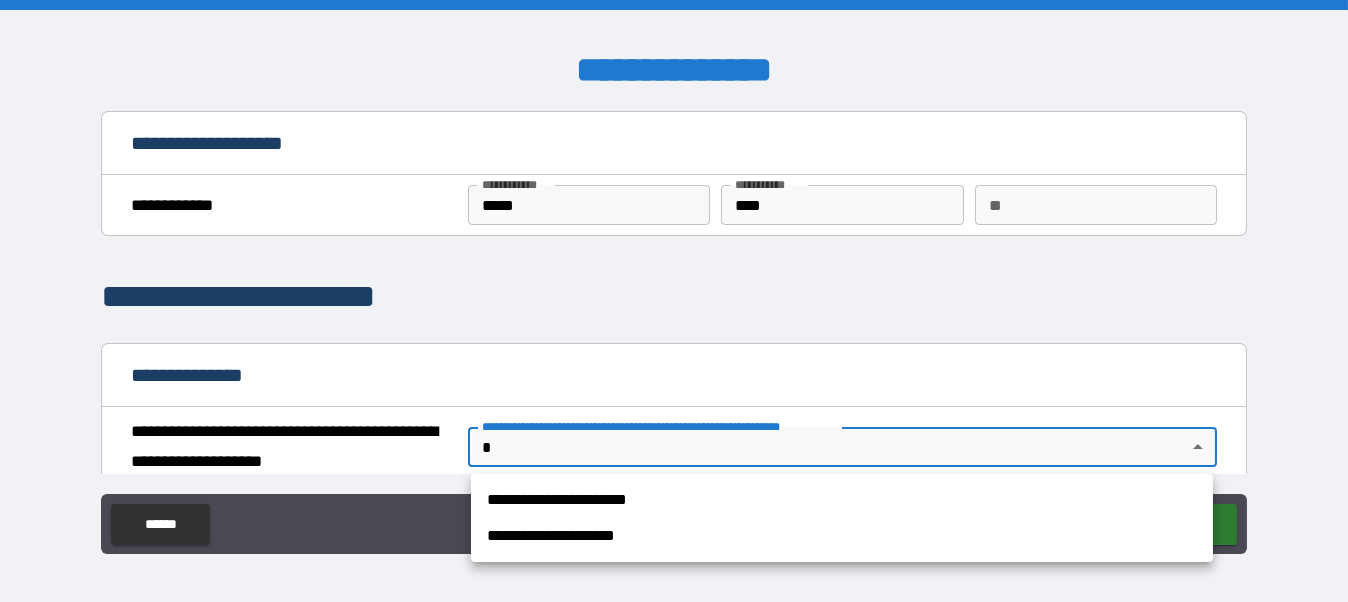 click on "**********" at bounding box center (674, 301) 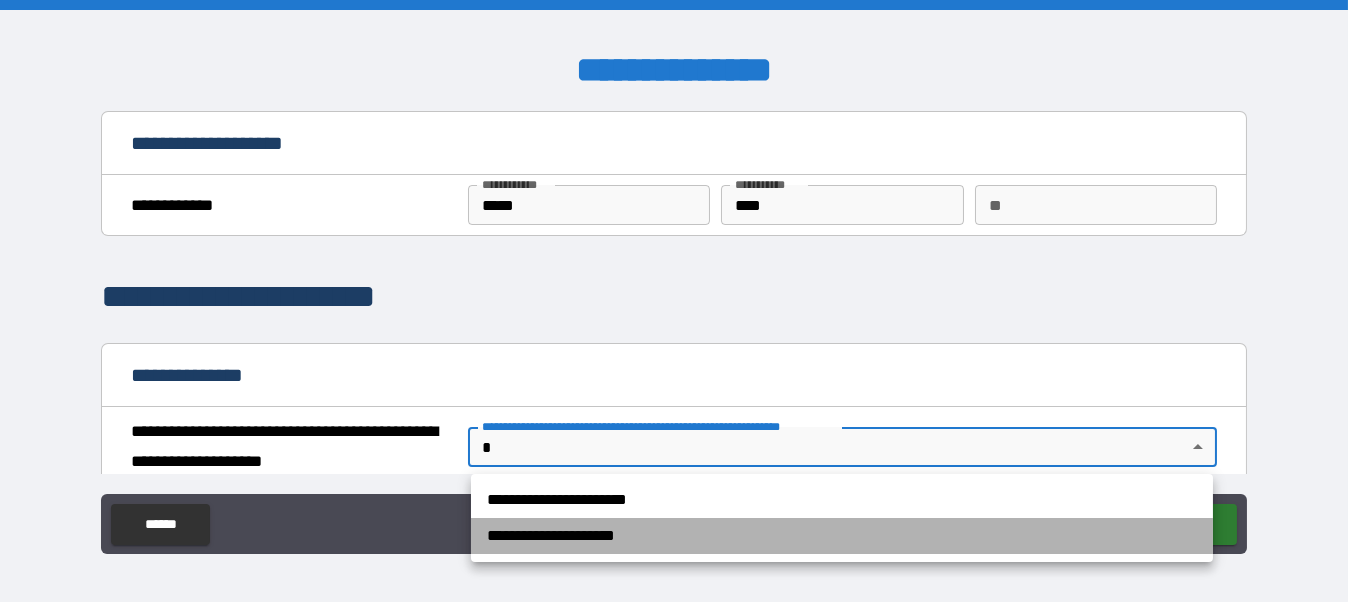 click on "**********" at bounding box center [842, 536] 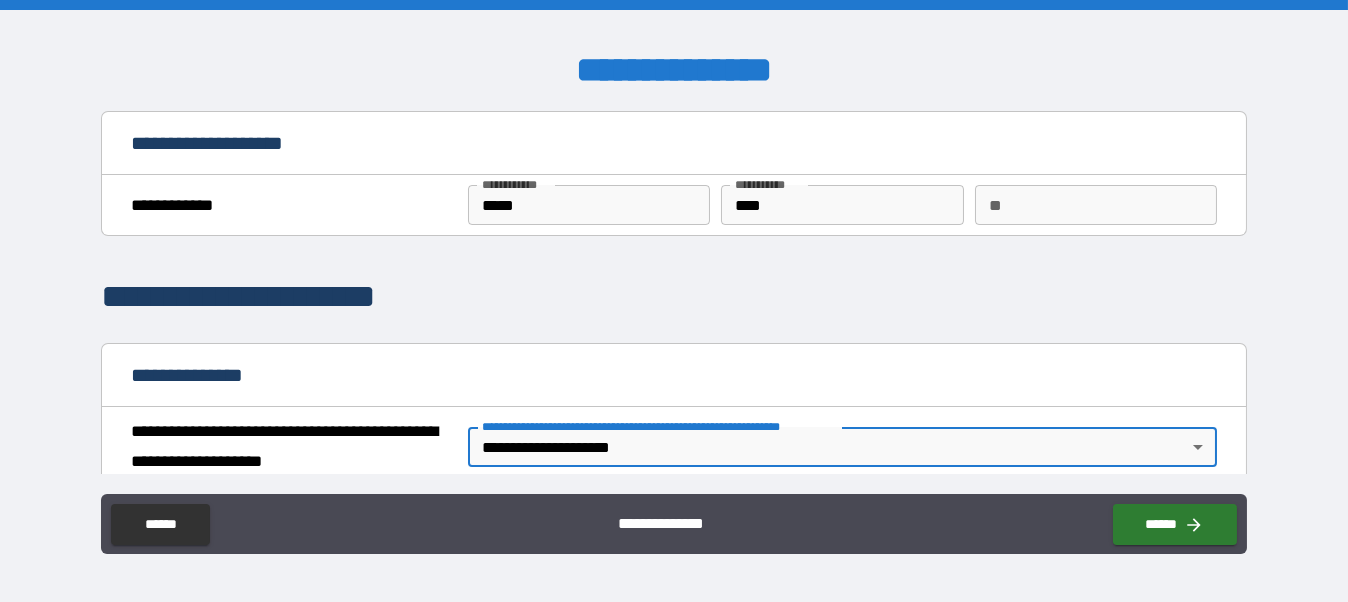 scroll, scrollTop: 317, scrollLeft: 0, axis: vertical 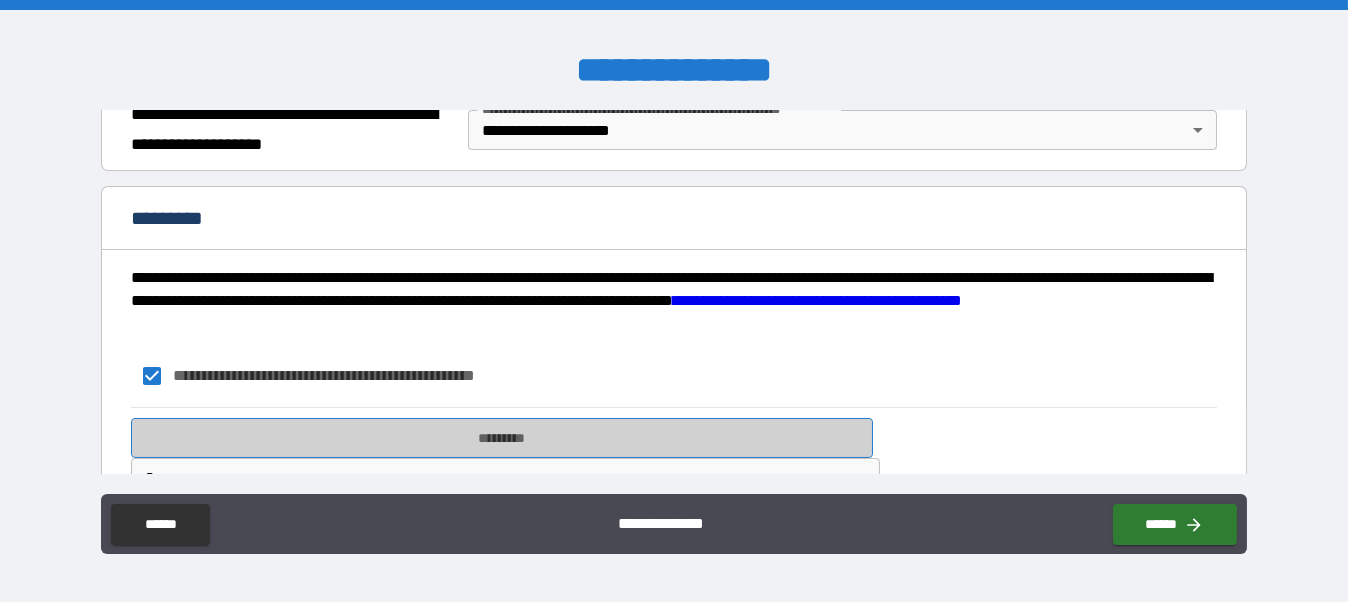 click on "*********" at bounding box center [502, 438] 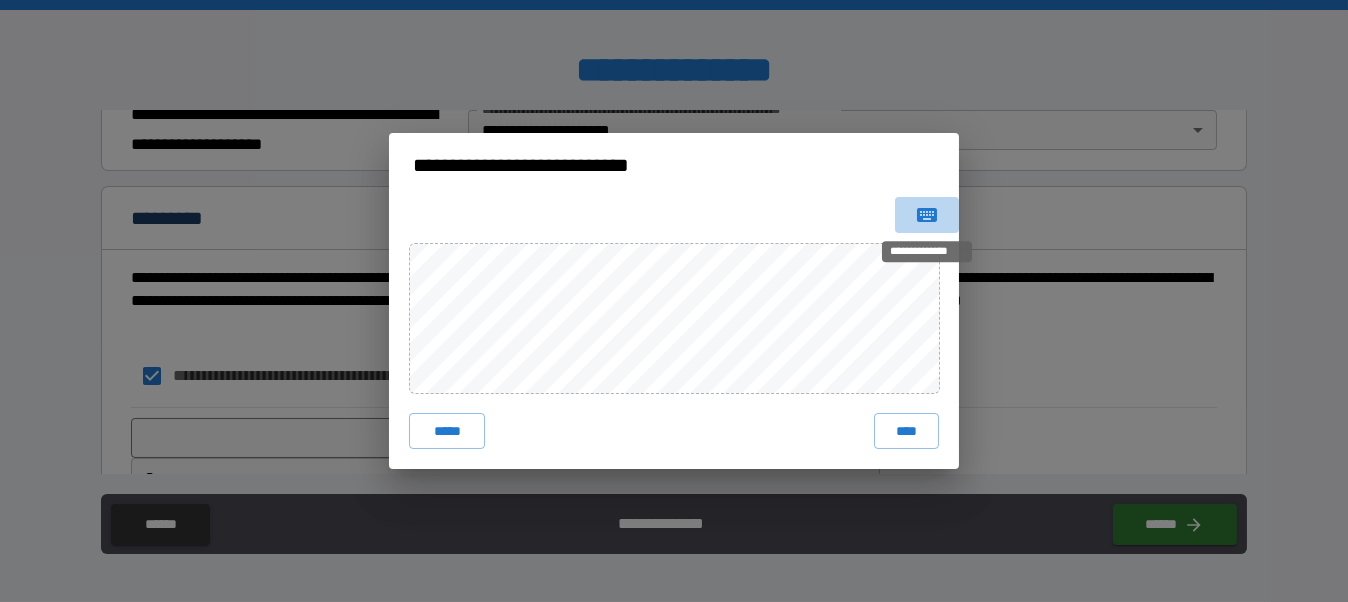 click 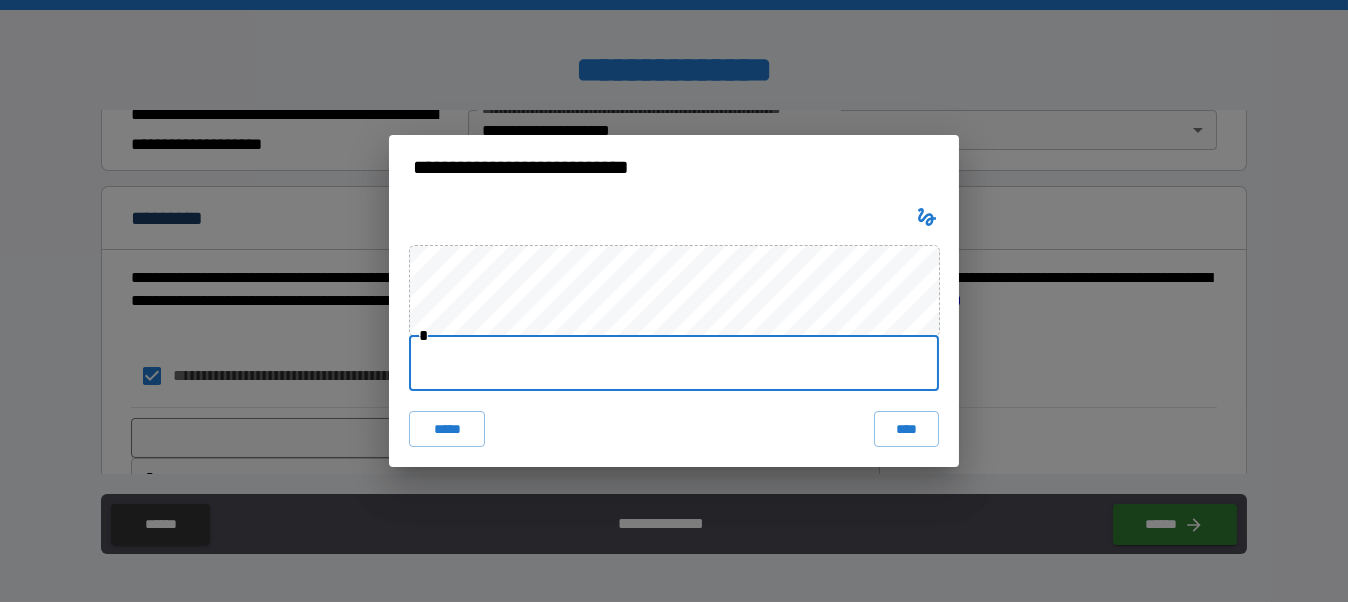 click at bounding box center [674, 363] 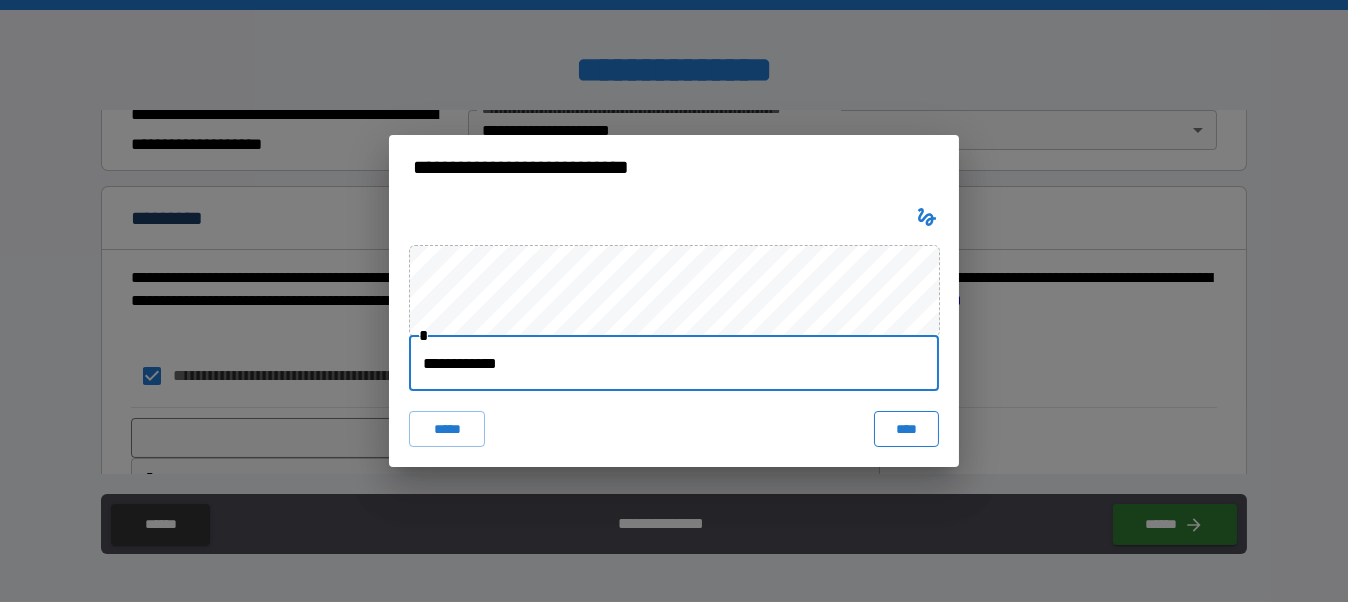type on "**********" 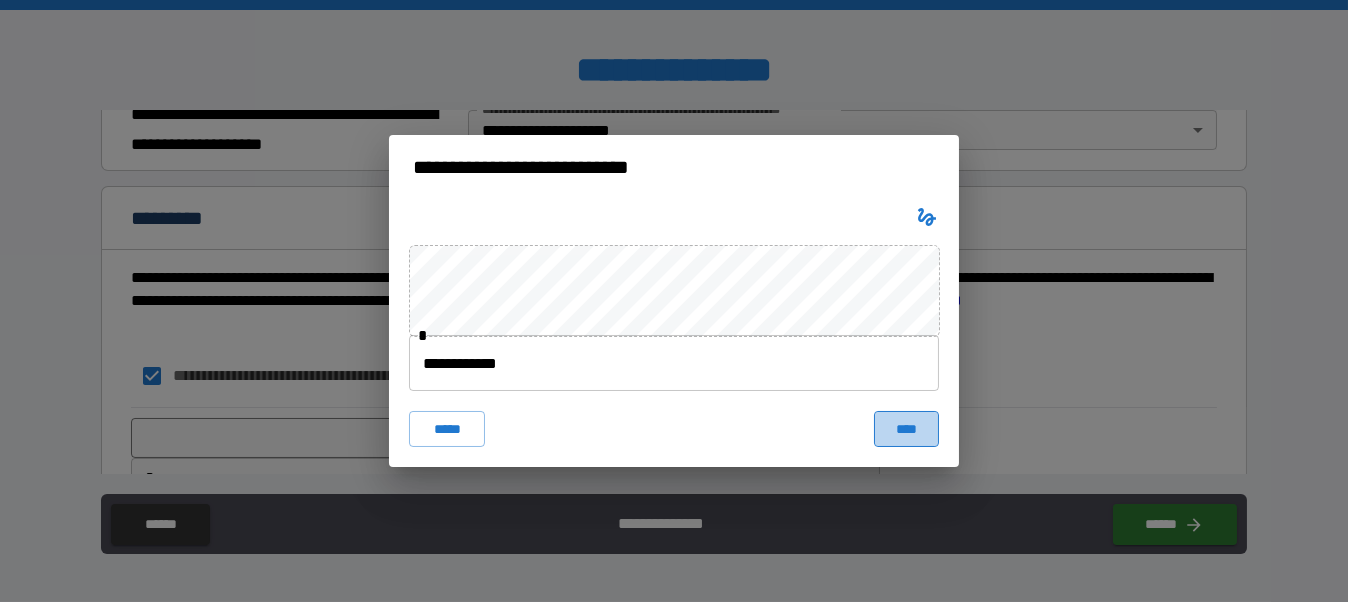 click on "****" at bounding box center (906, 429) 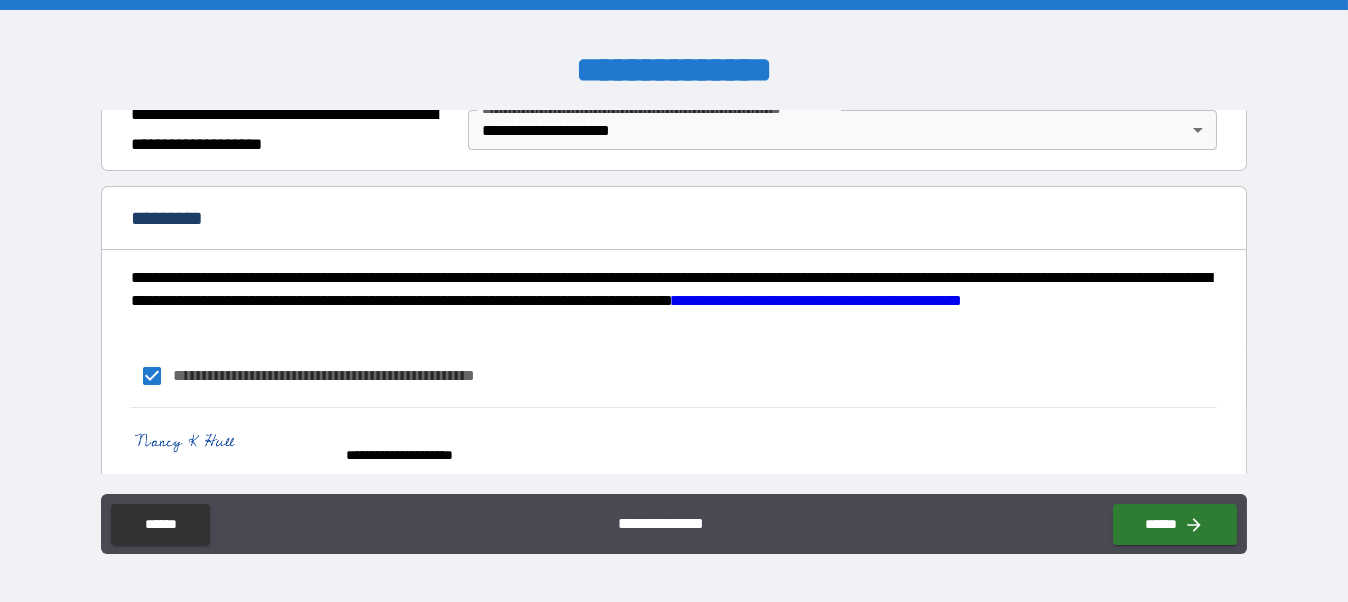 scroll, scrollTop: 385, scrollLeft: 0, axis: vertical 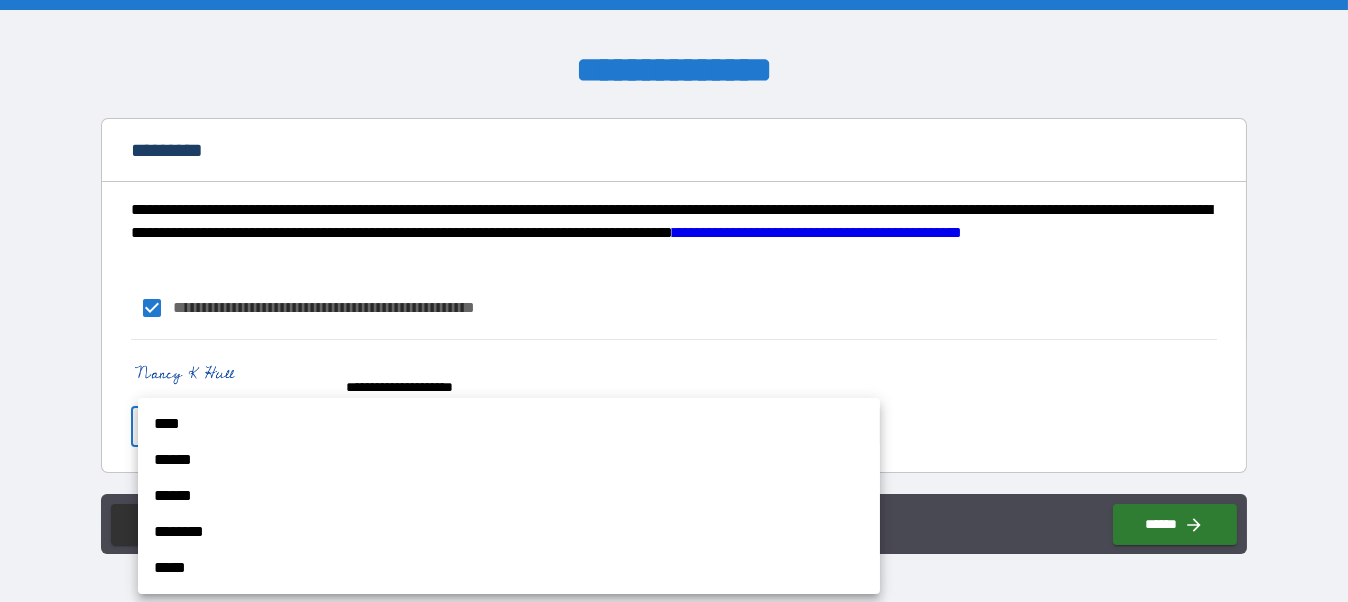 click on "**********" at bounding box center (674, 301) 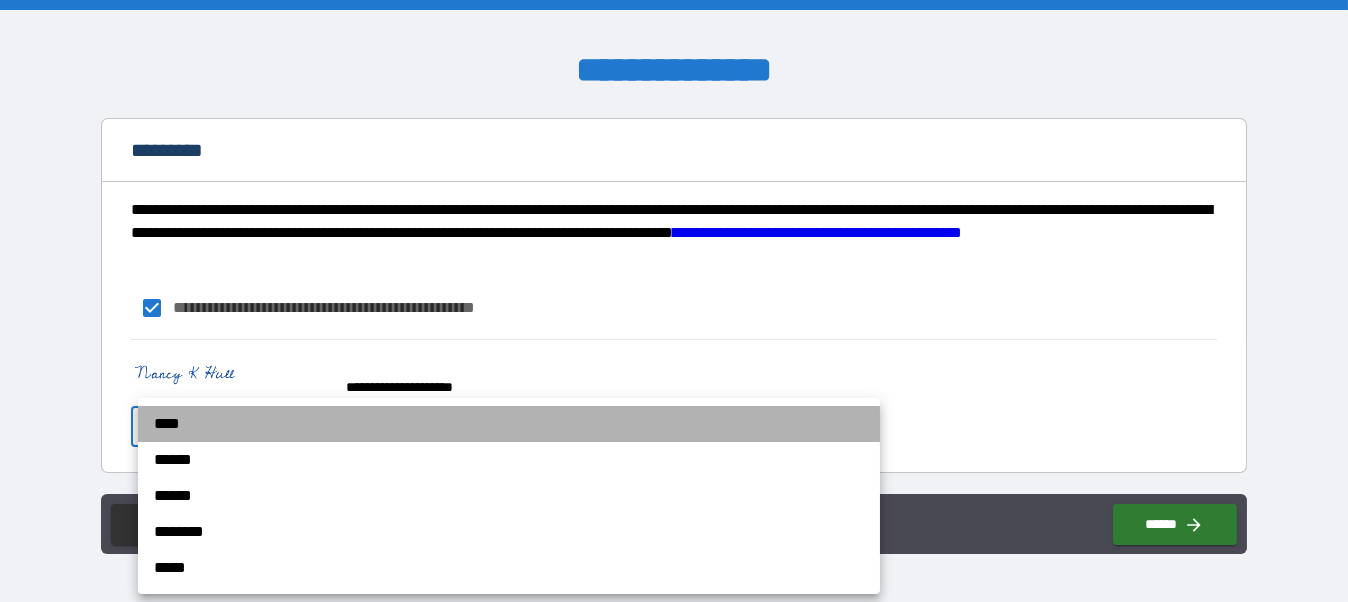 click on "****" at bounding box center [509, 424] 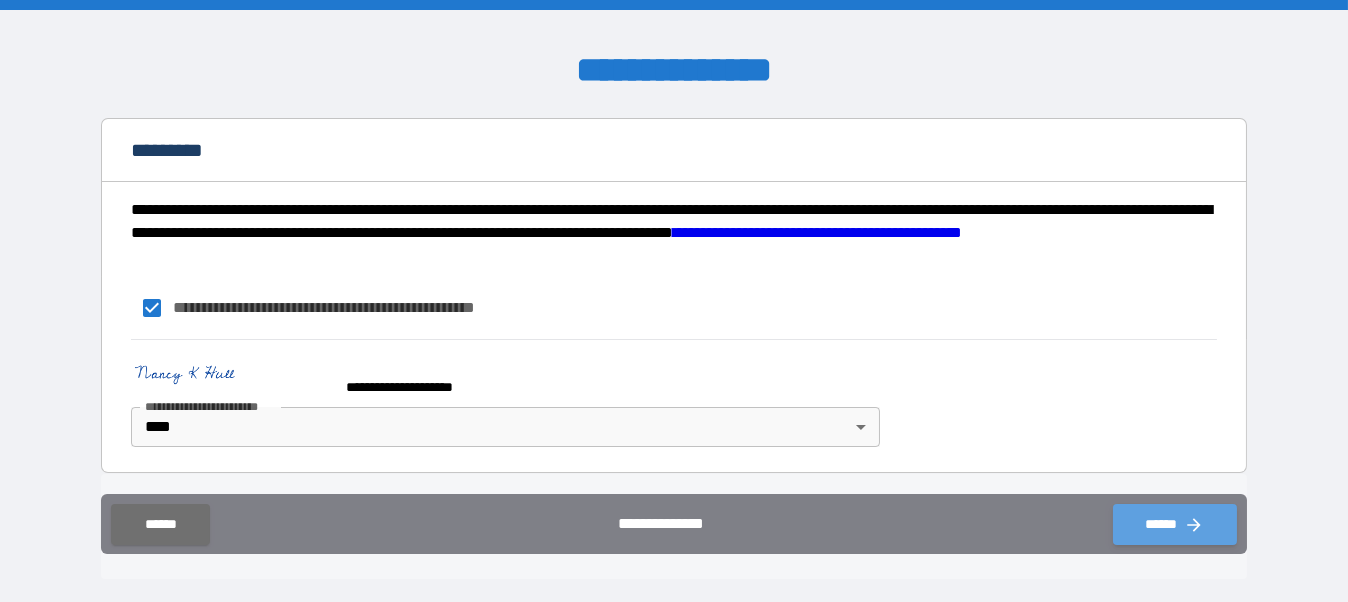 click 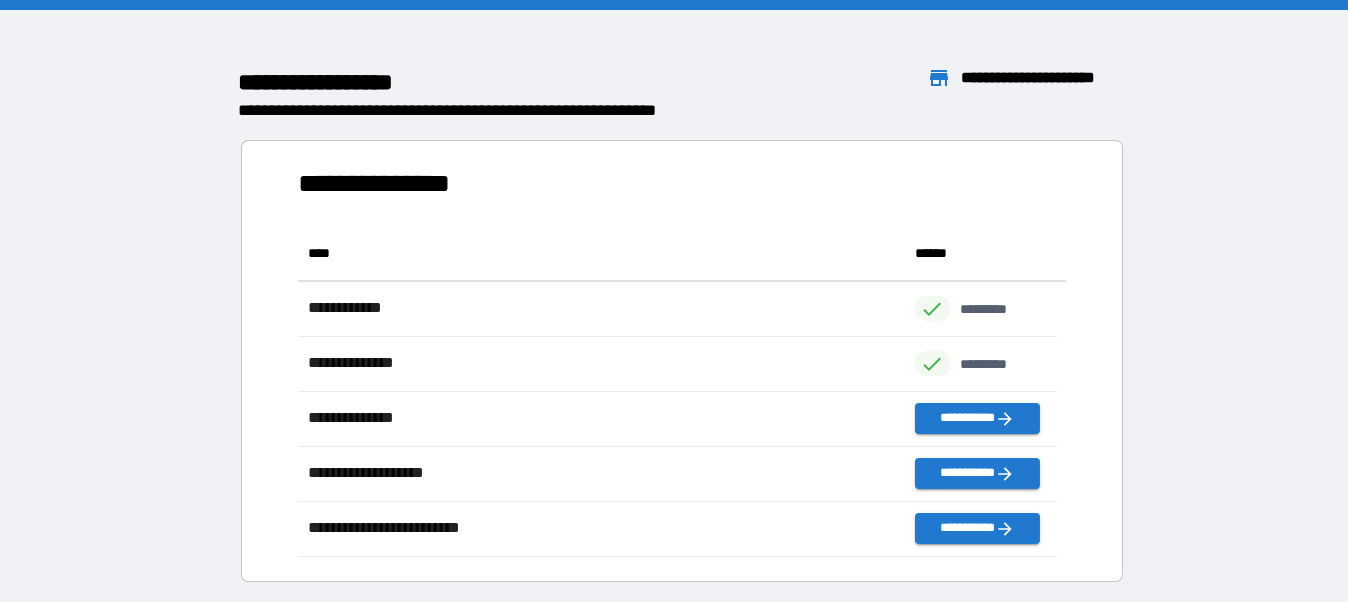 scroll, scrollTop: 15, scrollLeft: 15, axis: both 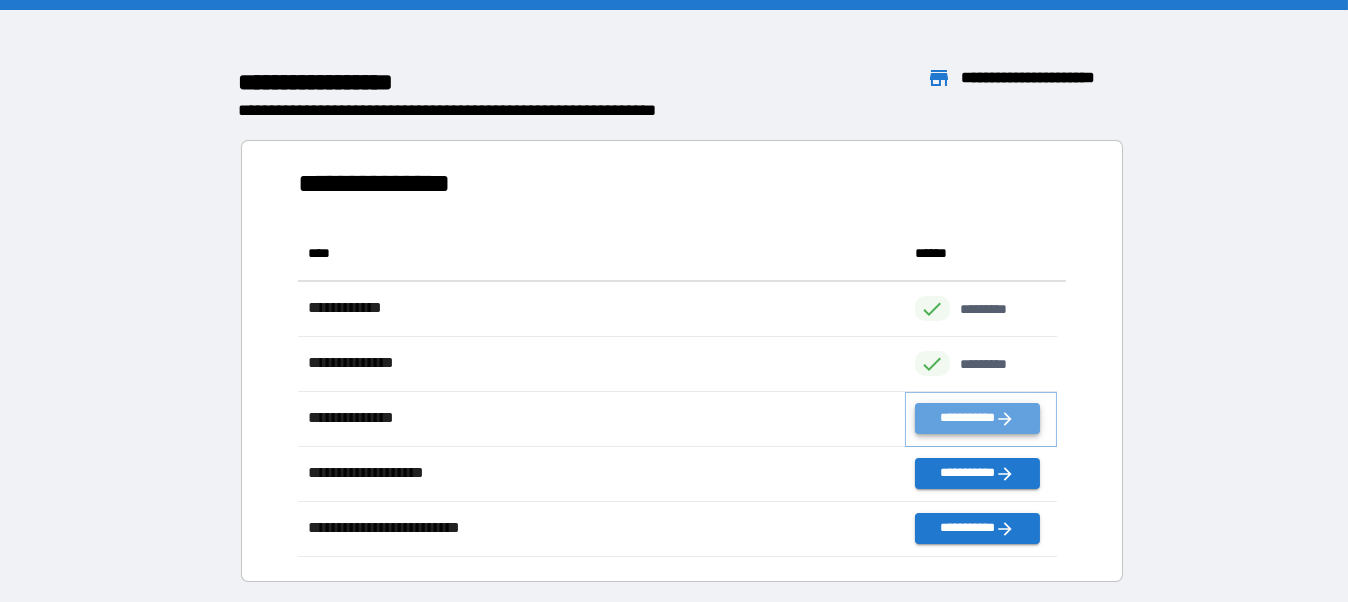 click on "**********" at bounding box center (977, 418) 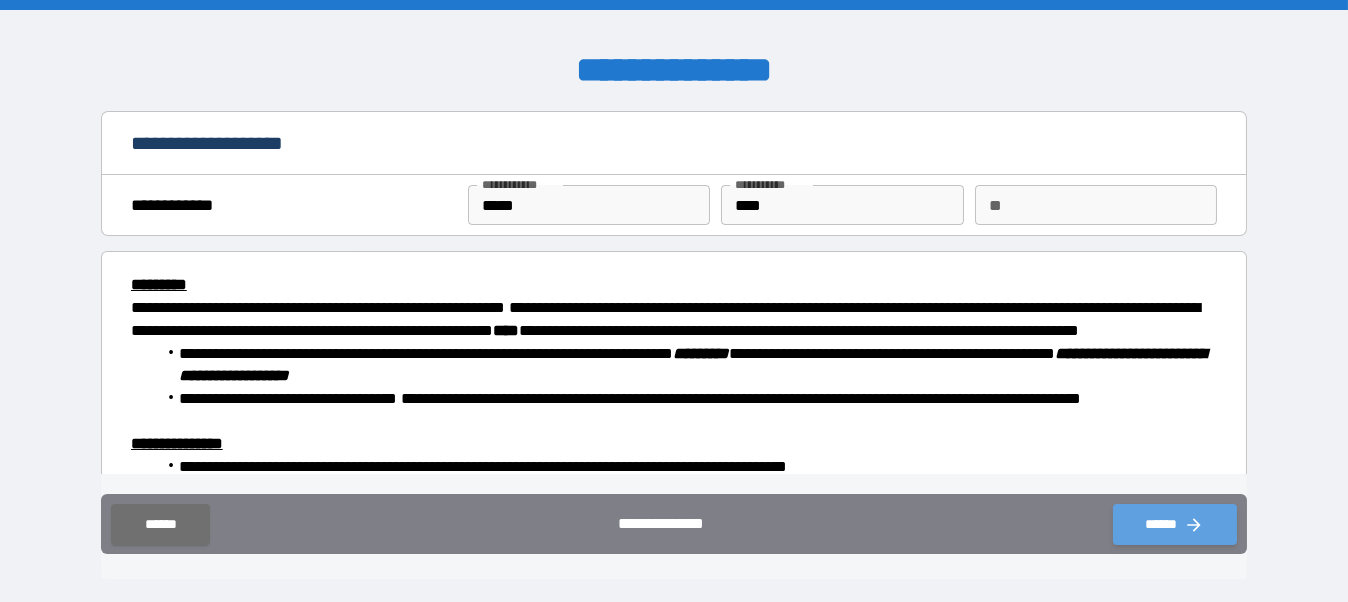 click on "******" at bounding box center [1175, 524] 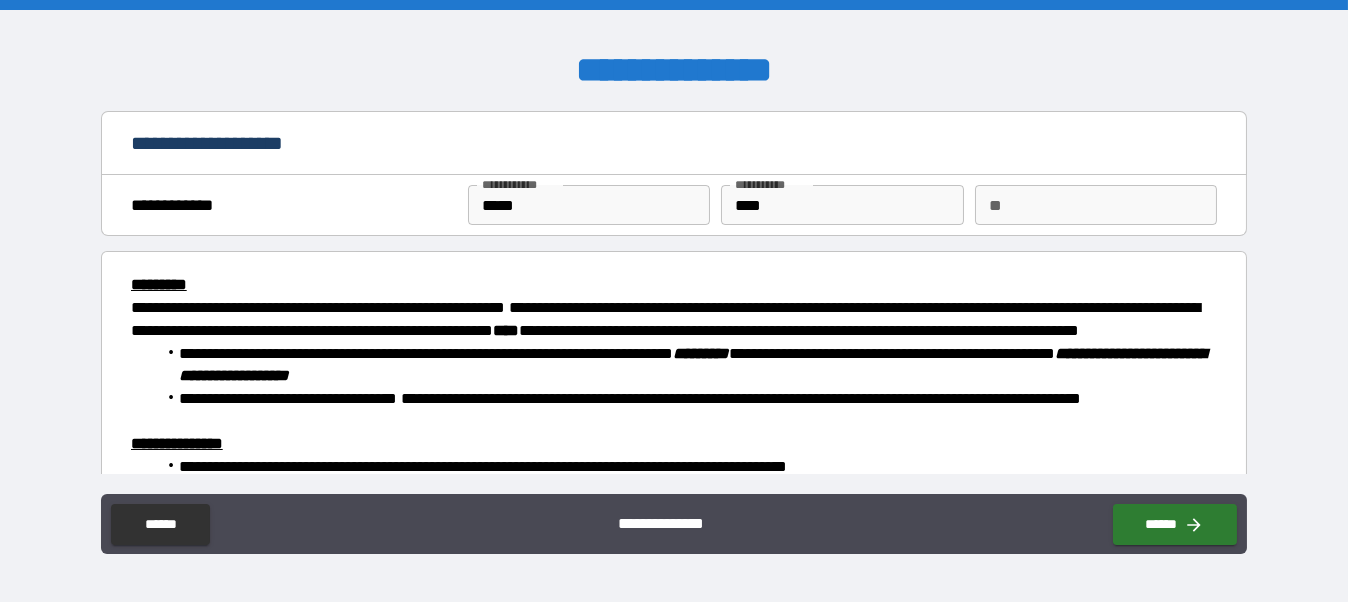 scroll, scrollTop: 317, scrollLeft: 0, axis: vertical 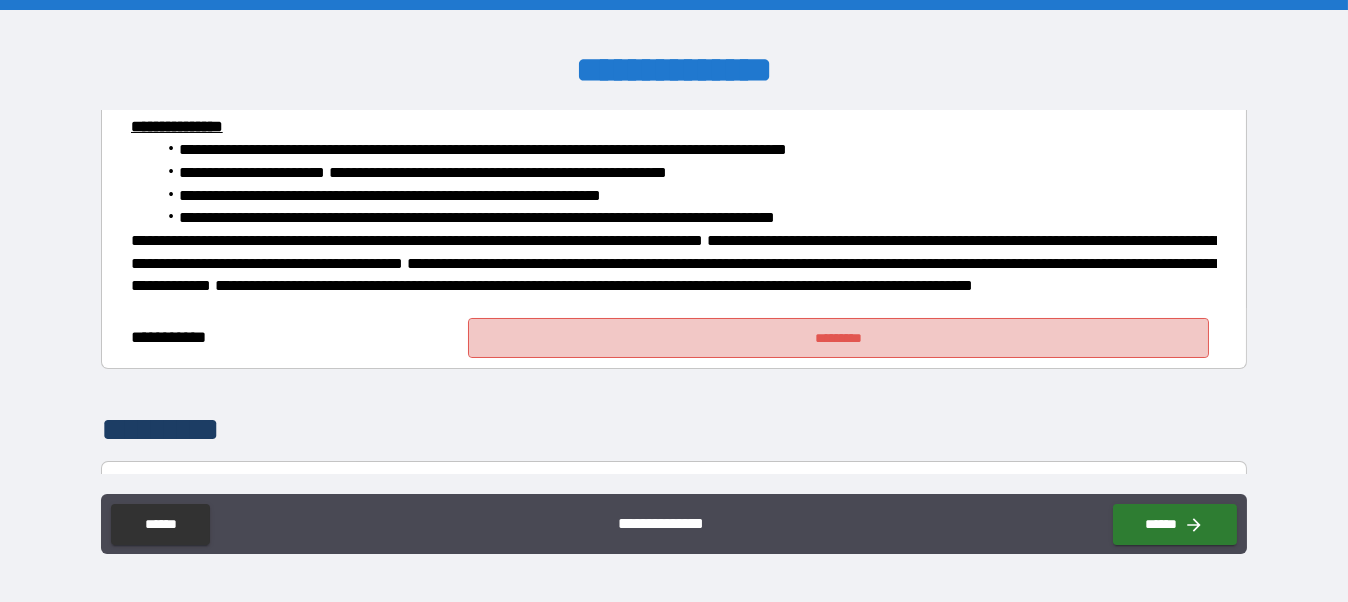 click on "*********" at bounding box center (839, 338) 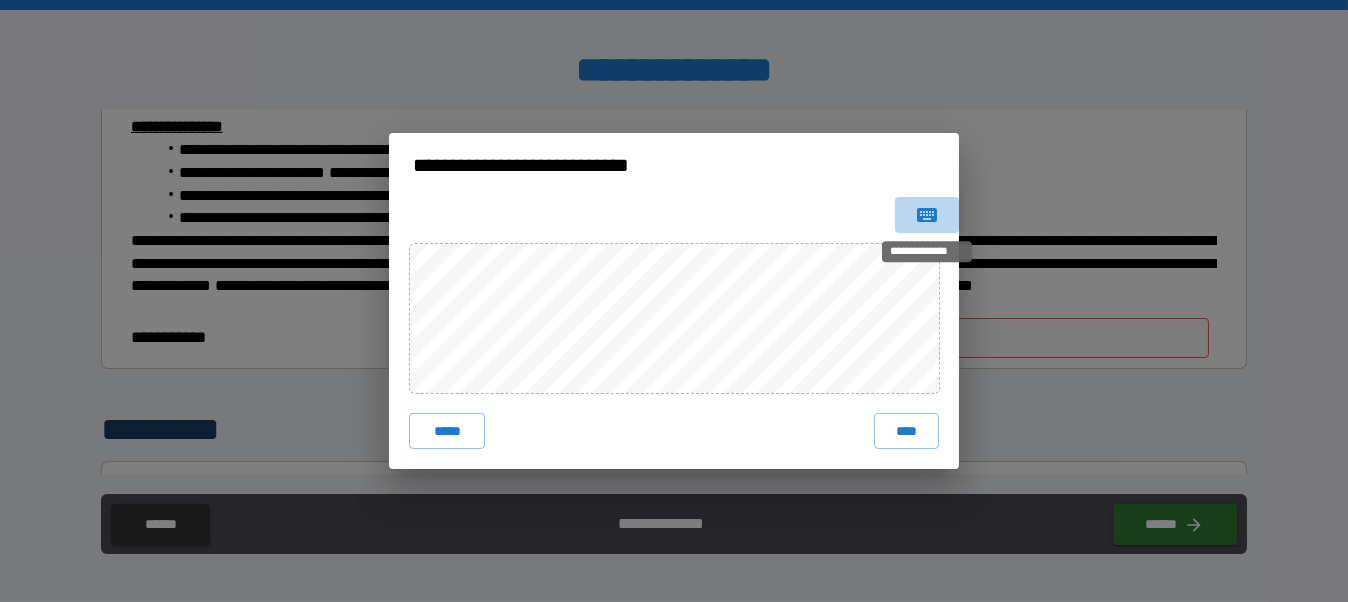 click 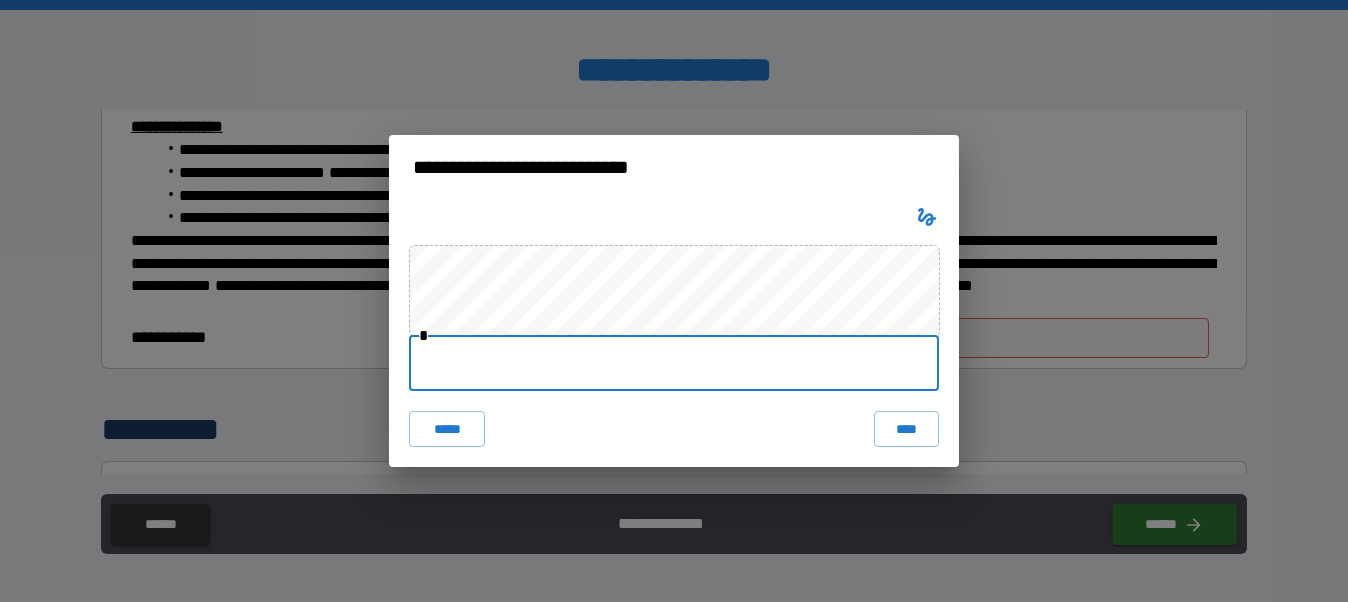 click at bounding box center [674, 363] 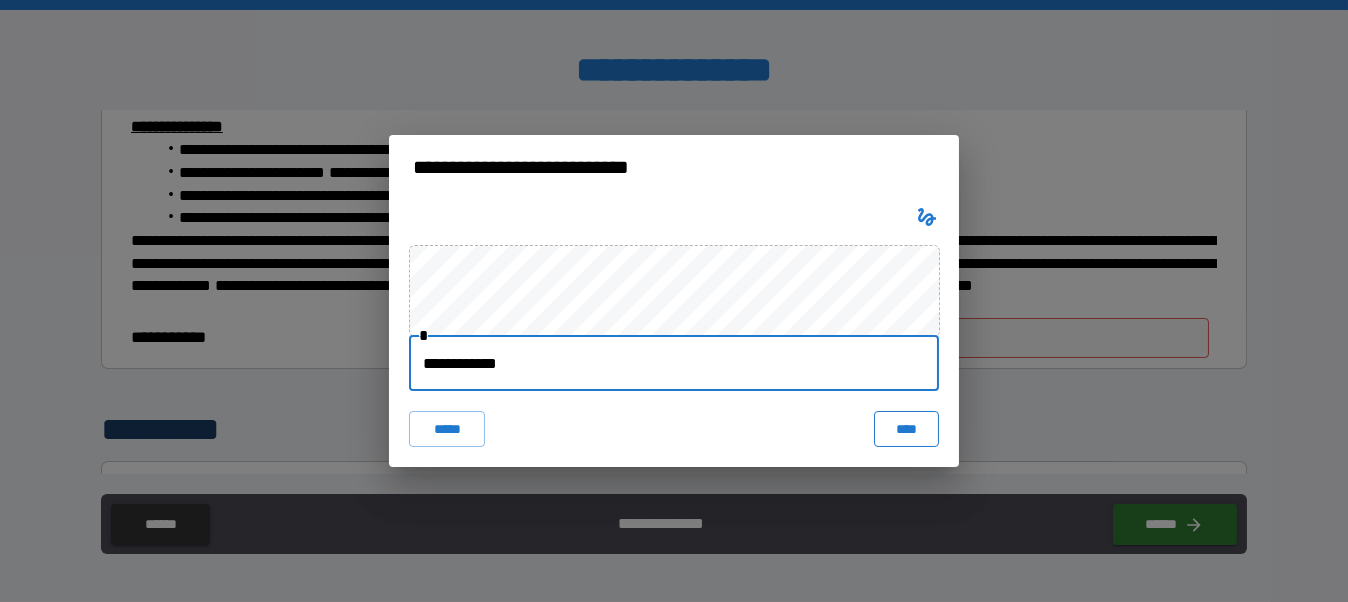 type on "**********" 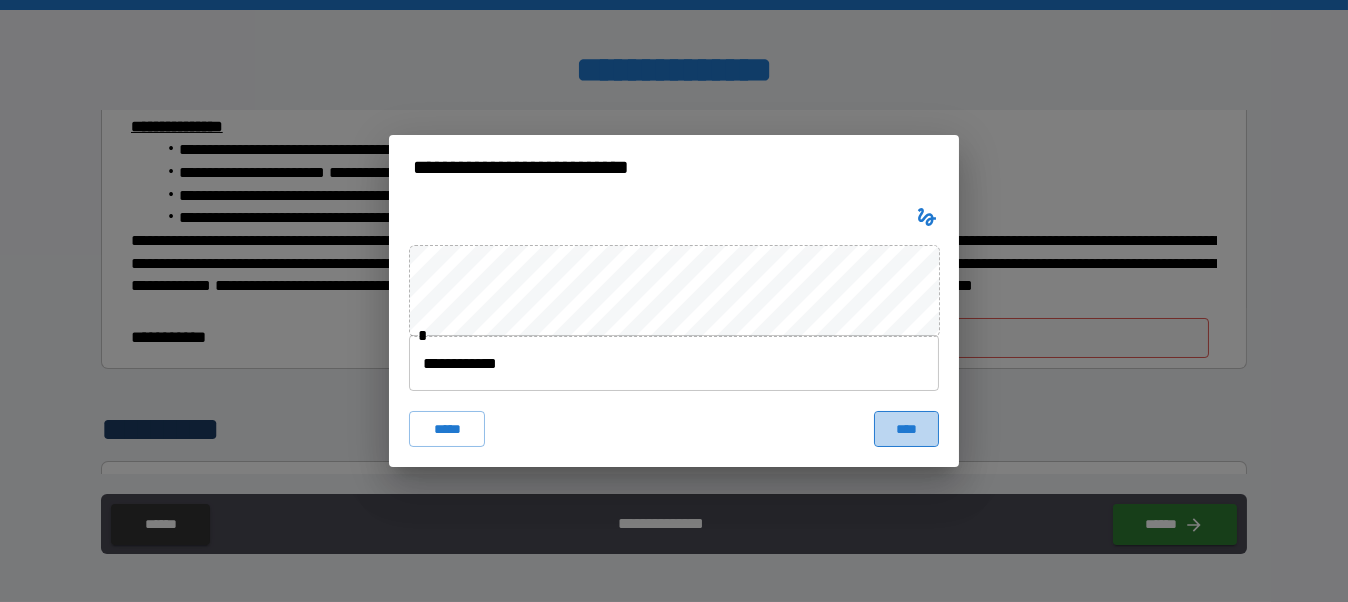 click on "****" at bounding box center (906, 429) 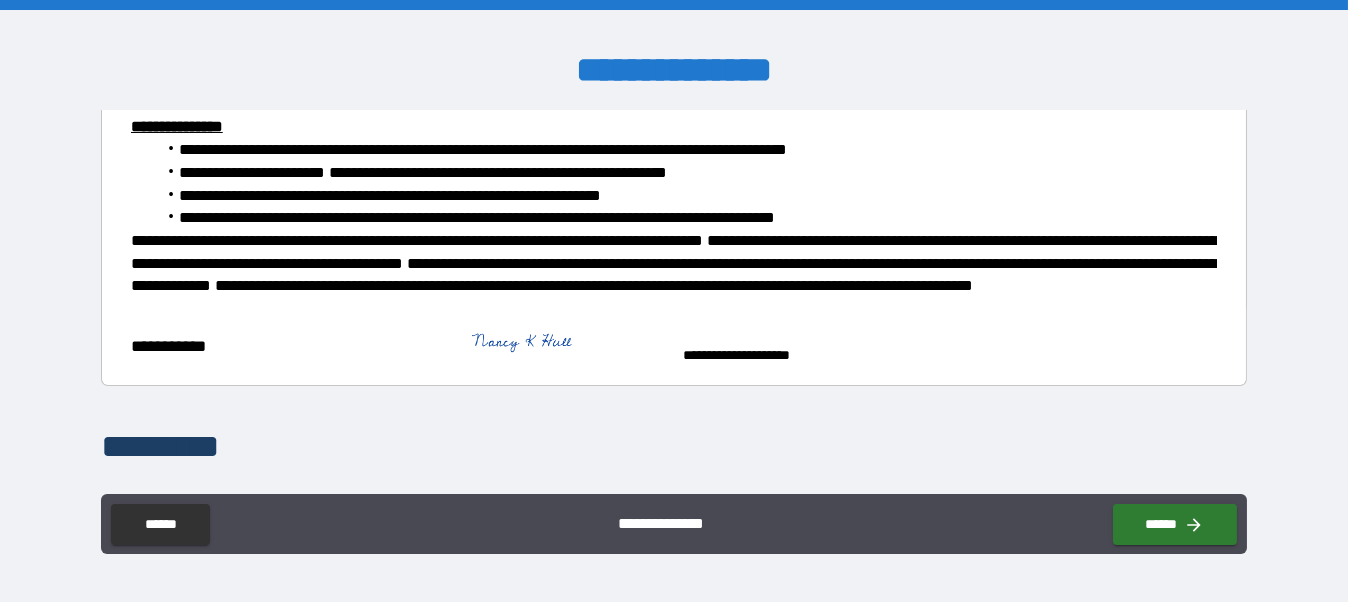 scroll, scrollTop: 625, scrollLeft: 0, axis: vertical 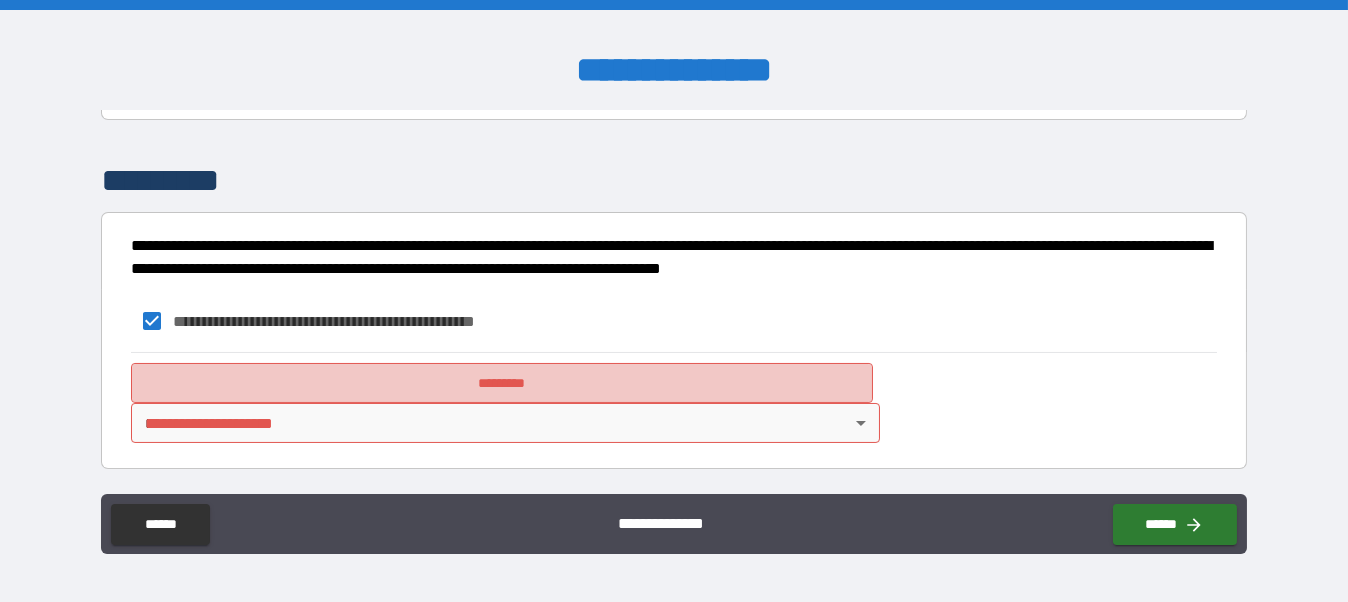click on "*********" at bounding box center [502, 383] 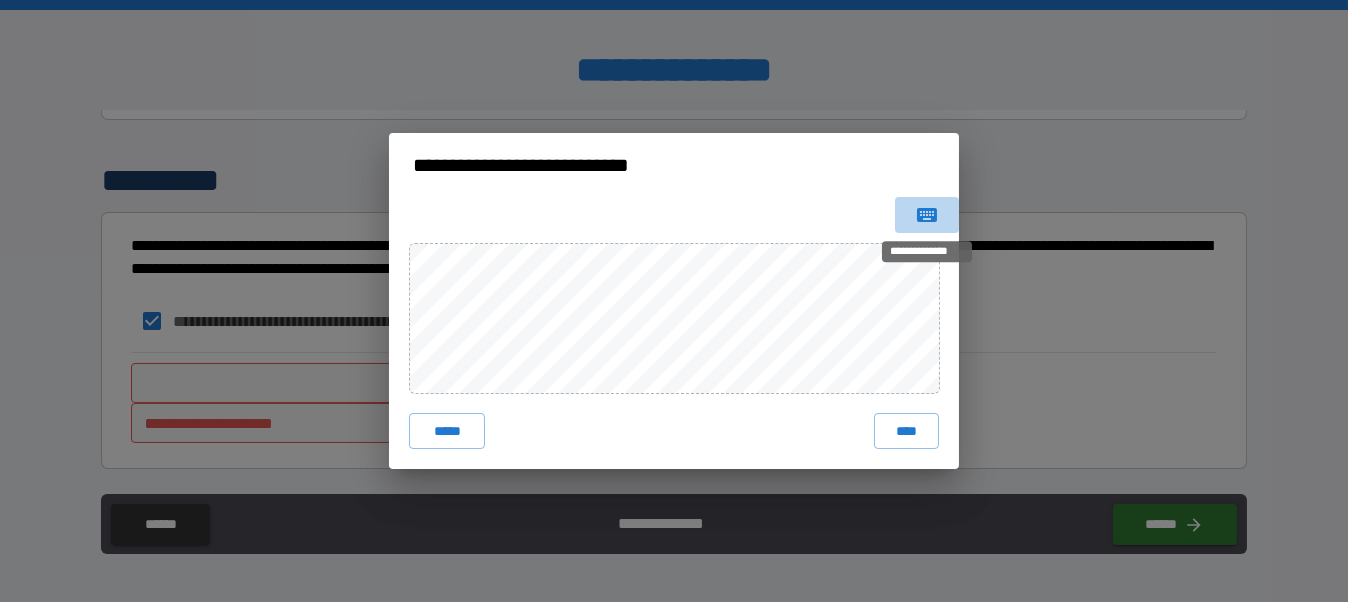 click 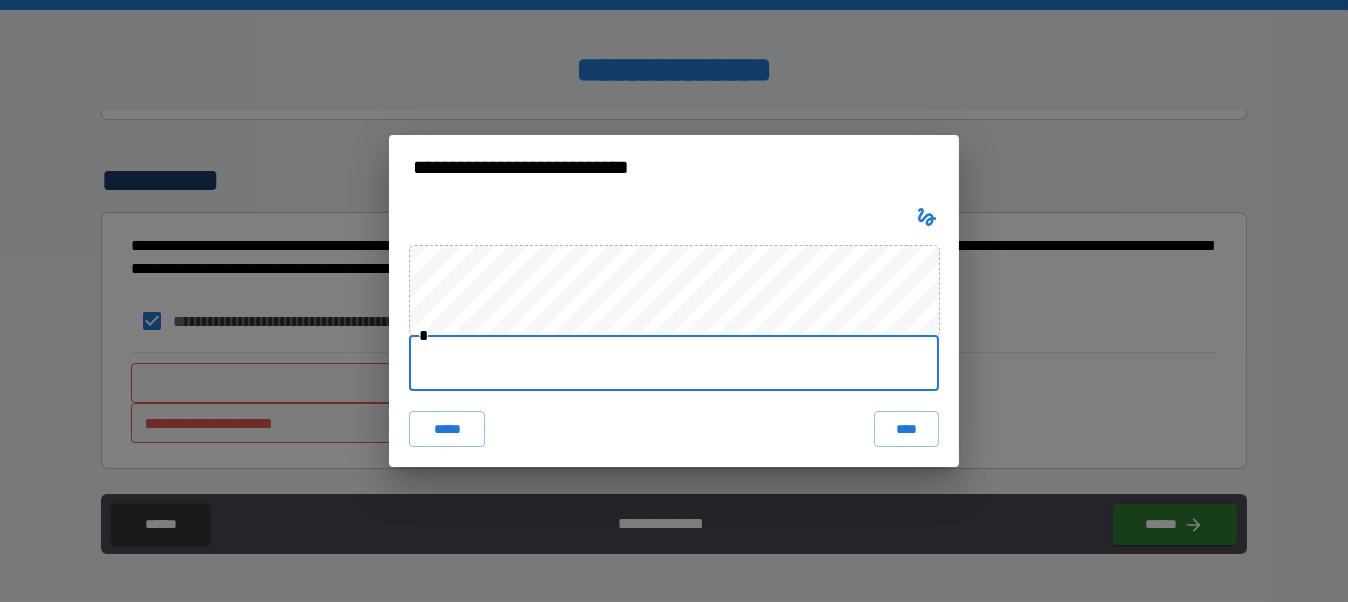 click at bounding box center [674, 363] 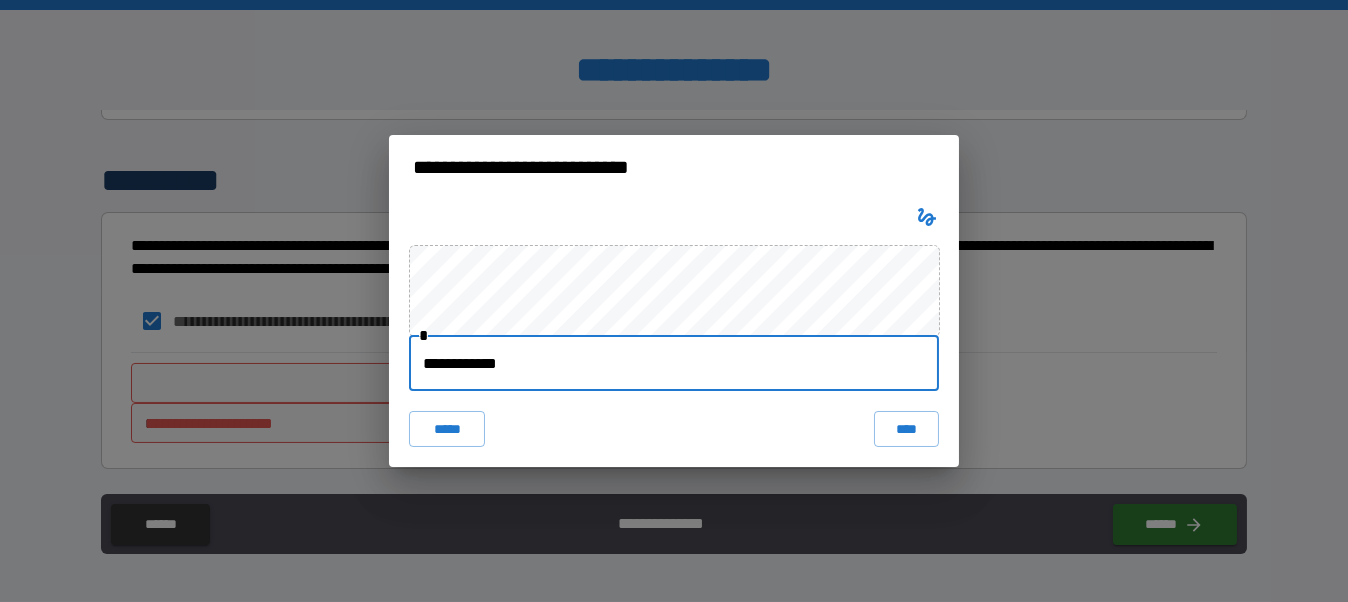 drag, startPoint x: 432, startPoint y: 373, endPoint x: 706, endPoint y: 224, distance: 311.8926 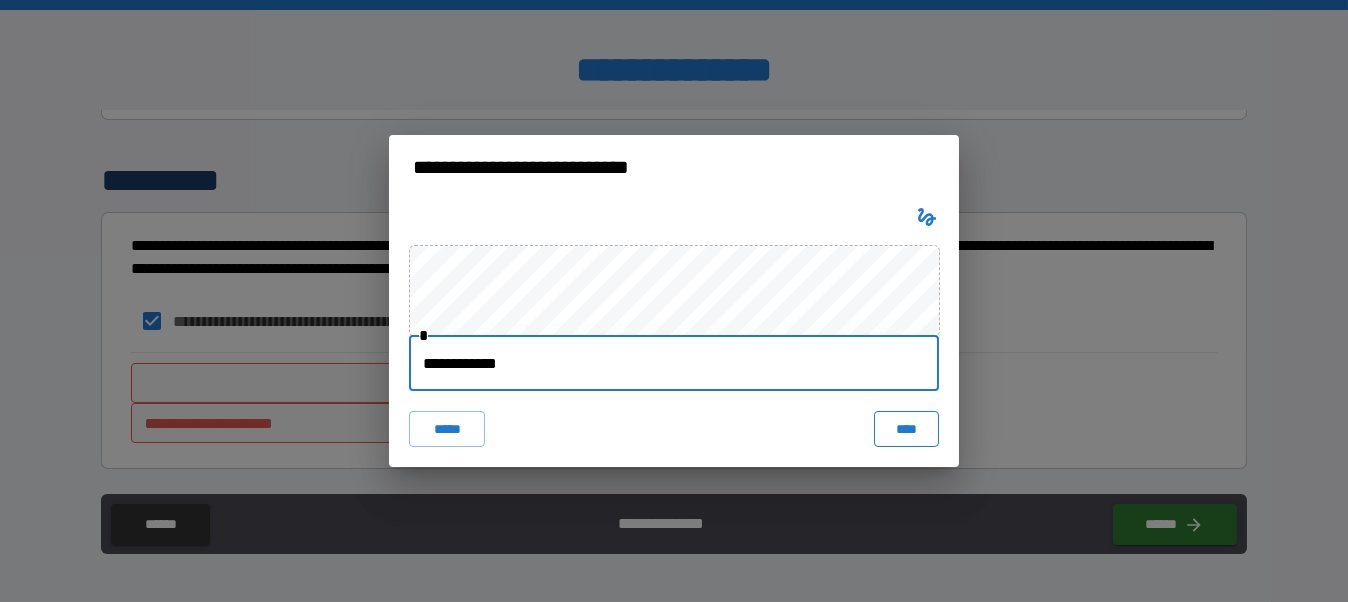 type on "**********" 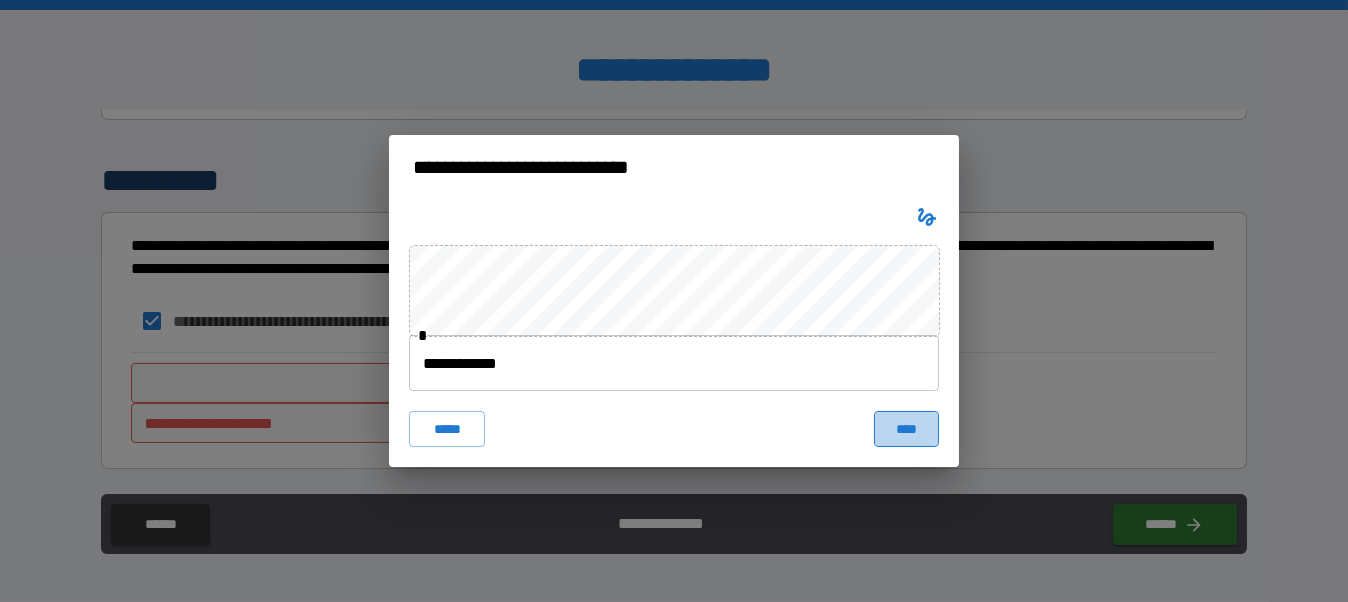 click on "****" at bounding box center [906, 429] 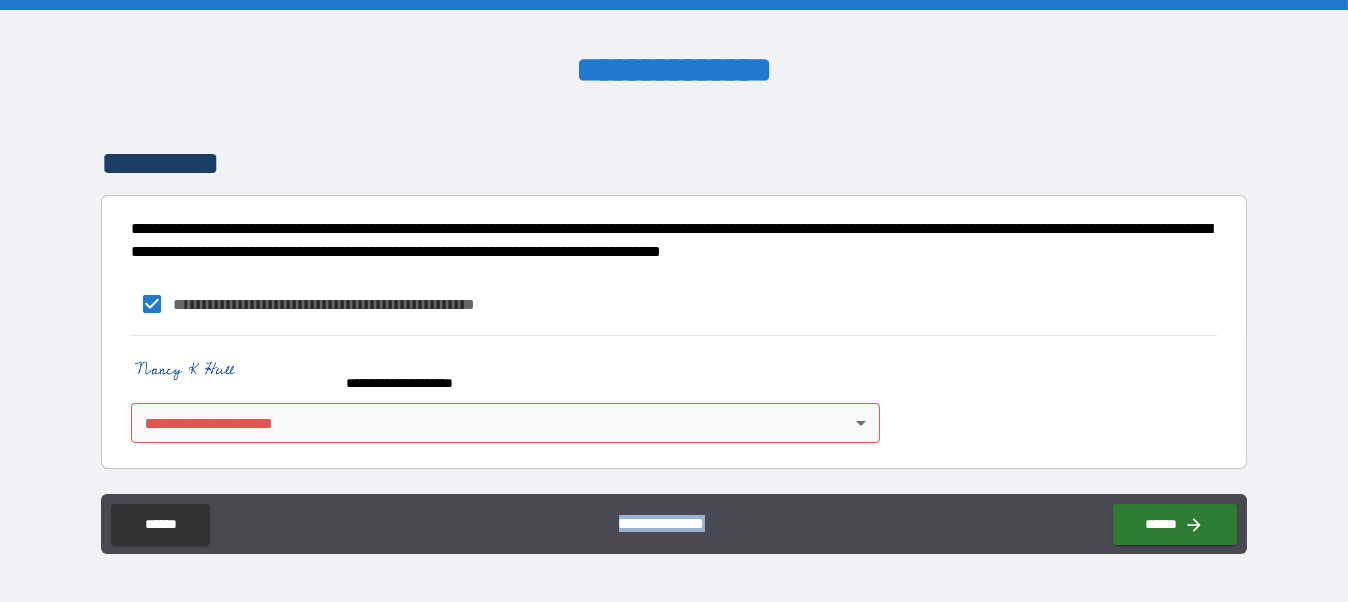 drag, startPoint x: 908, startPoint y: 424, endPoint x: 1010, endPoint y: 485, distance: 118.84864 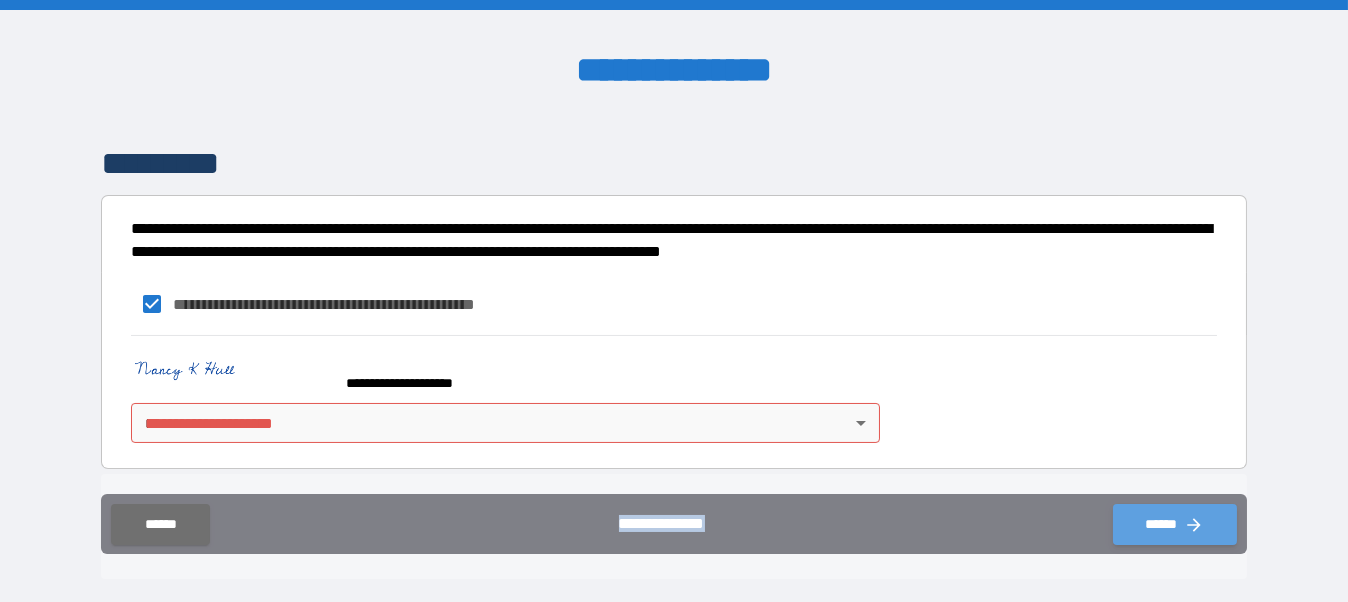 click on "******" at bounding box center (1175, 524) 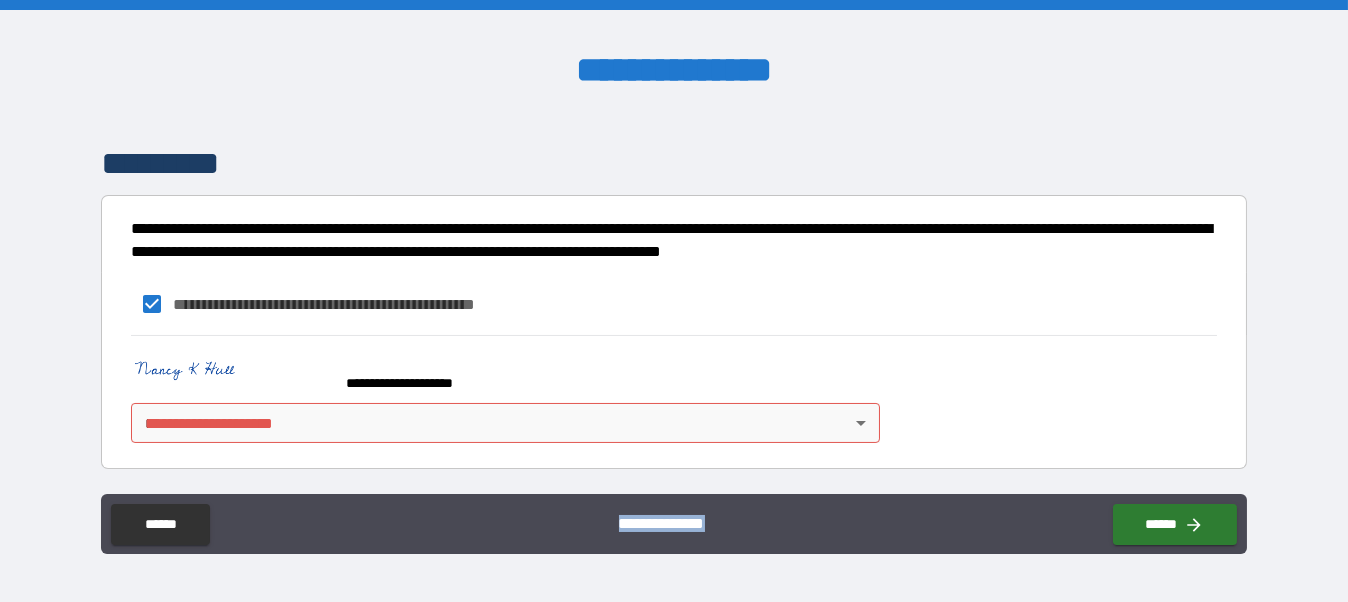 scroll, scrollTop: 308, scrollLeft: 0, axis: vertical 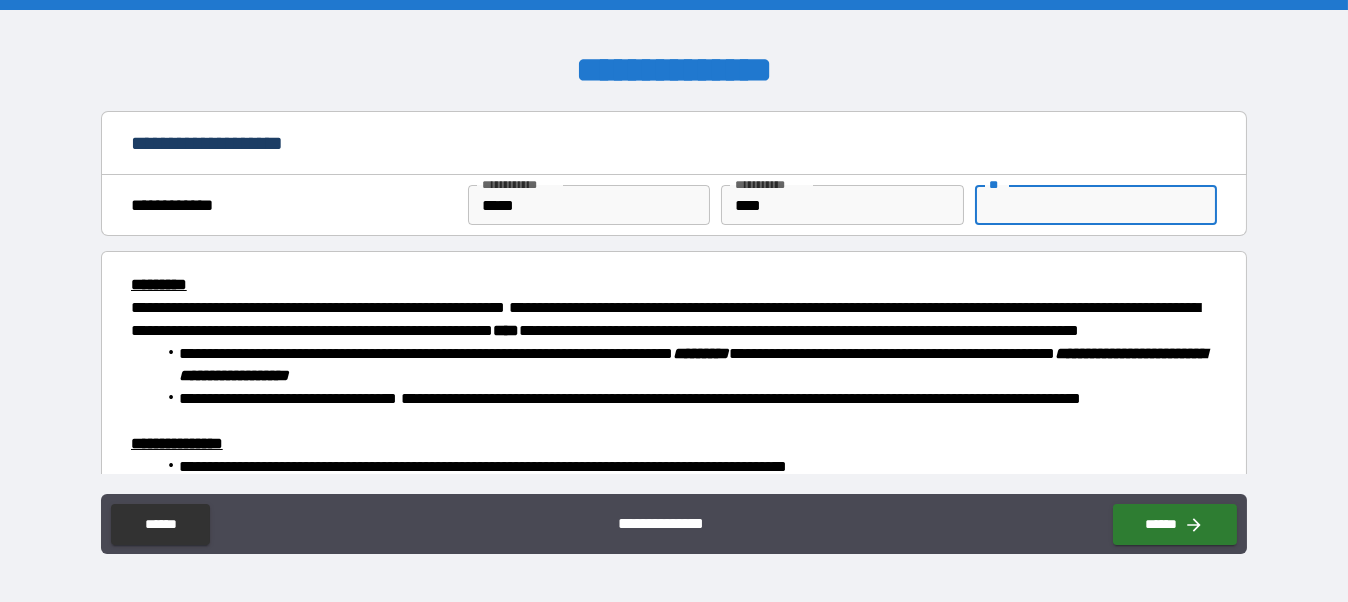 click on "**" at bounding box center [1096, 205] 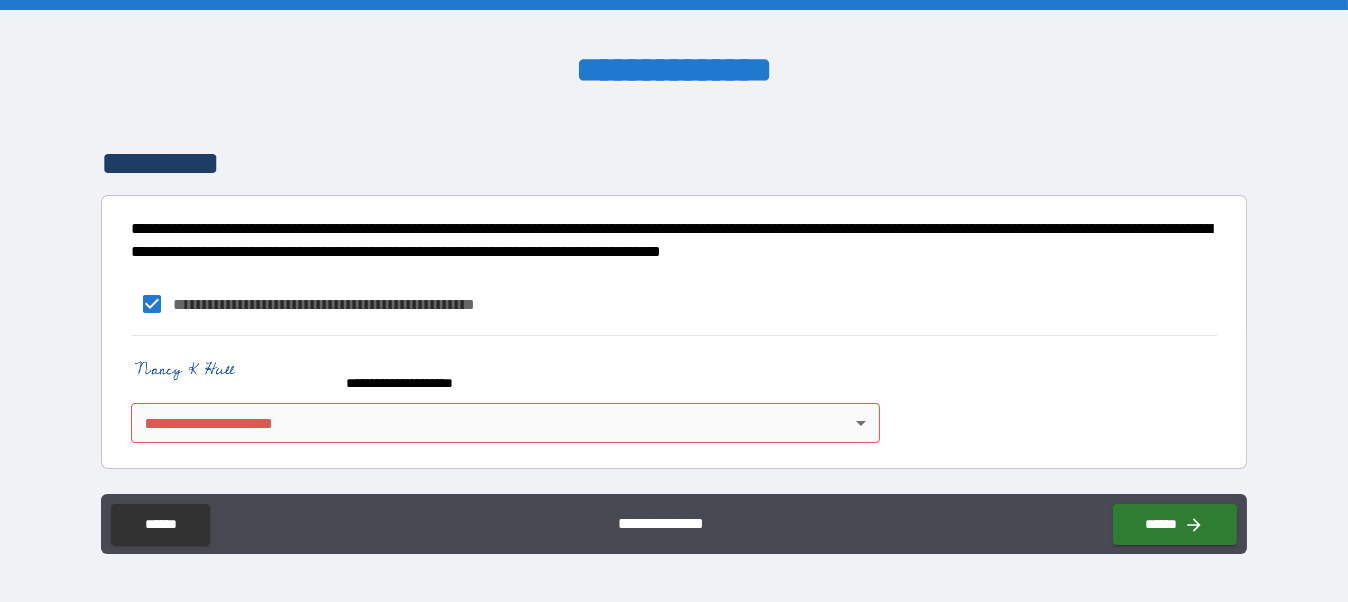 scroll, scrollTop: 642, scrollLeft: 0, axis: vertical 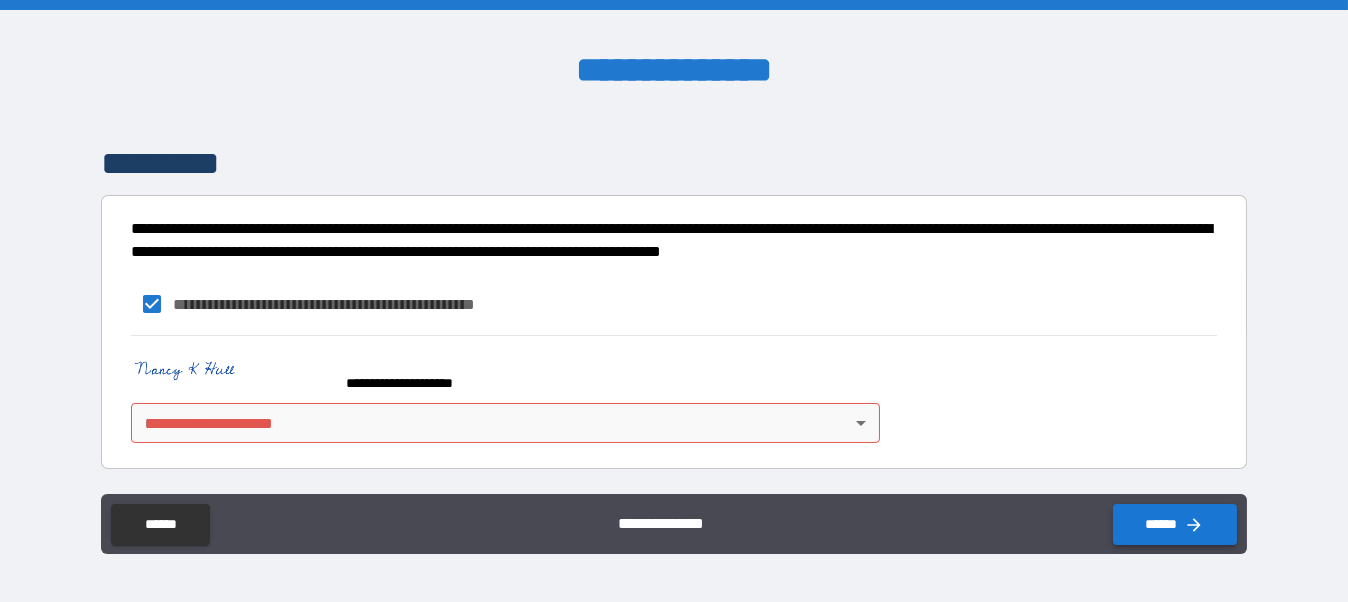 type on "*" 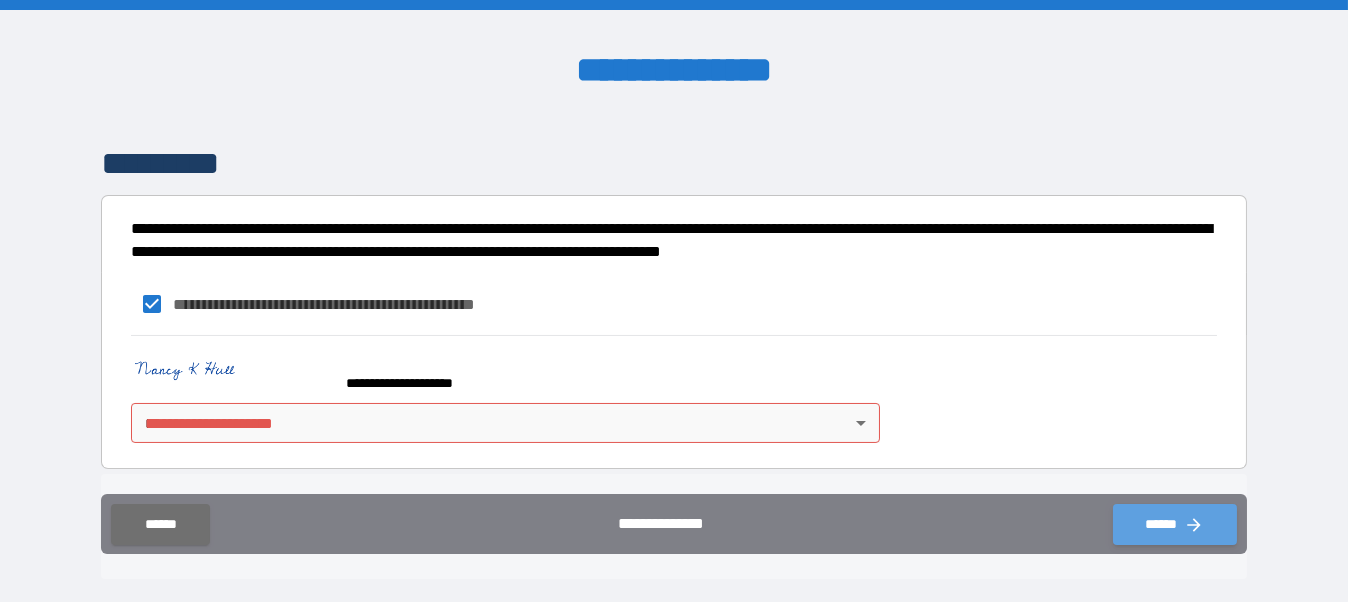 click on "******" at bounding box center [1175, 524] 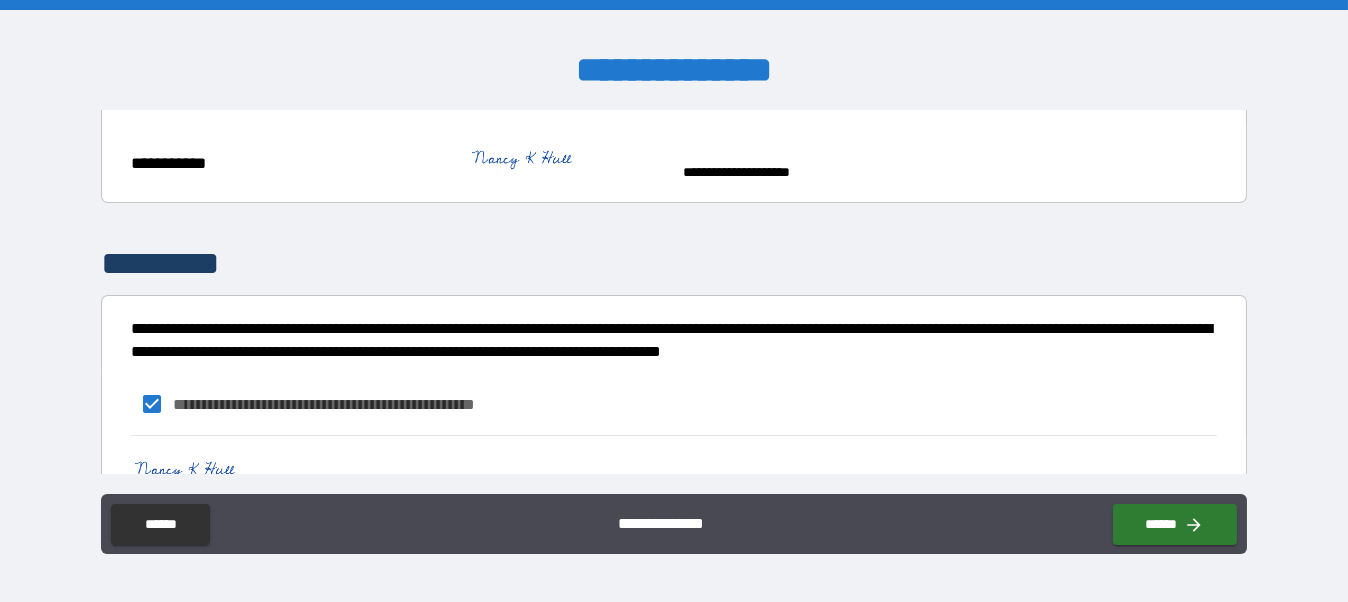 scroll, scrollTop: 642, scrollLeft: 0, axis: vertical 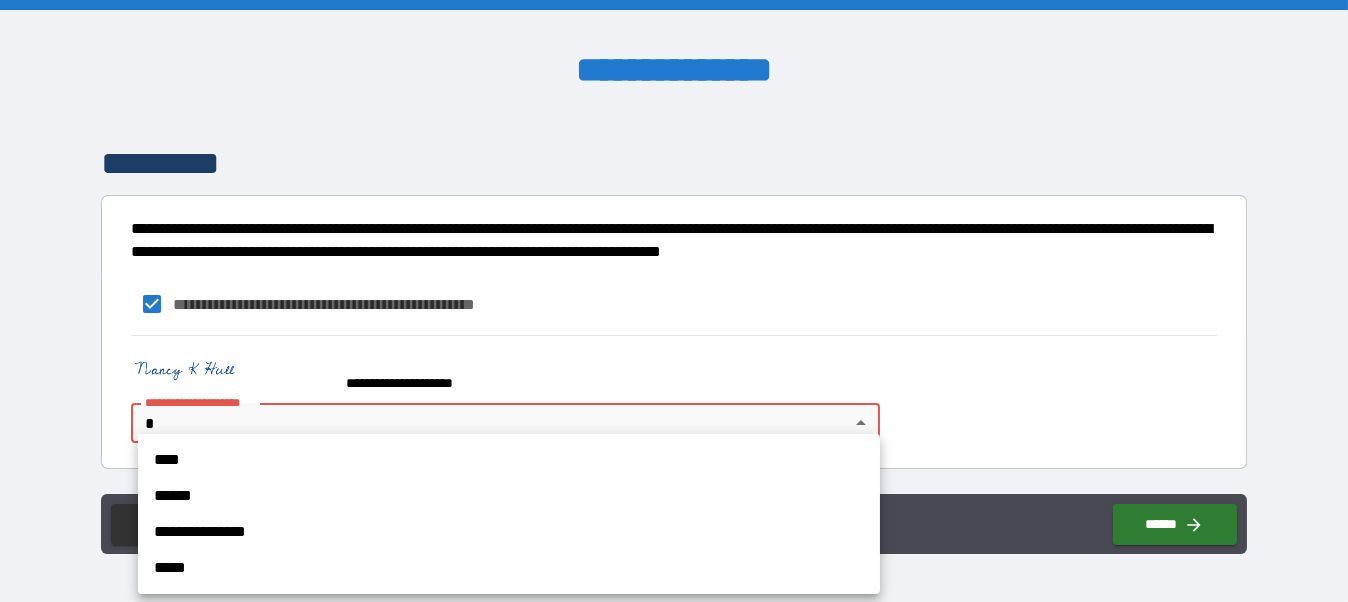 click on "**********" at bounding box center [674, 301] 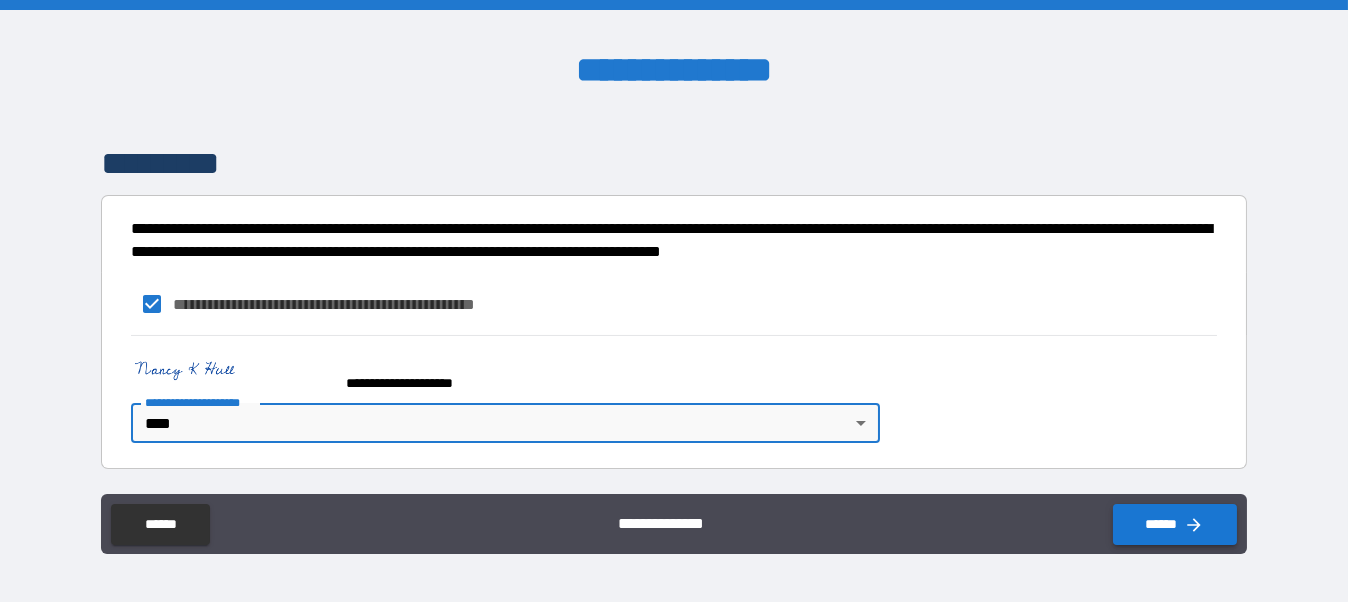 click on "******" at bounding box center (1175, 524) 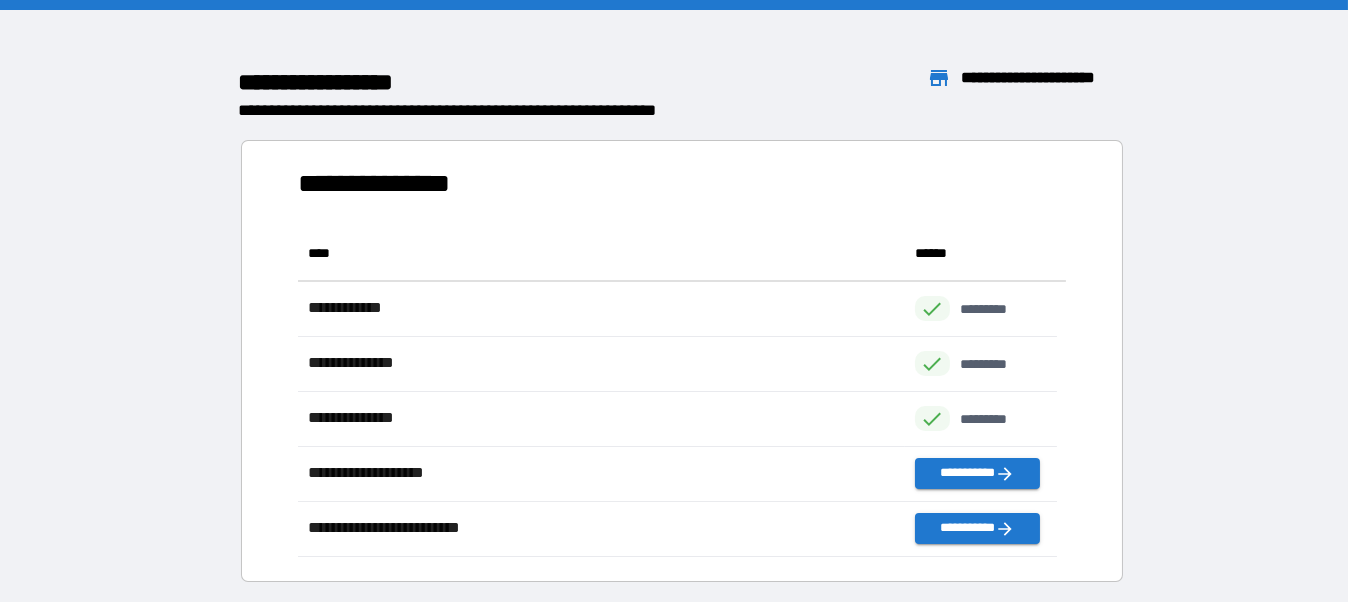 scroll, scrollTop: 15, scrollLeft: 15, axis: both 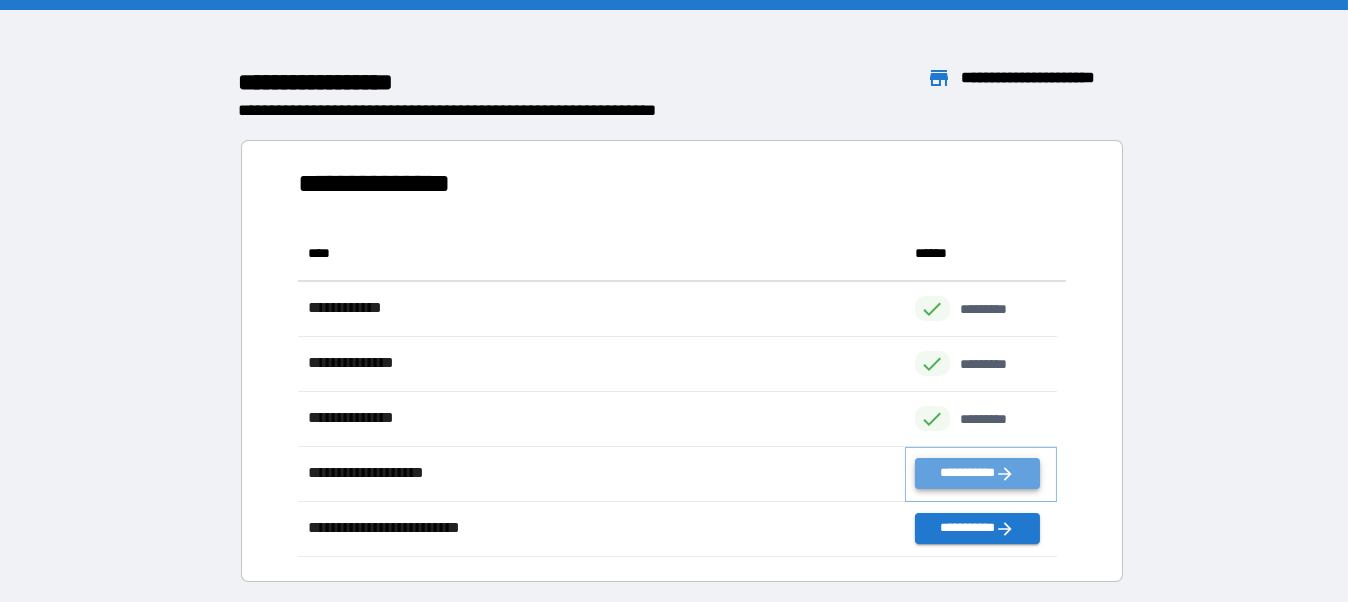 click on "**********" at bounding box center [977, 473] 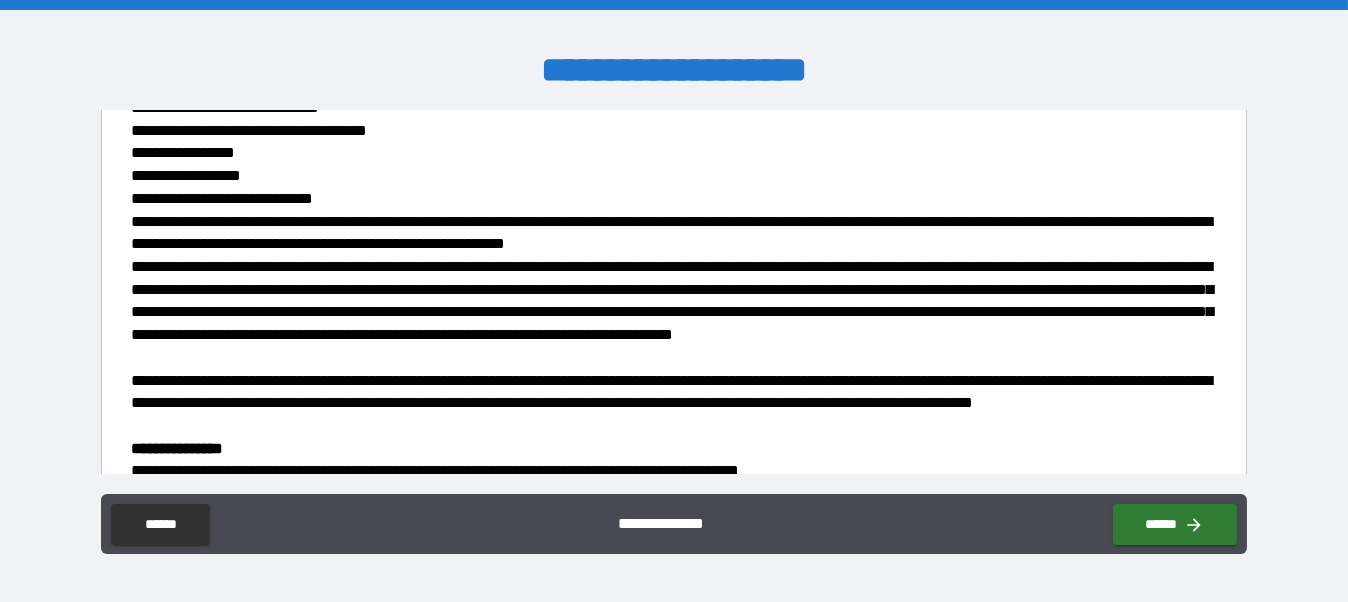 scroll, scrollTop: 400, scrollLeft: 0, axis: vertical 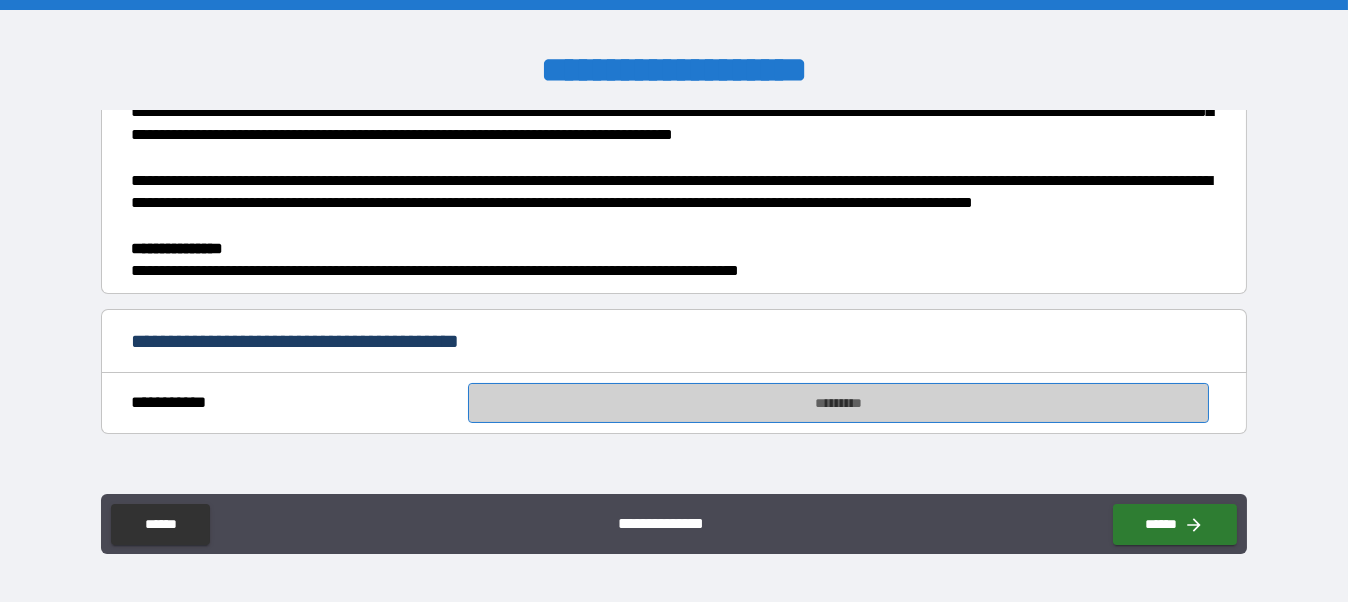 click on "*********" at bounding box center [839, 403] 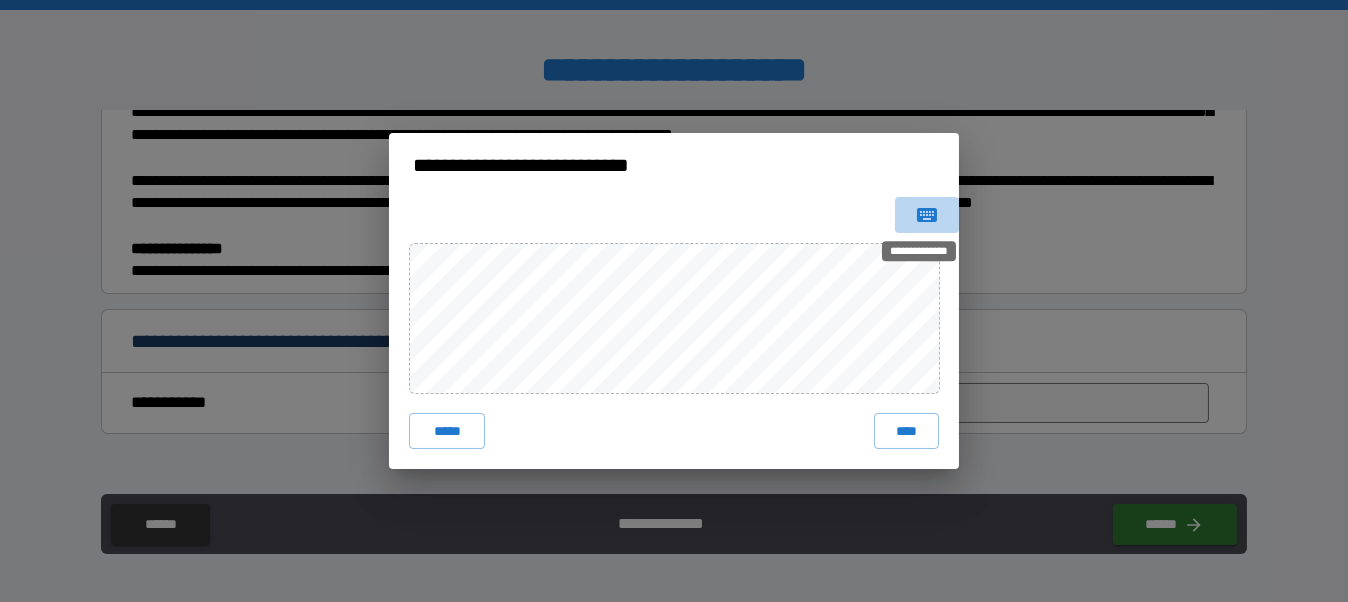 click 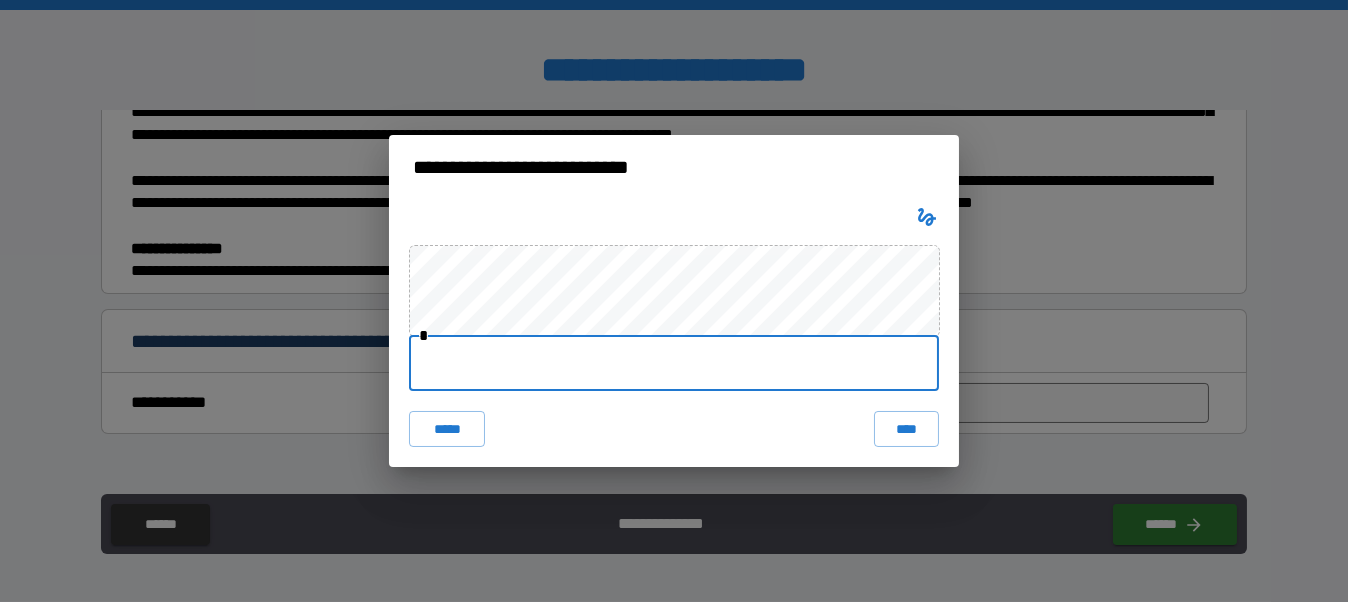 click at bounding box center [674, 363] 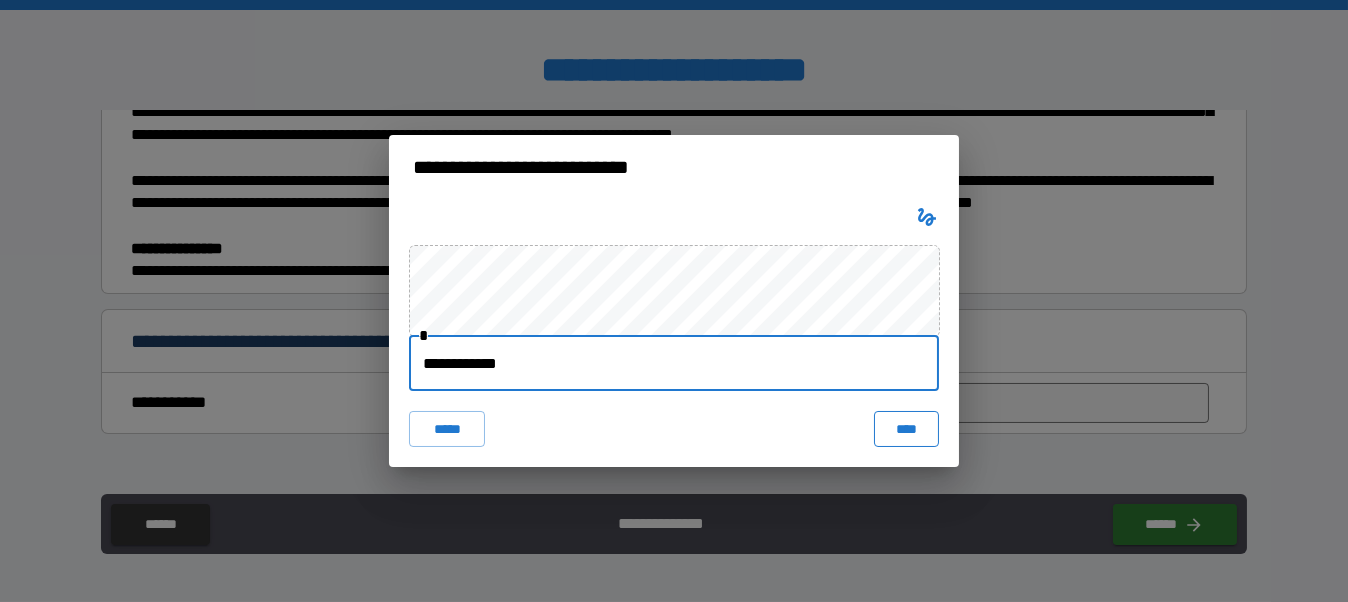 type on "**********" 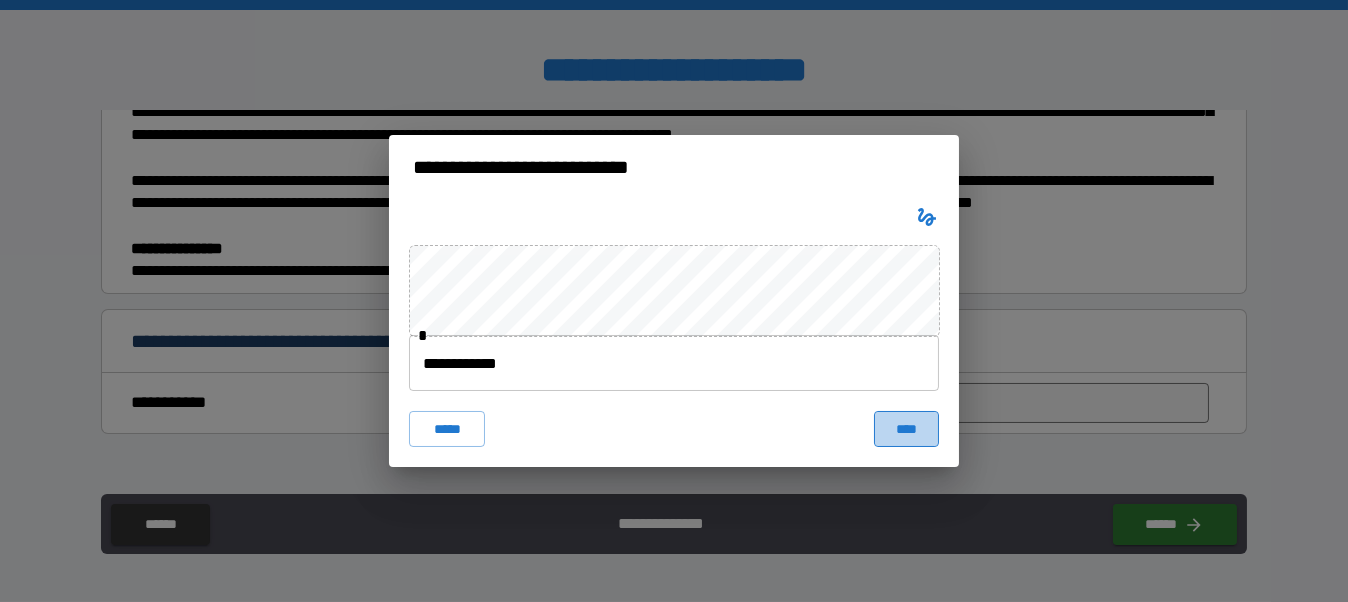 click on "****" at bounding box center (906, 429) 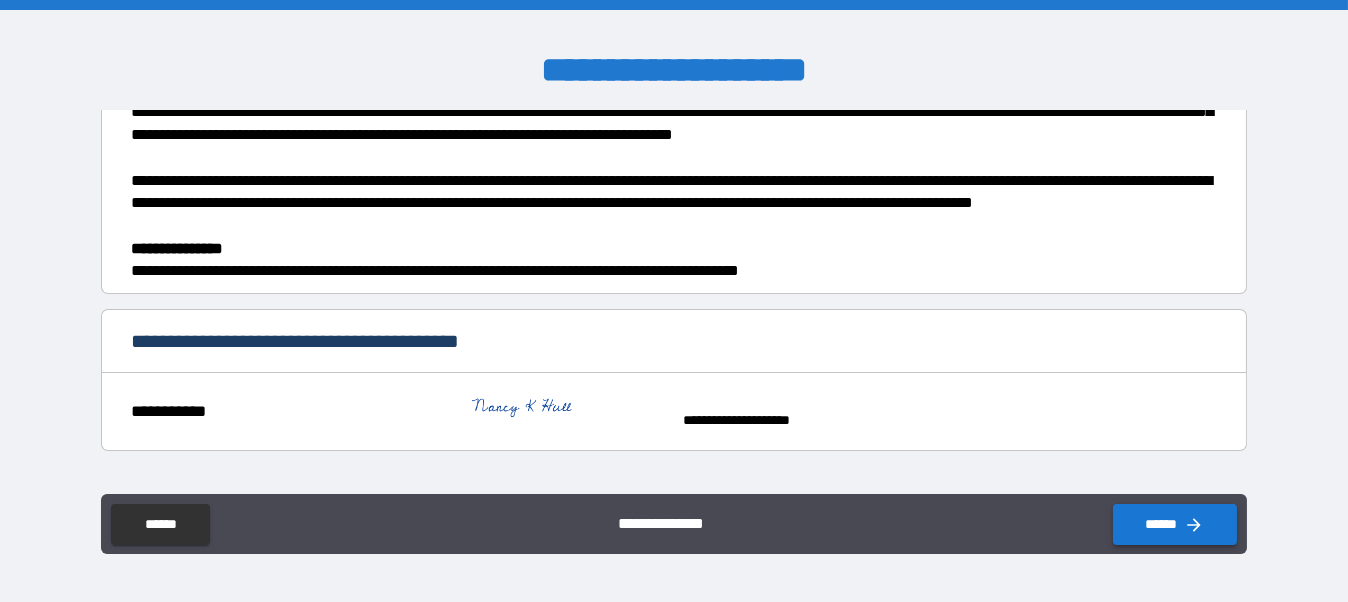 click on "******" at bounding box center [1175, 524] 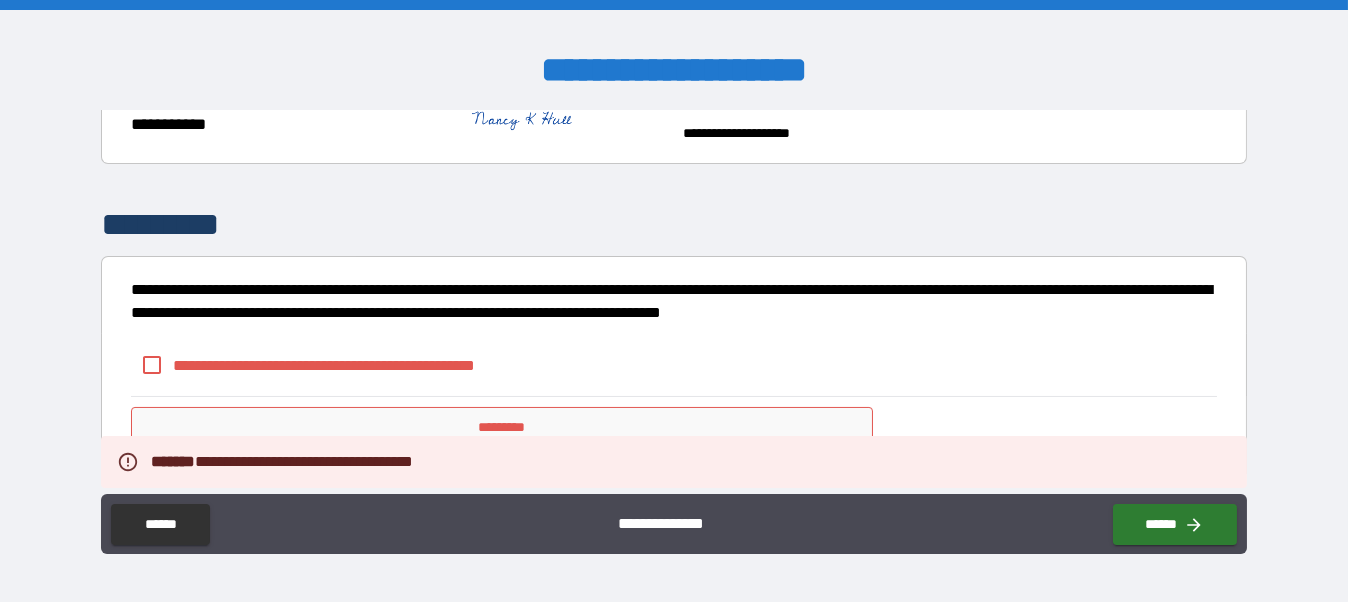 scroll, scrollTop: 727, scrollLeft: 0, axis: vertical 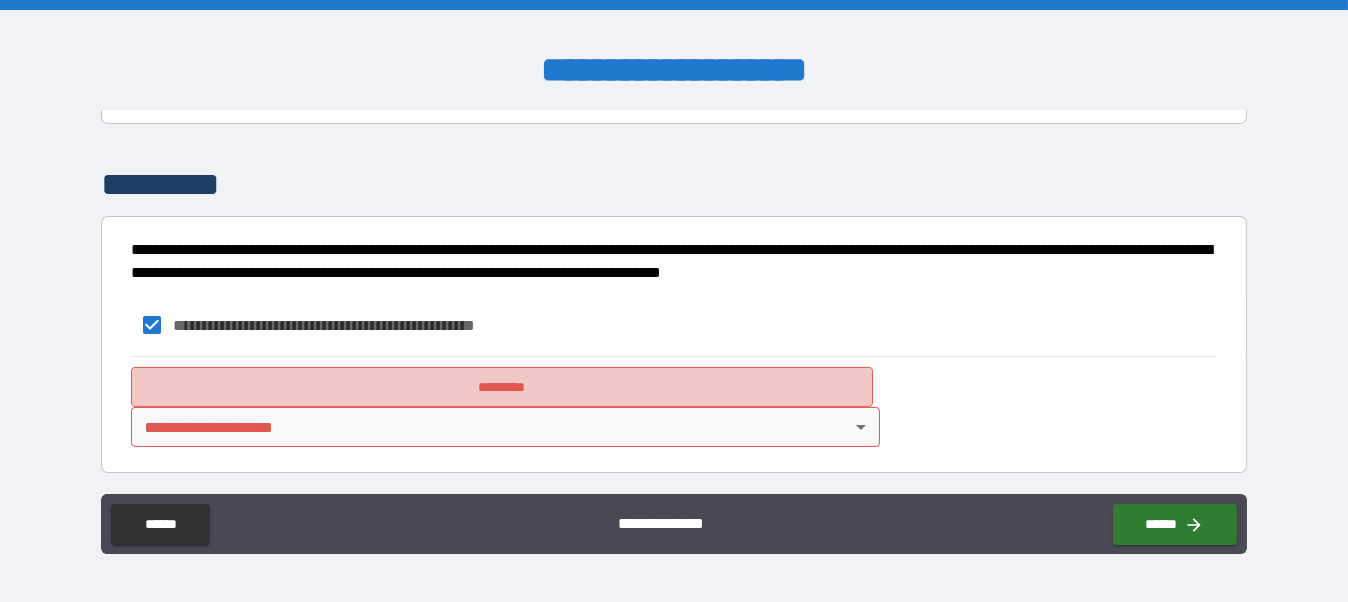 click on "*********" at bounding box center (502, 387) 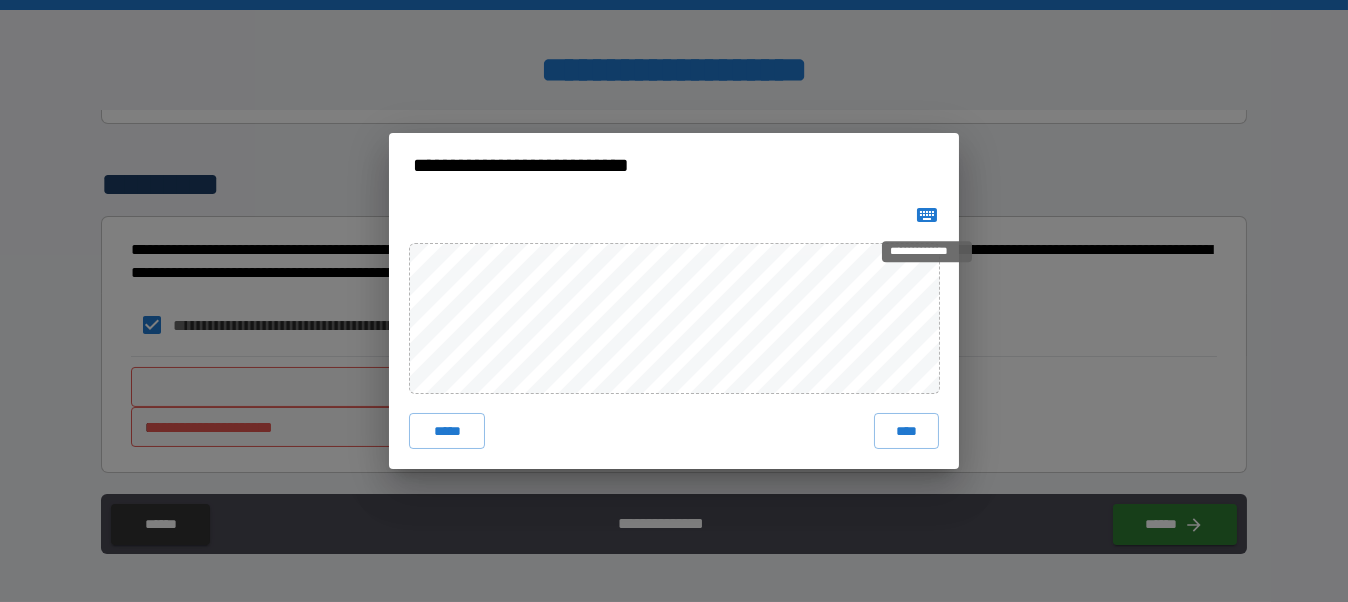 click 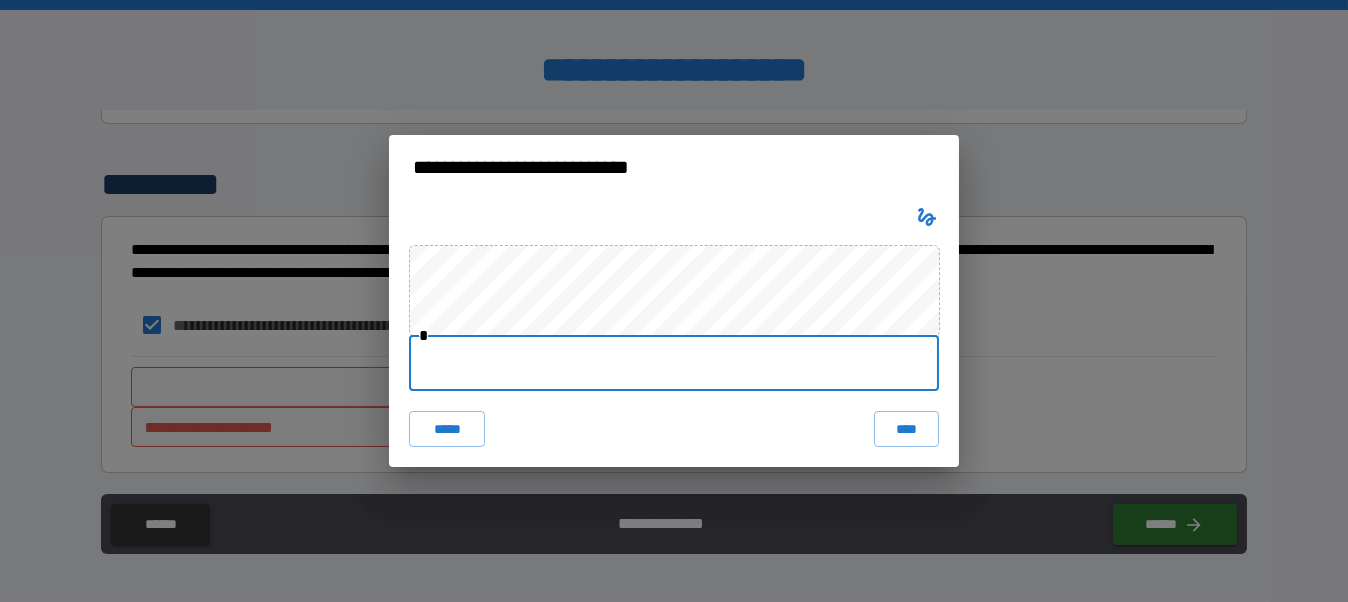 click at bounding box center (674, 363) 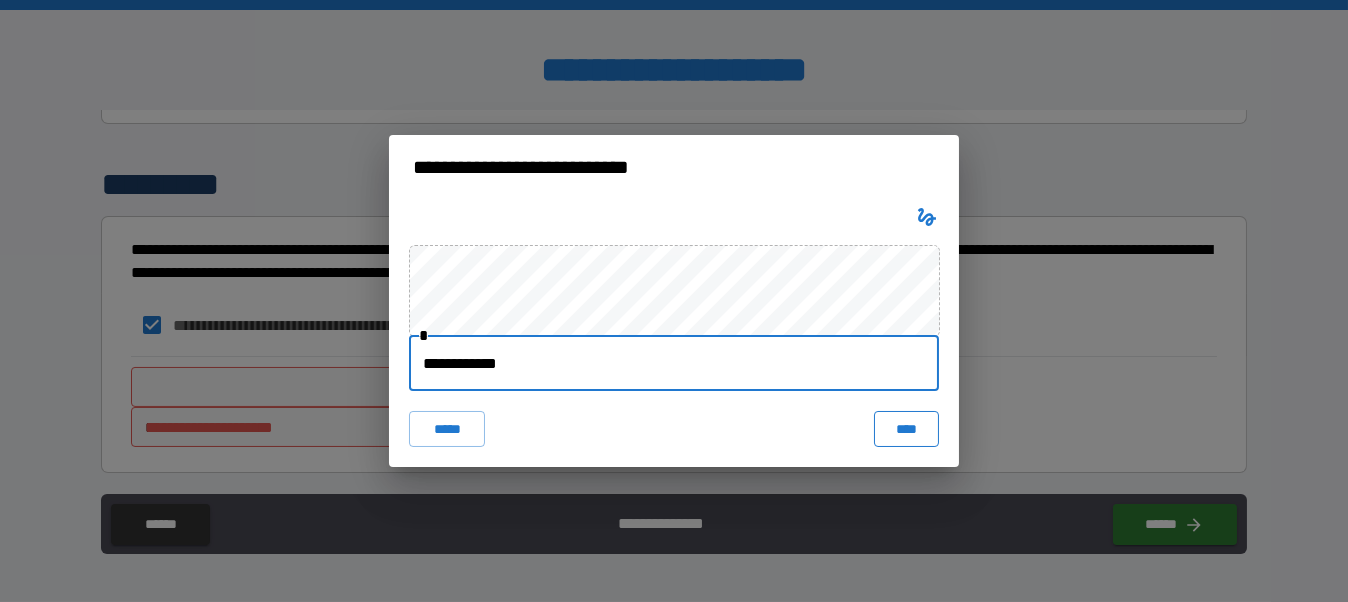 type on "**********" 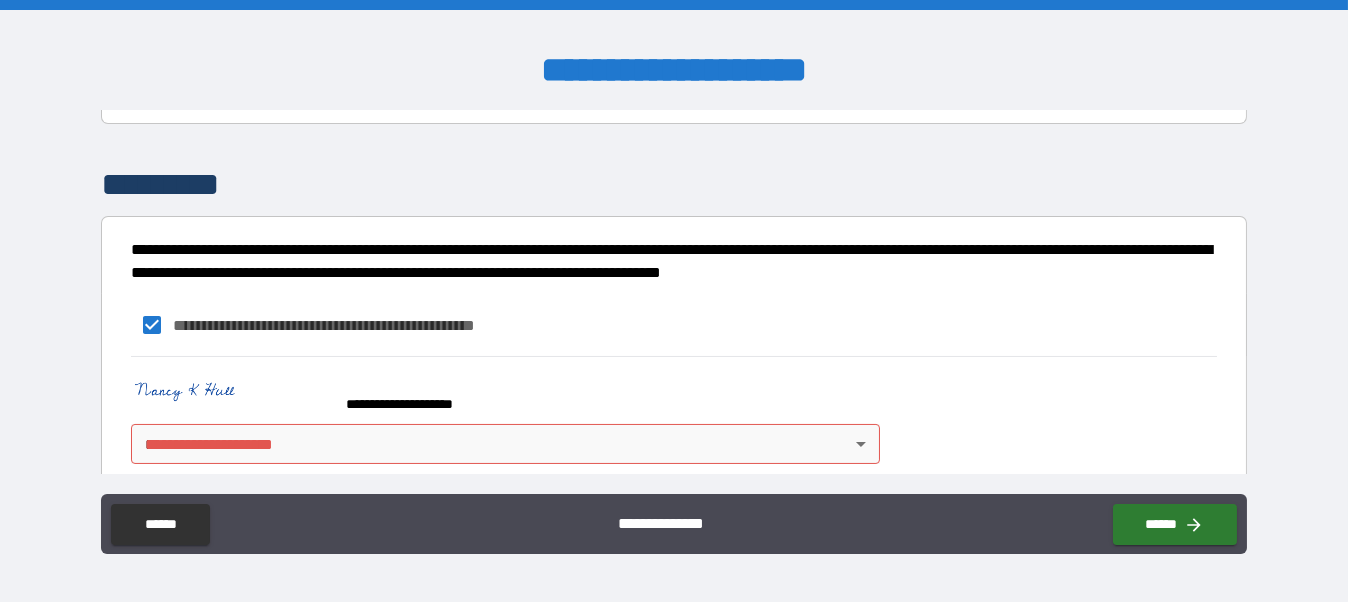 click on "**********" at bounding box center [674, 301] 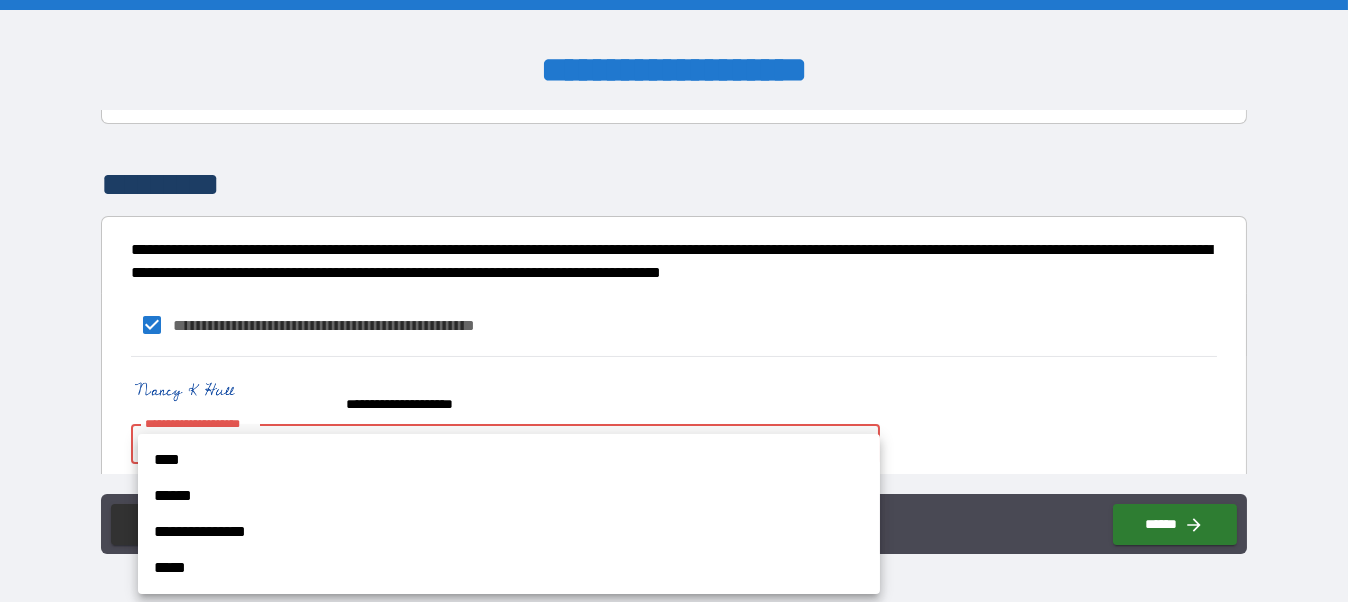 click on "****" at bounding box center (509, 460) 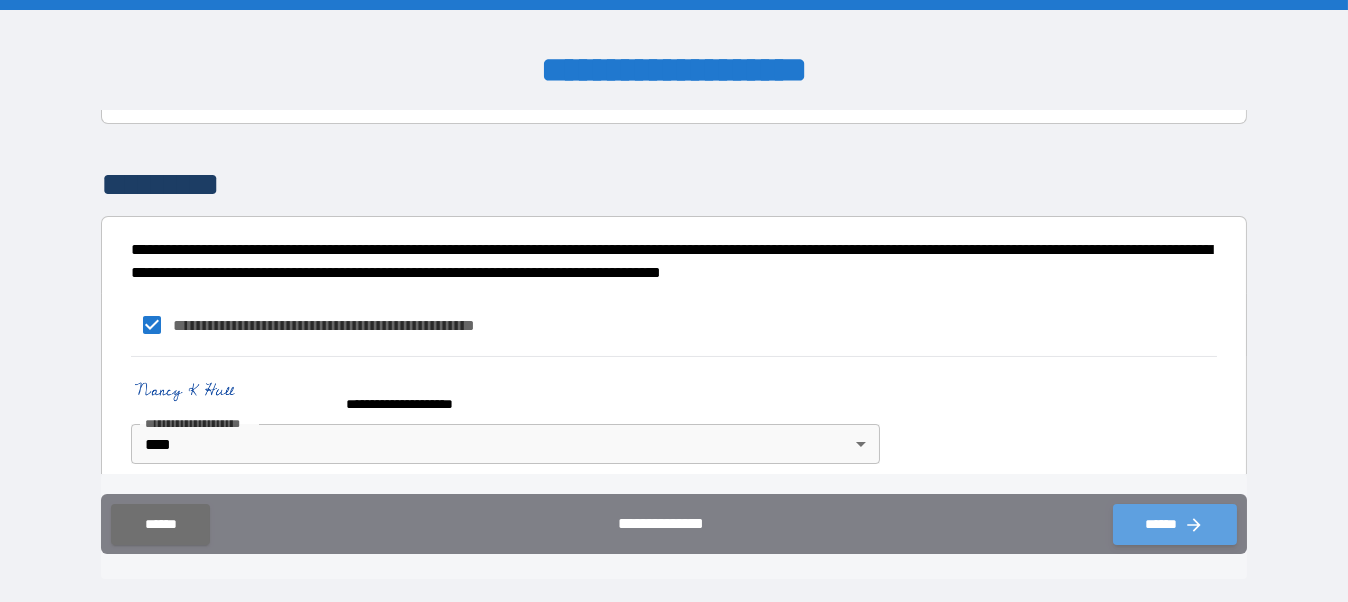 click 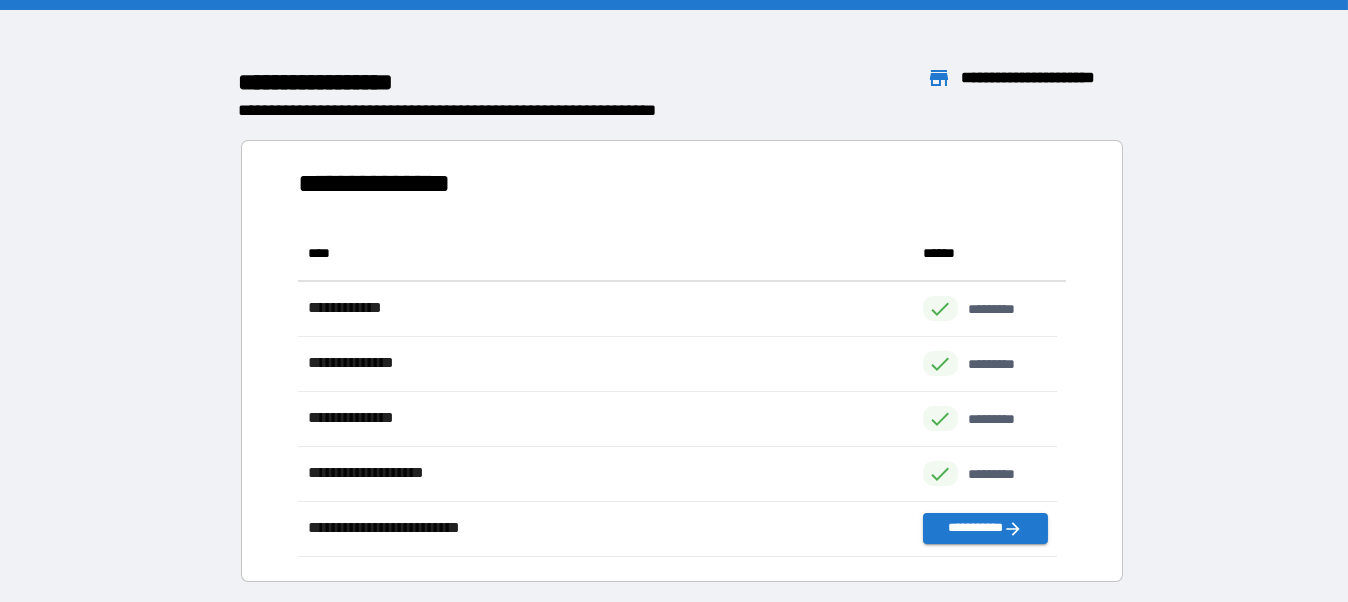 scroll, scrollTop: 315, scrollLeft: 745, axis: both 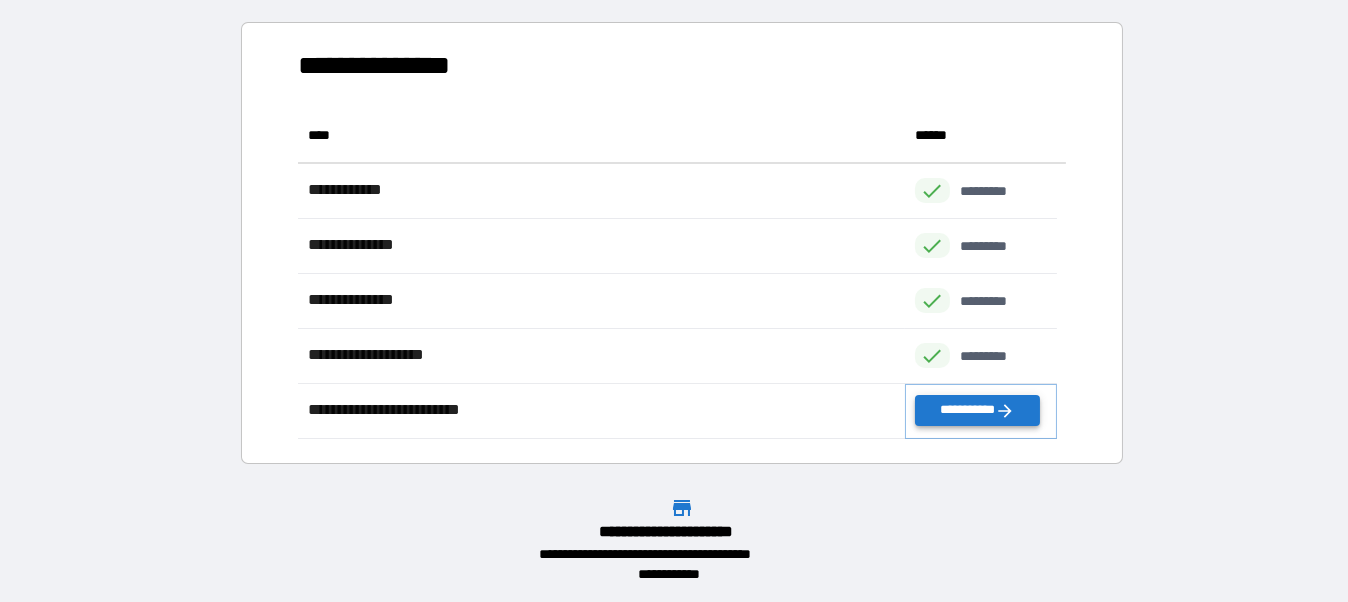 click on "**********" at bounding box center (977, 410) 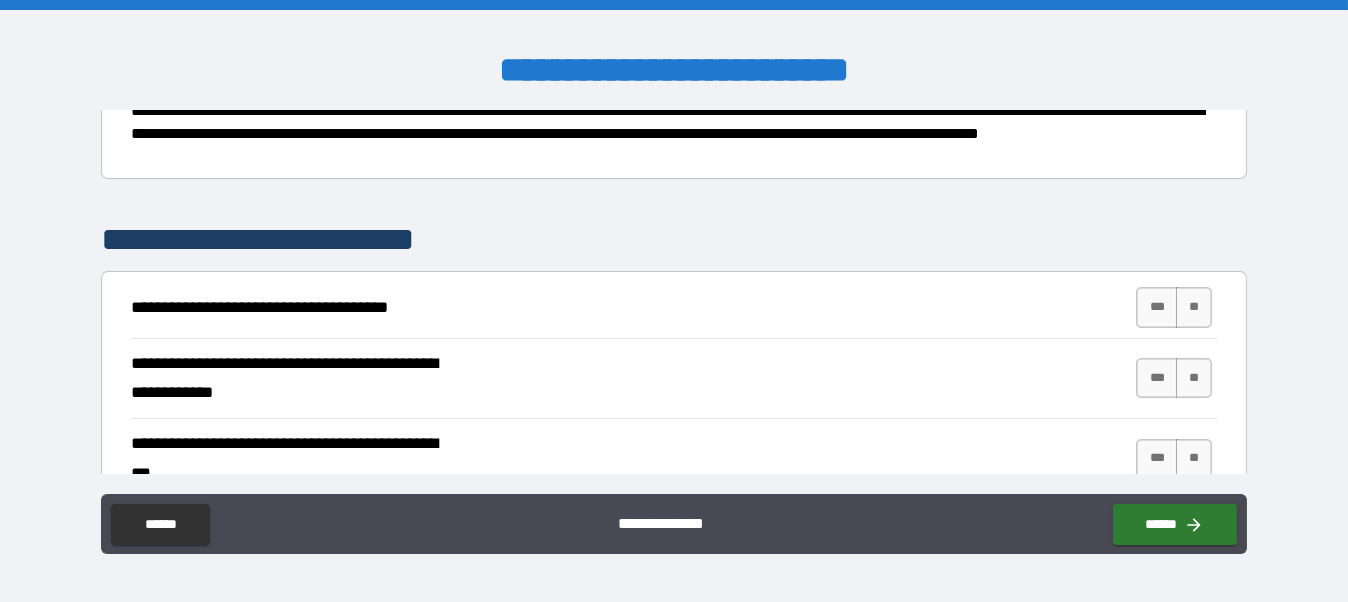 scroll, scrollTop: 300, scrollLeft: 0, axis: vertical 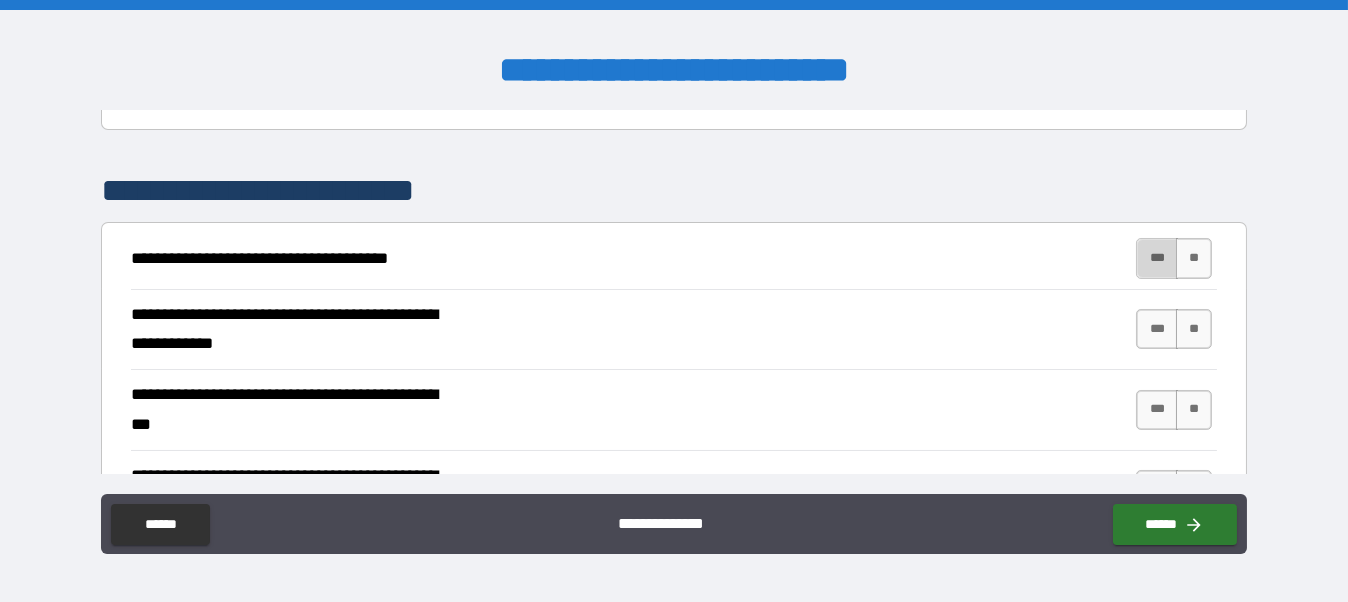 click on "***" at bounding box center (1157, 258) 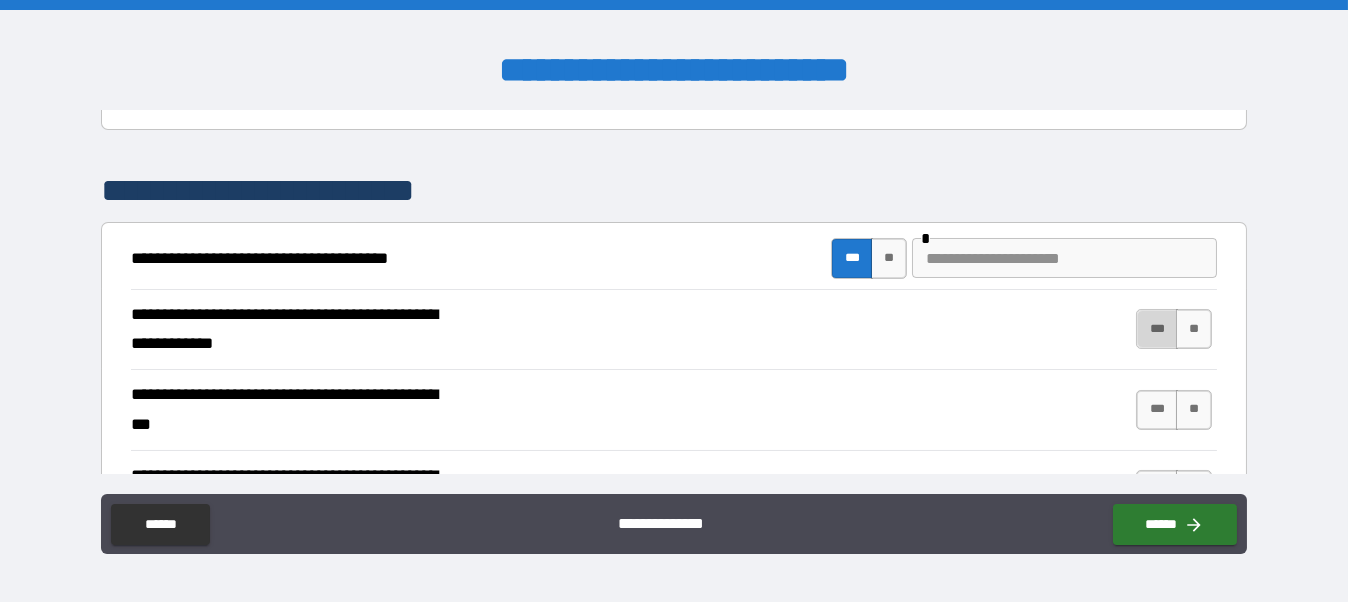 click on "***" at bounding box center [1157, 329] 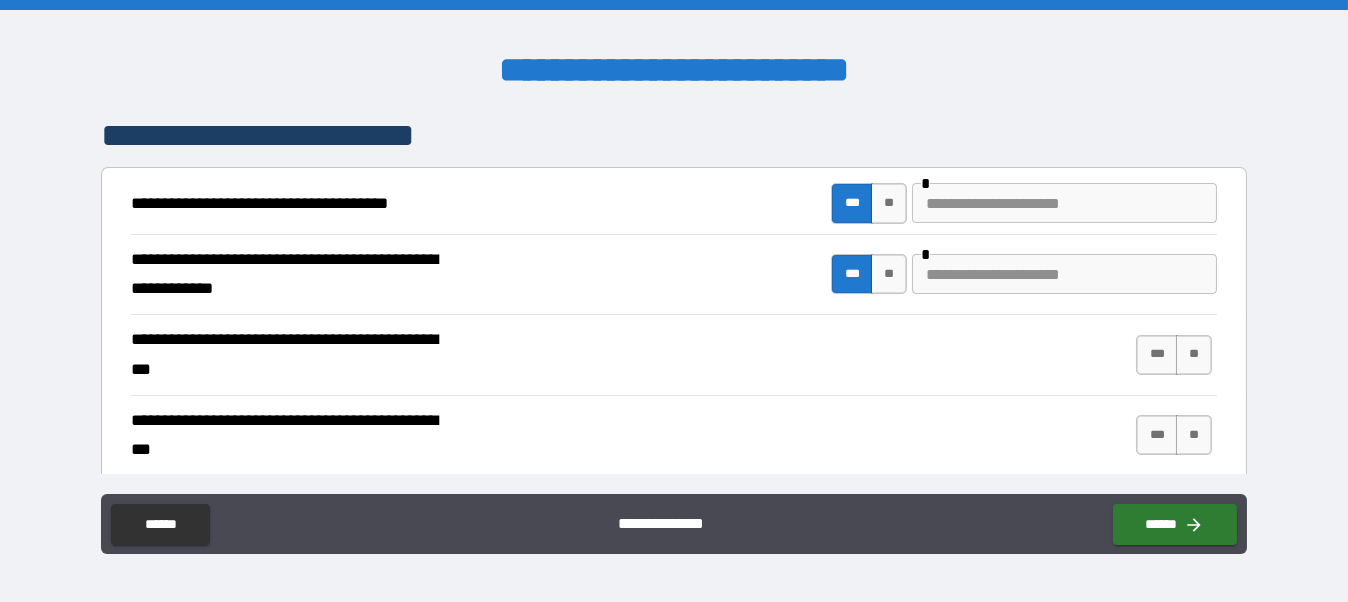 scroll, scrollTop: 400, scrollLeft: 0, axis: vertical 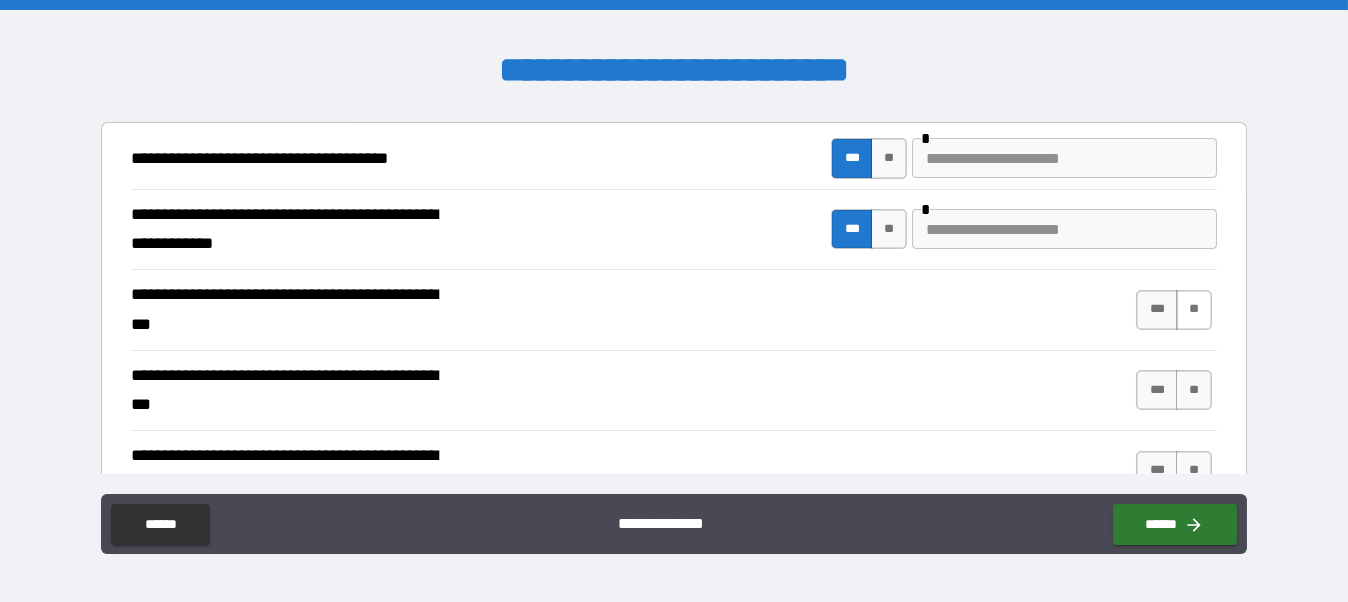 click on "**" at bounding box center [1194, 310] 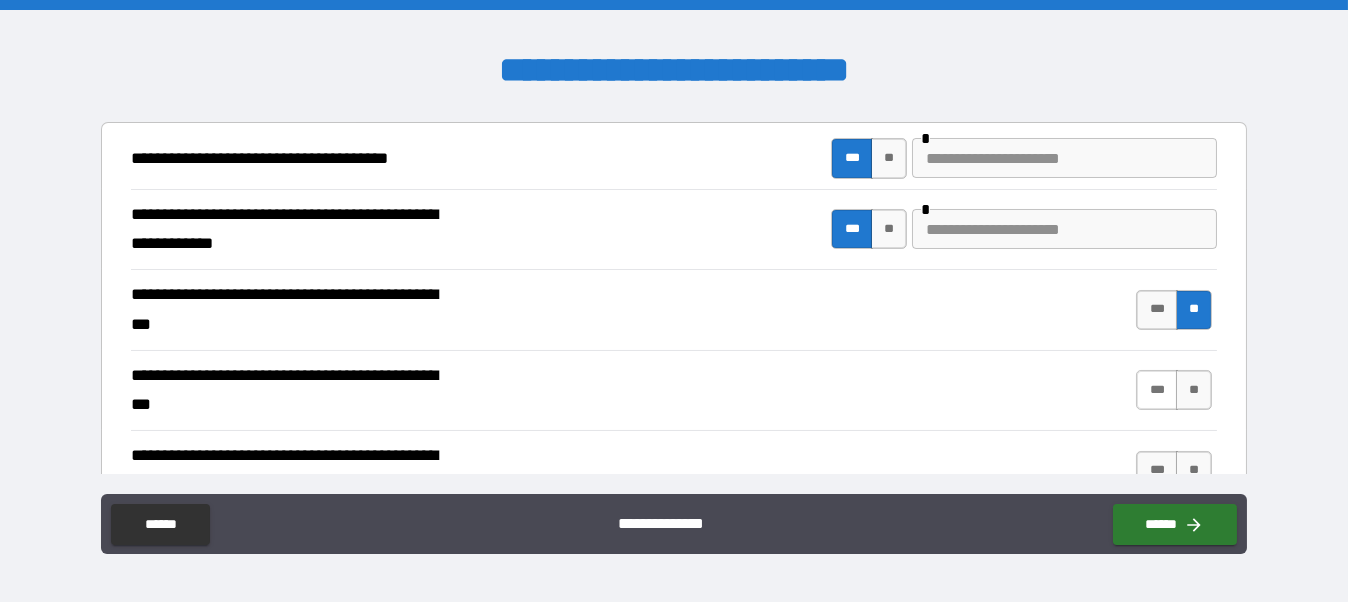 click on "***" at bounding box center [1157, 390] 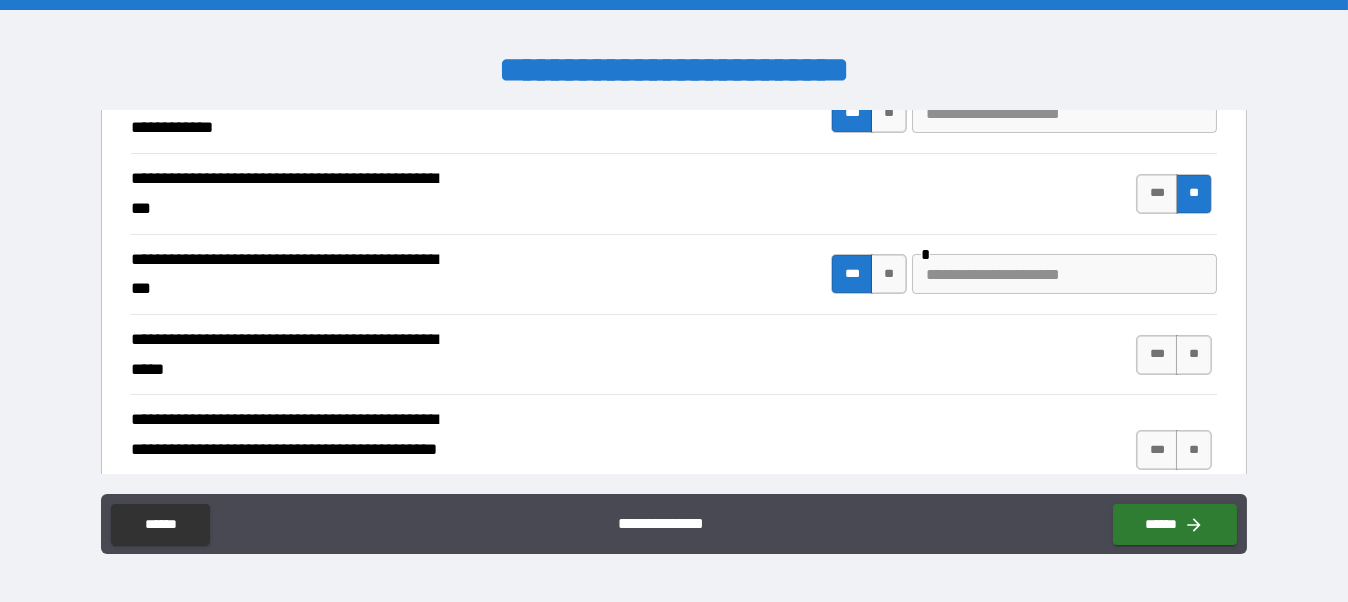 scroll, scrollTop: 500, scrollLeft: 0, axis: vertical 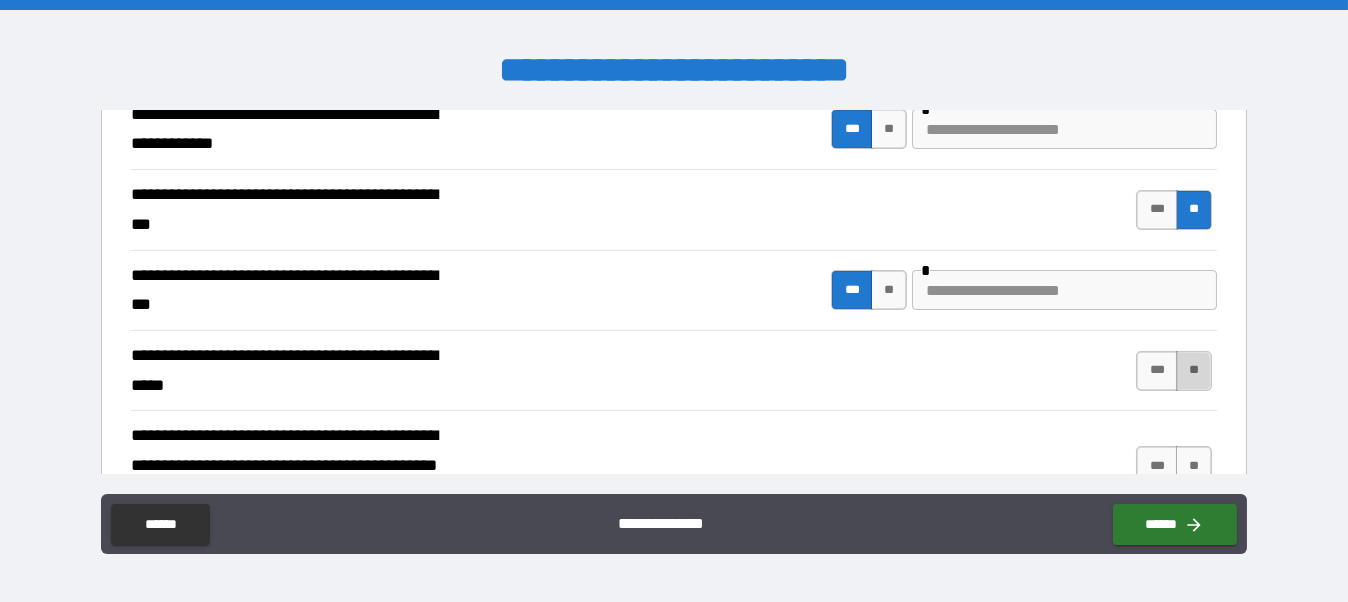 click on "**" at bounding box center [1194, 371] 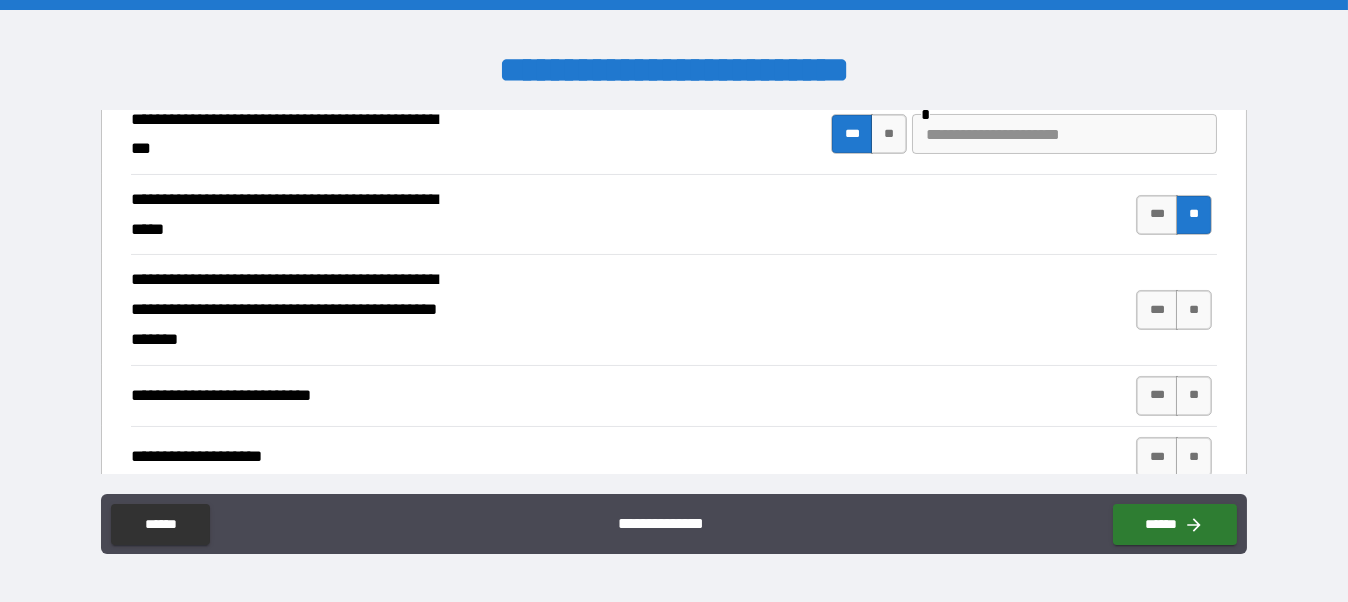 scroll, scrollTop: 700, scrollLeft: 0, axis: vertical 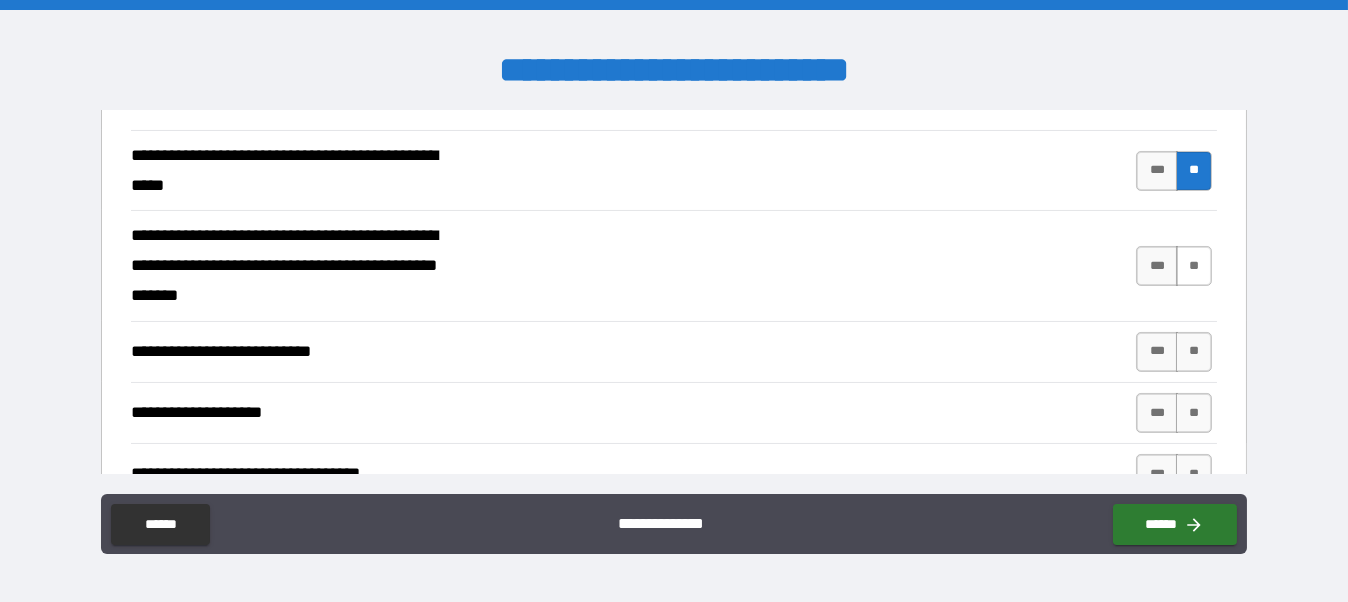 click on "**" at bounding box center (1194, 266) 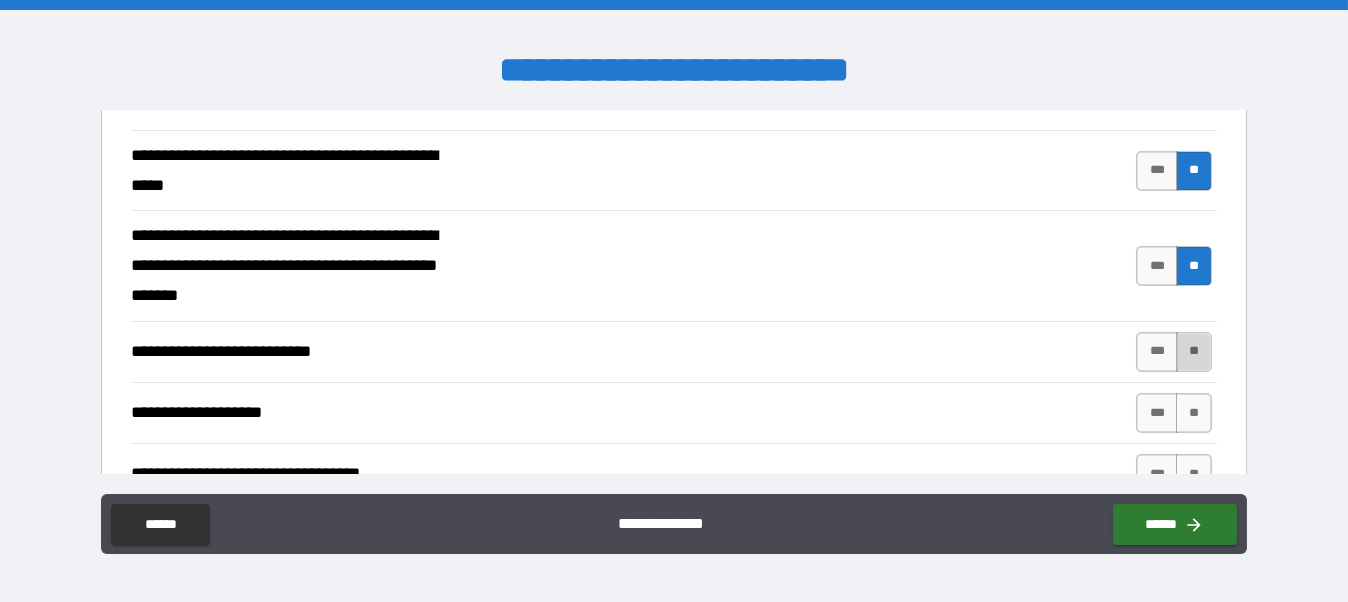 click on "**" at bounding box center [1194, 352] 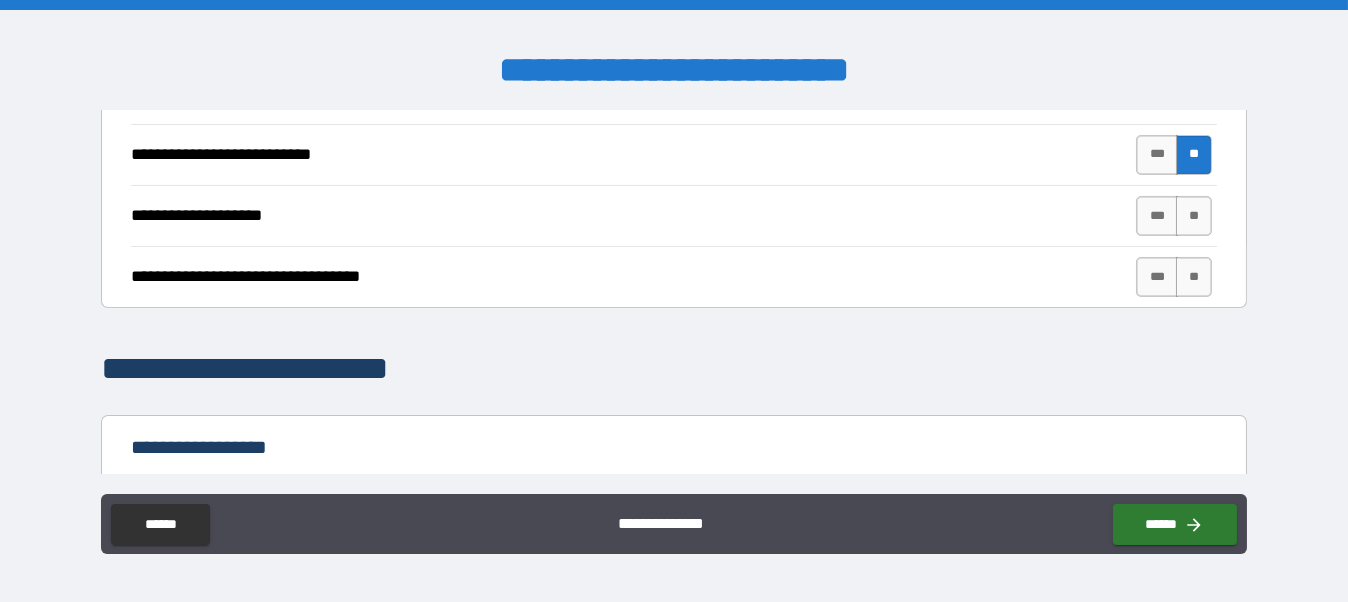 scroll, scrollTop: 900, scrollLeft: 0, axis: vertical 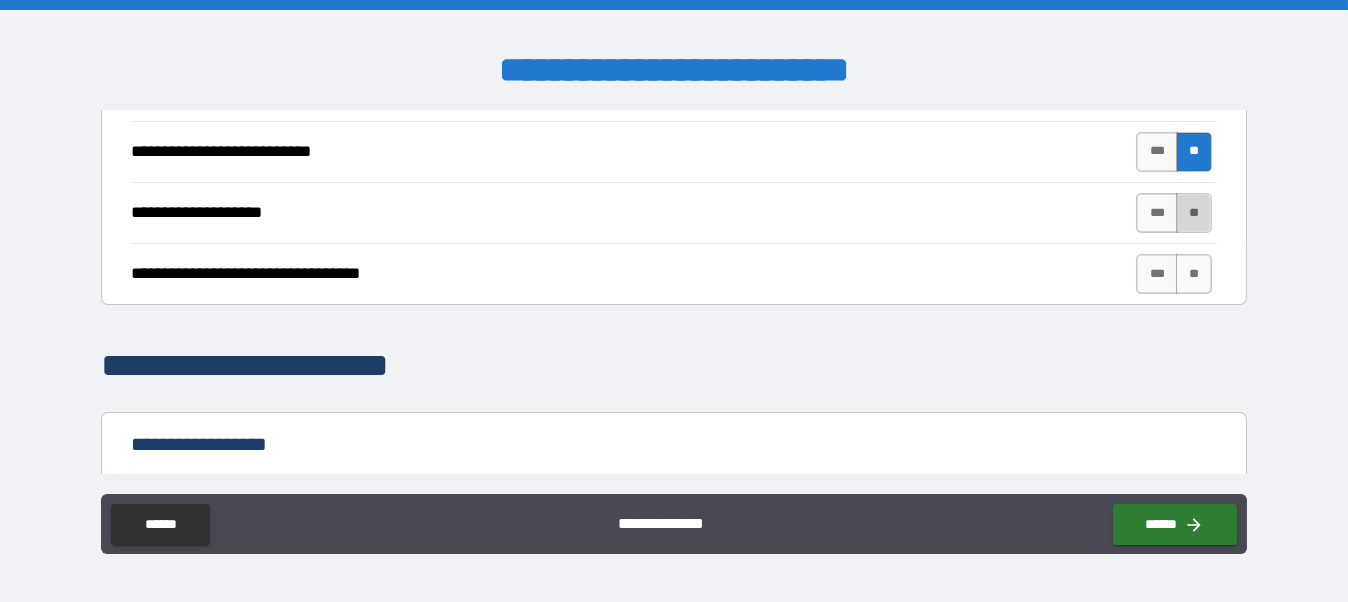 click on "**" at bounding box center (1194, 213) 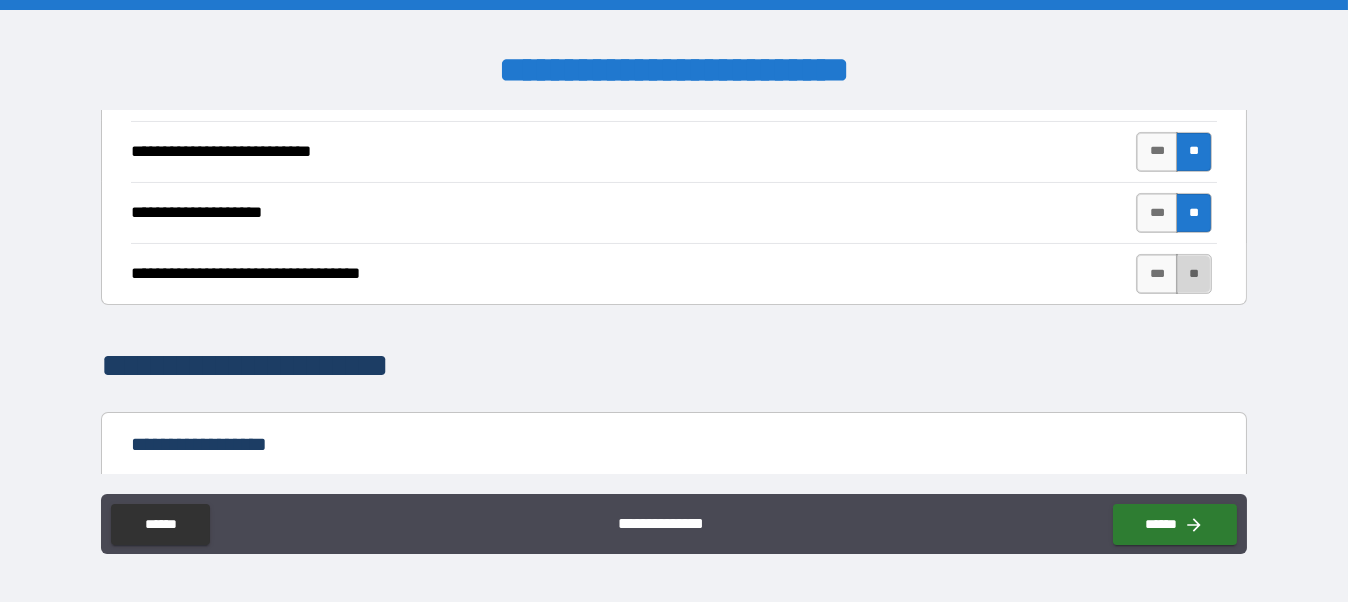 click on "**" at bounding box center [1194, 274] 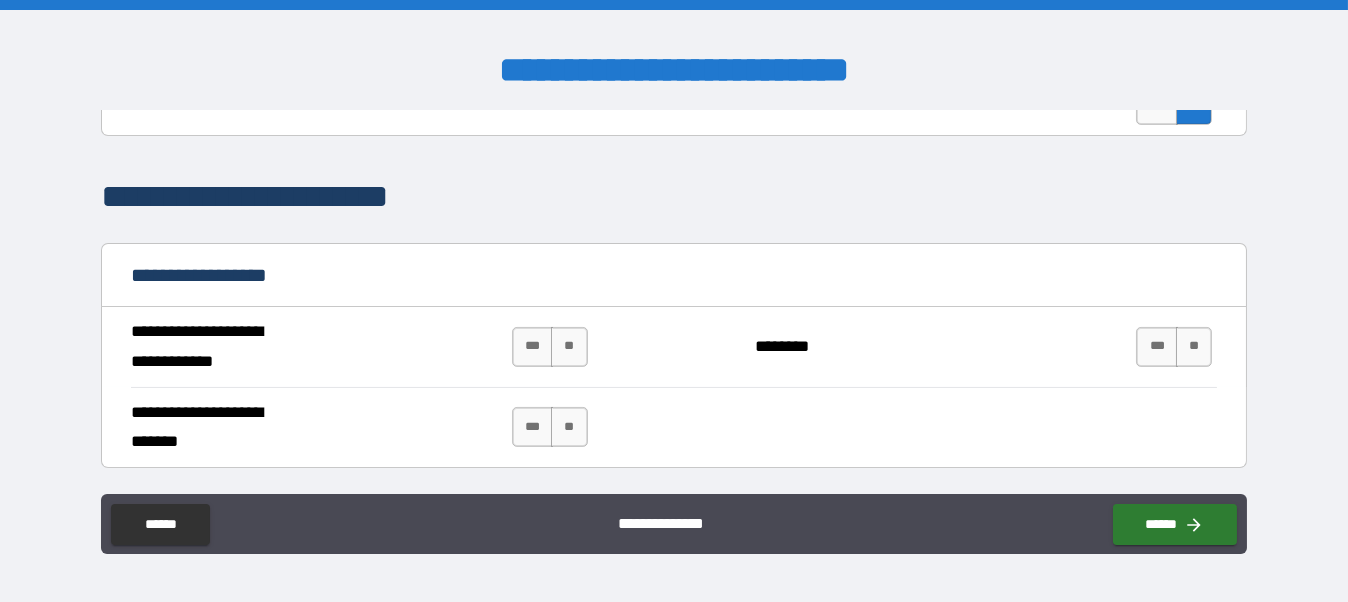 scroll, scrollTop: 1100, scrollLeft: 0, axis: vertical 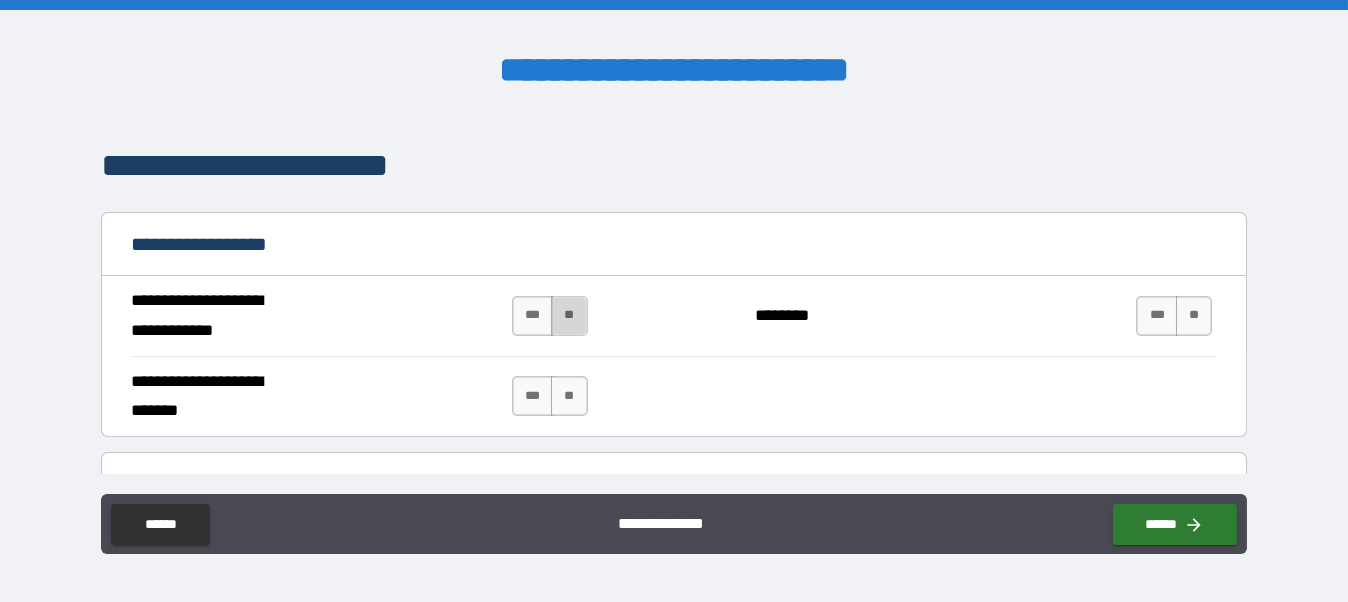 click on "**" at bounding box center [569, 316] 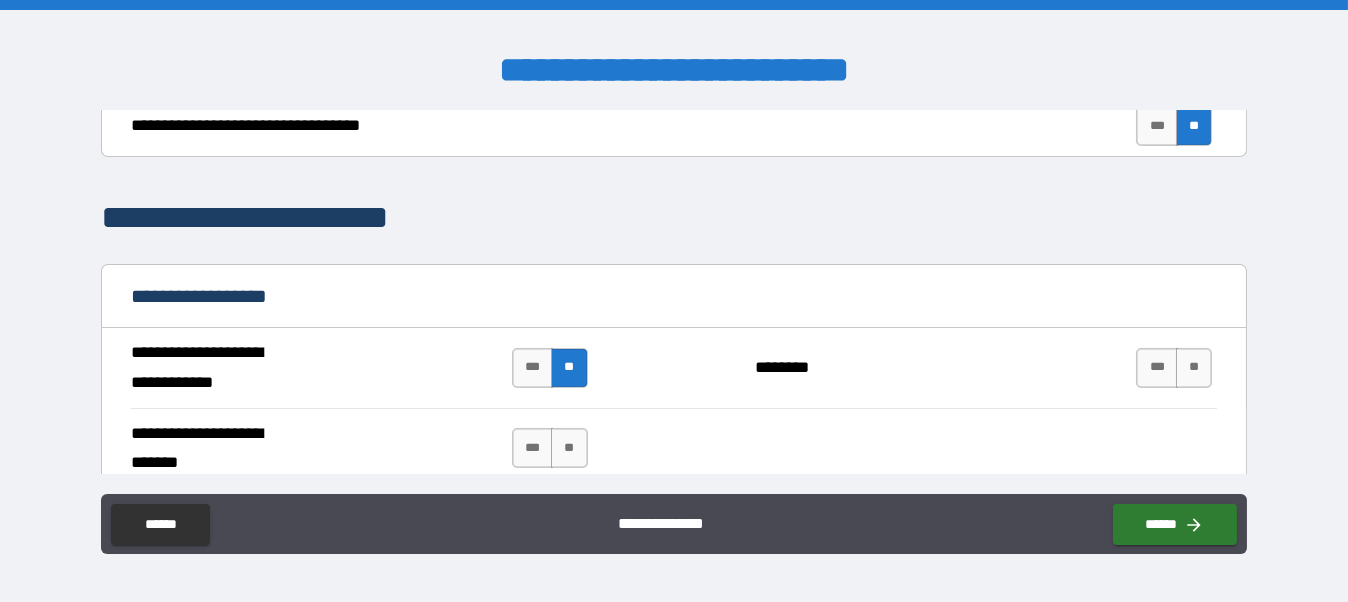 scroll, scrollTop: 1100, scrollLeft: 0, axis: vertical 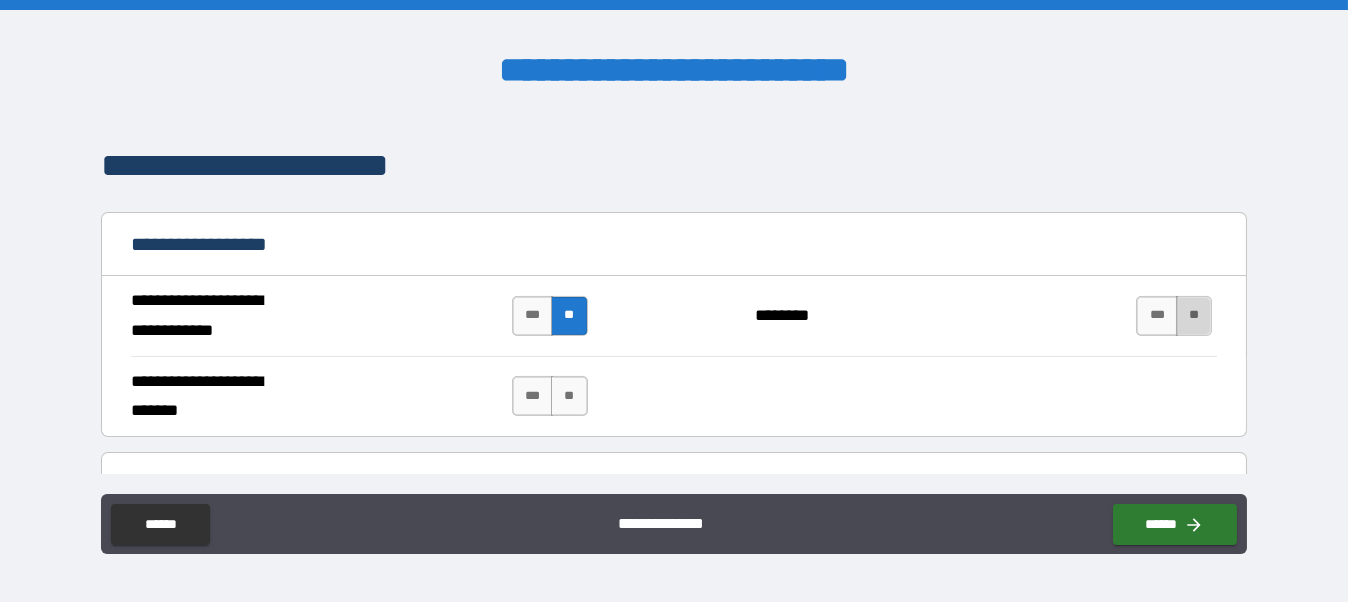 click on "**" at bounding box center (1194, 316) 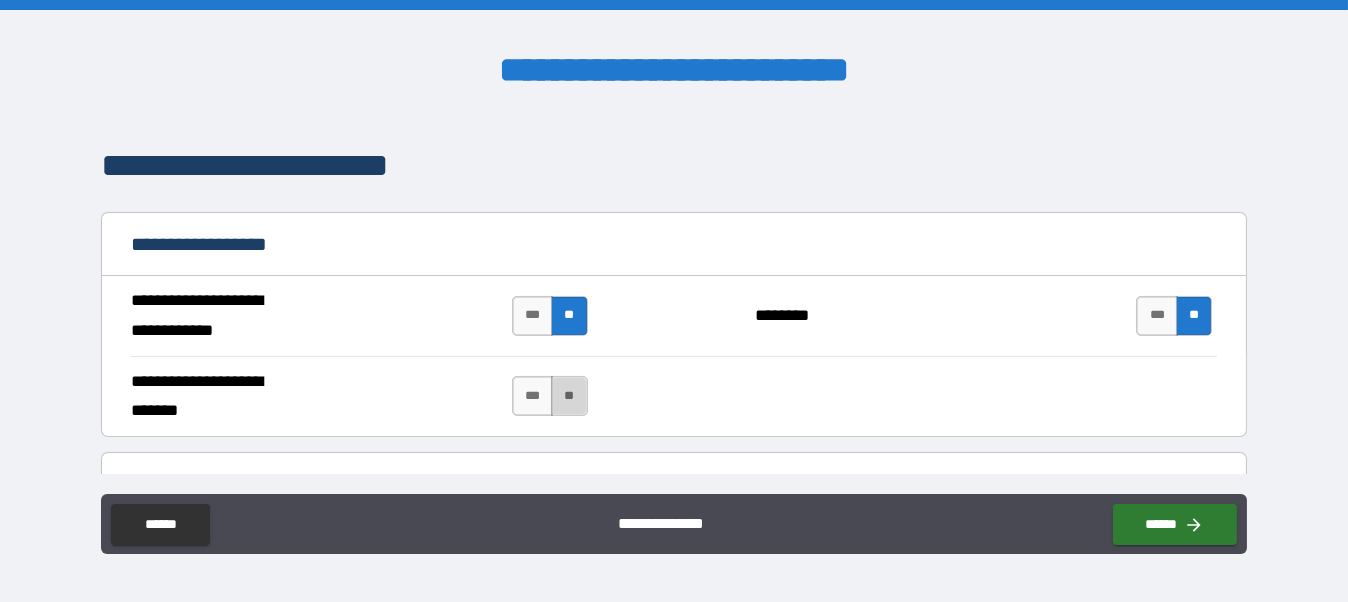 click on "**" at bounding box center [569, 396] 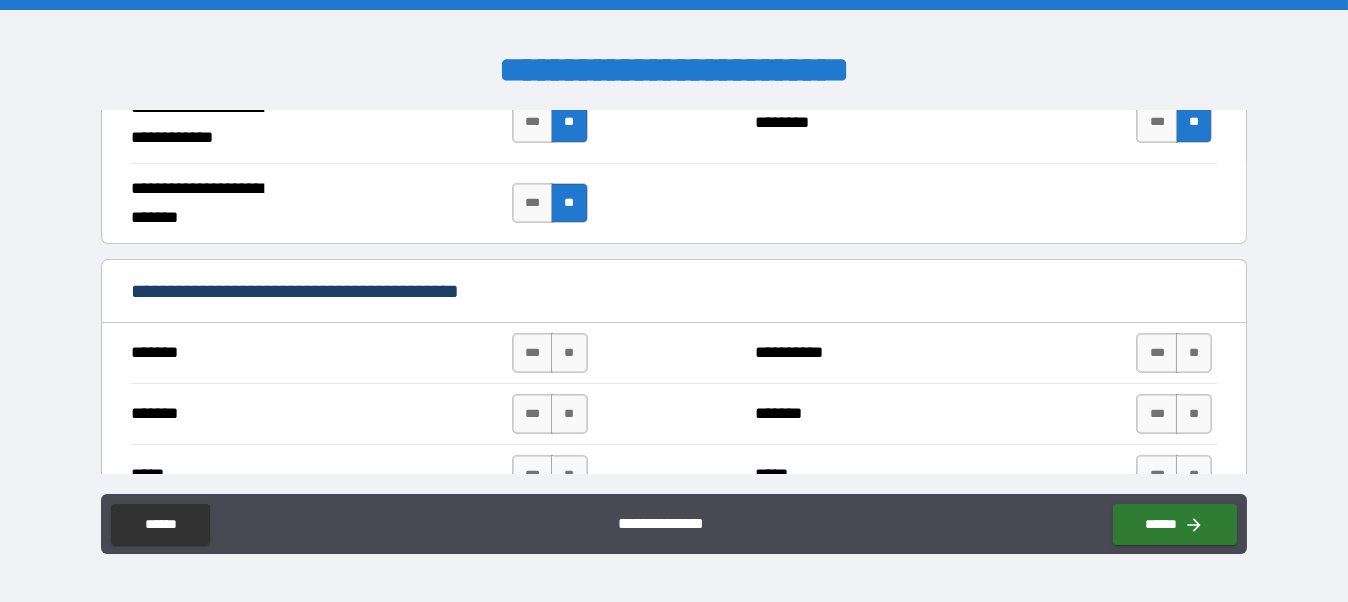 scroll, scrollTop: 1300, scrollLeft: 0, axis: vertical 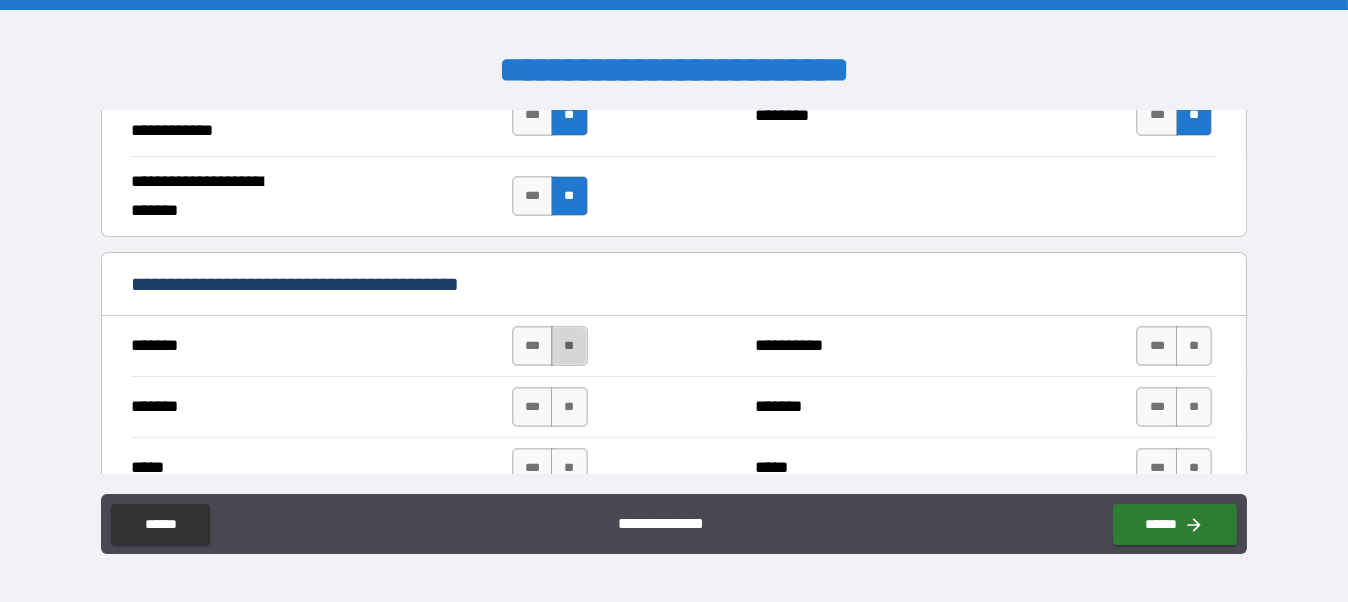 click on "**" at bounding box center (569, 346) 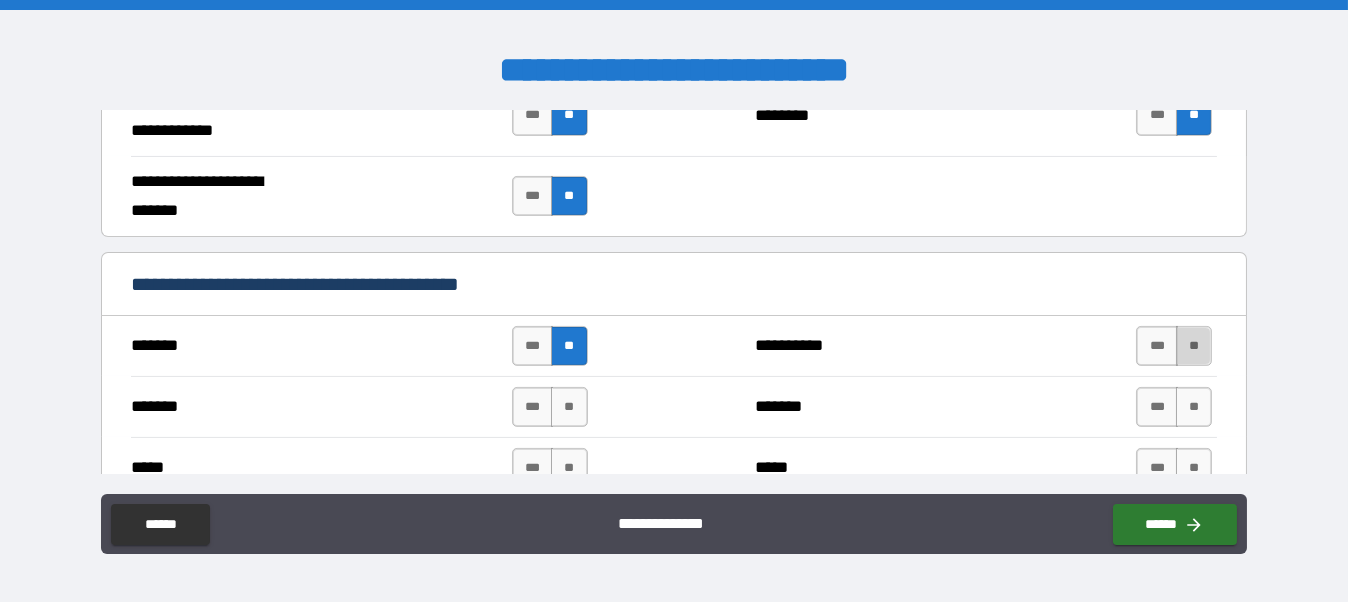 click on "**" at bounding box center (1194, 346) 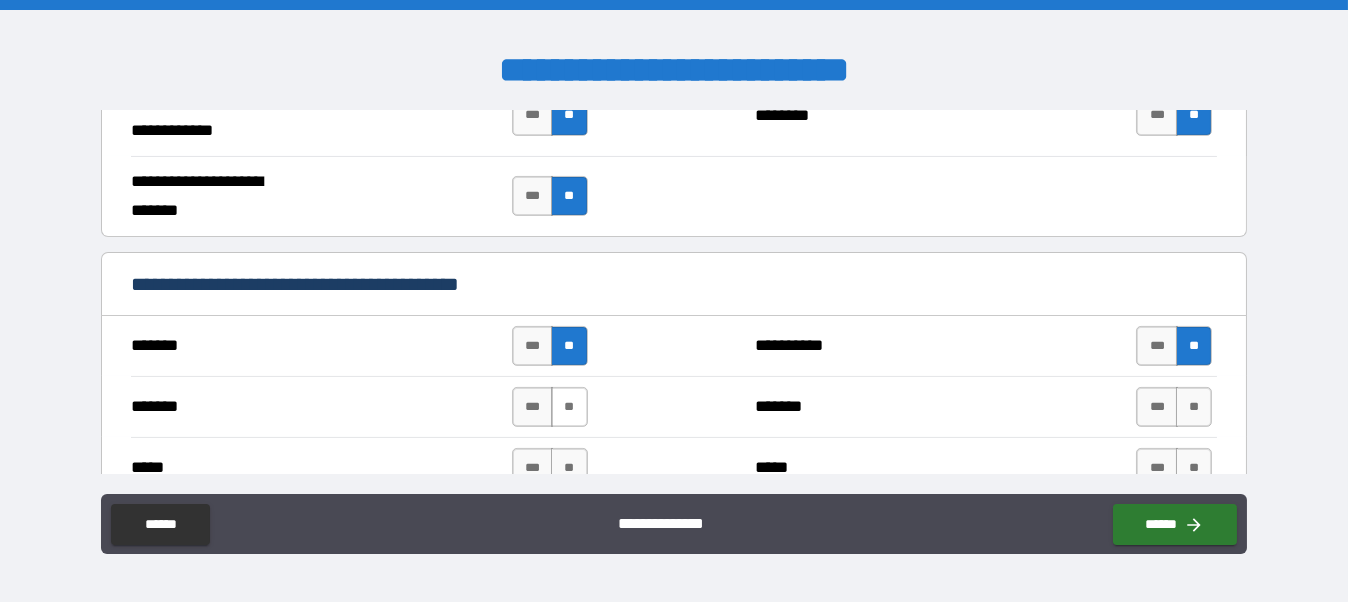 click on "**" at bounding box center [569, 407] 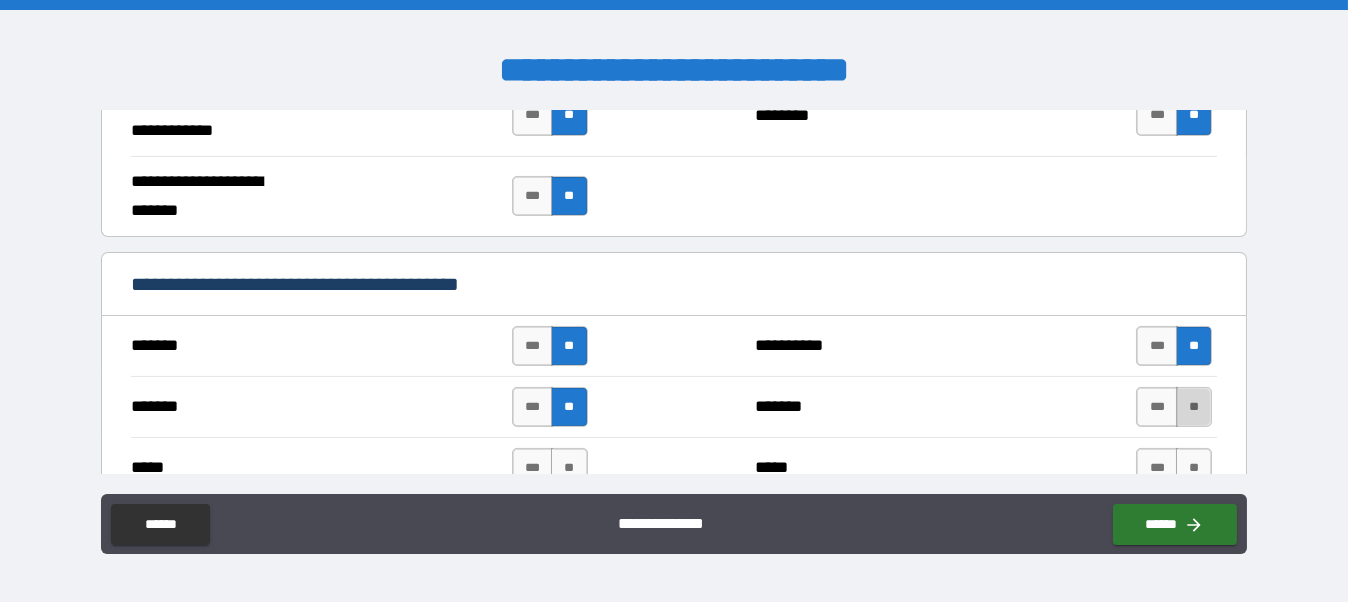 click on "**" at bounding box center [1194, 407] 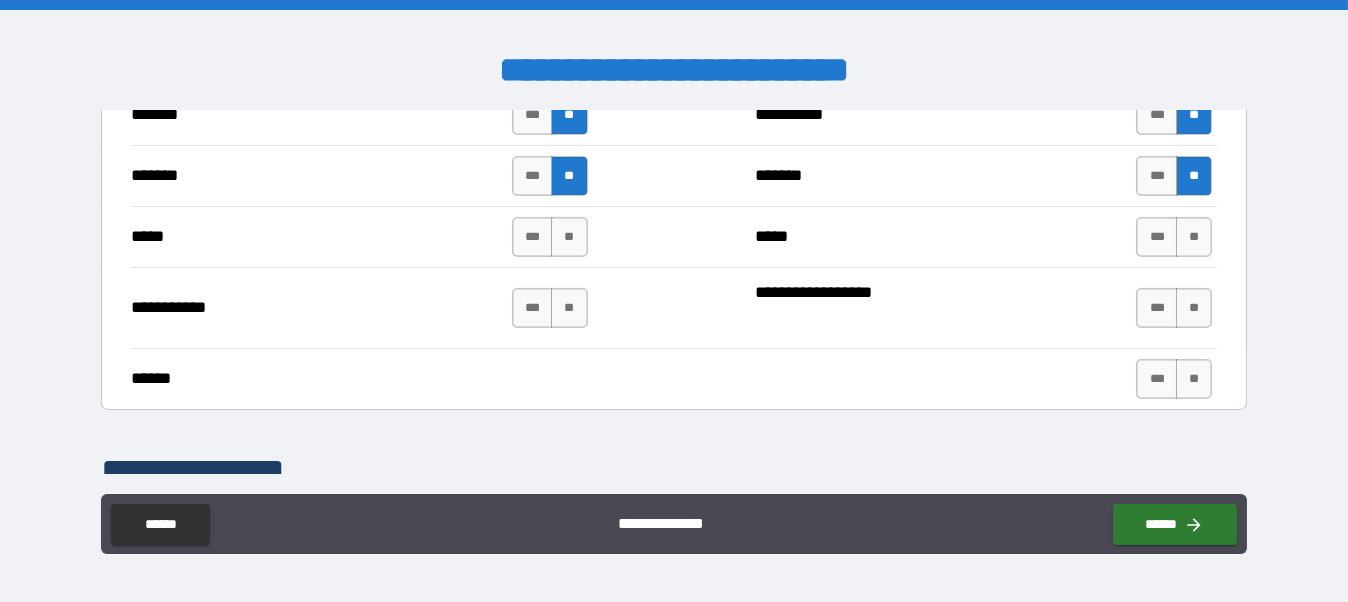 scroll, scrollTop: 1500, scrollLeft: 0, axis: vertical 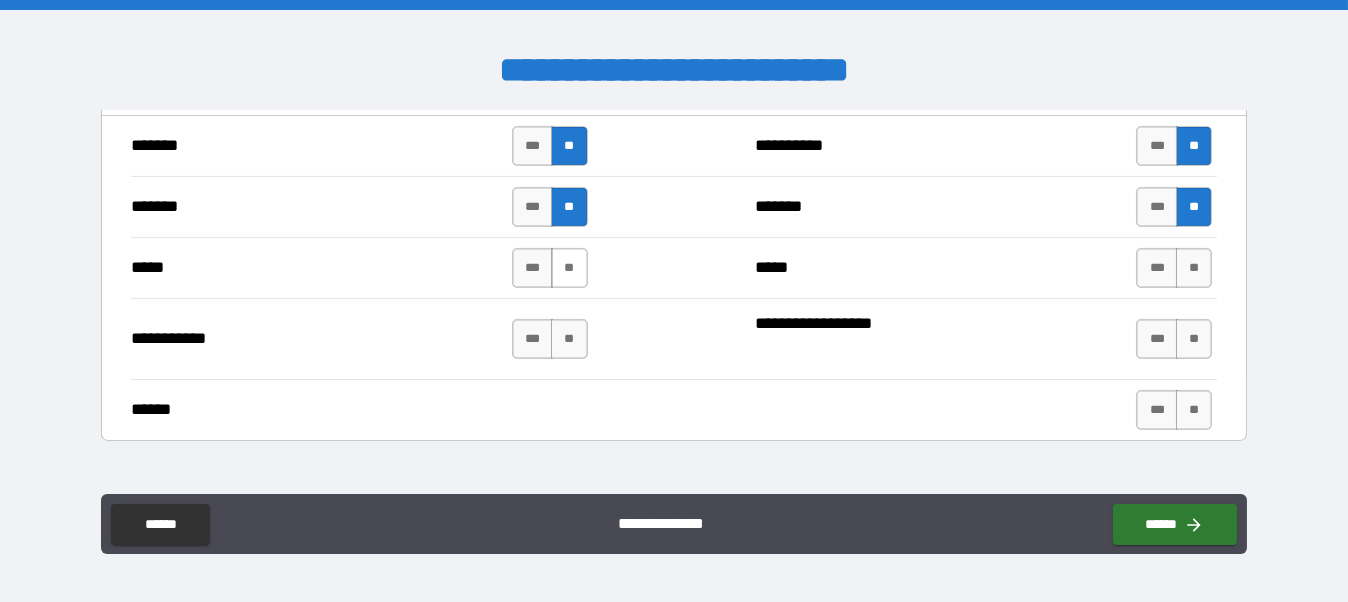 click on "**" at bounding box center [569, 268] 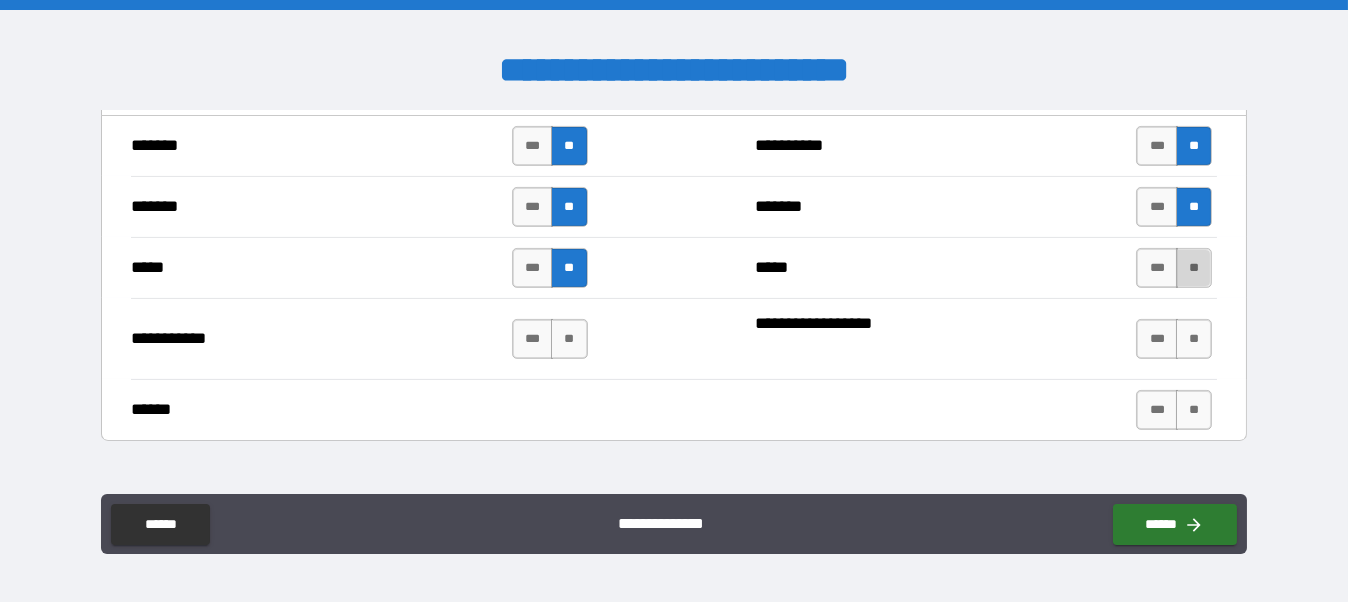 click on "**" at bounding box center (1194, 268) 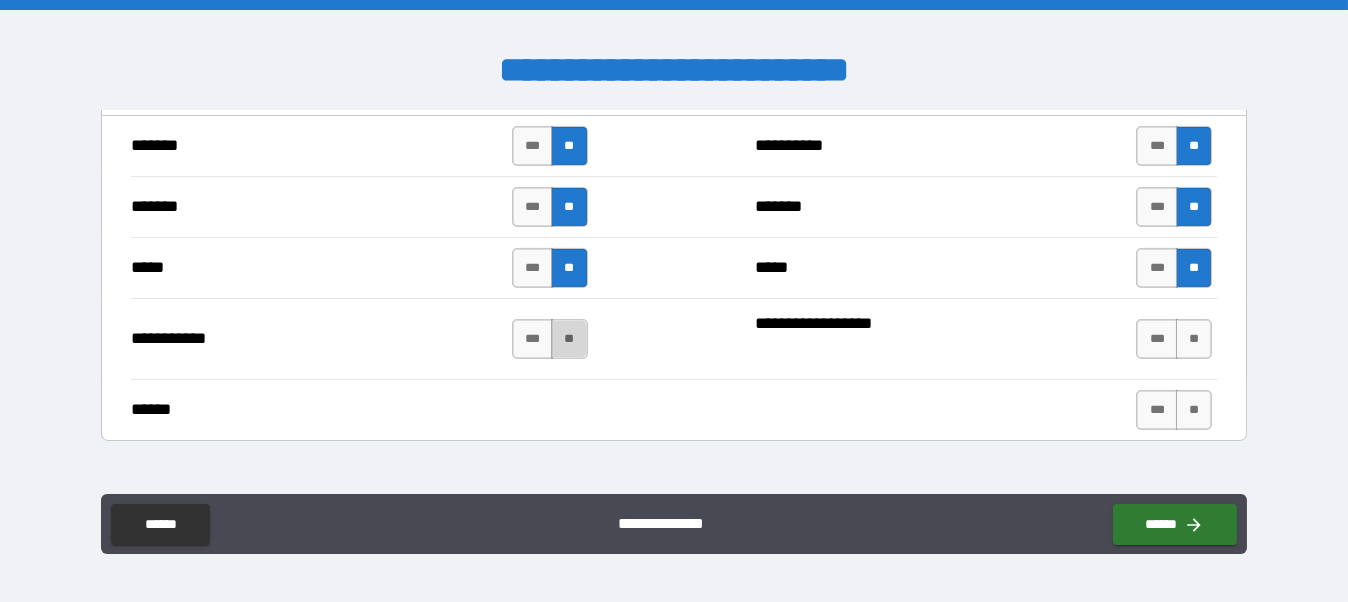 click on "**" at bounding box center [569, 339] 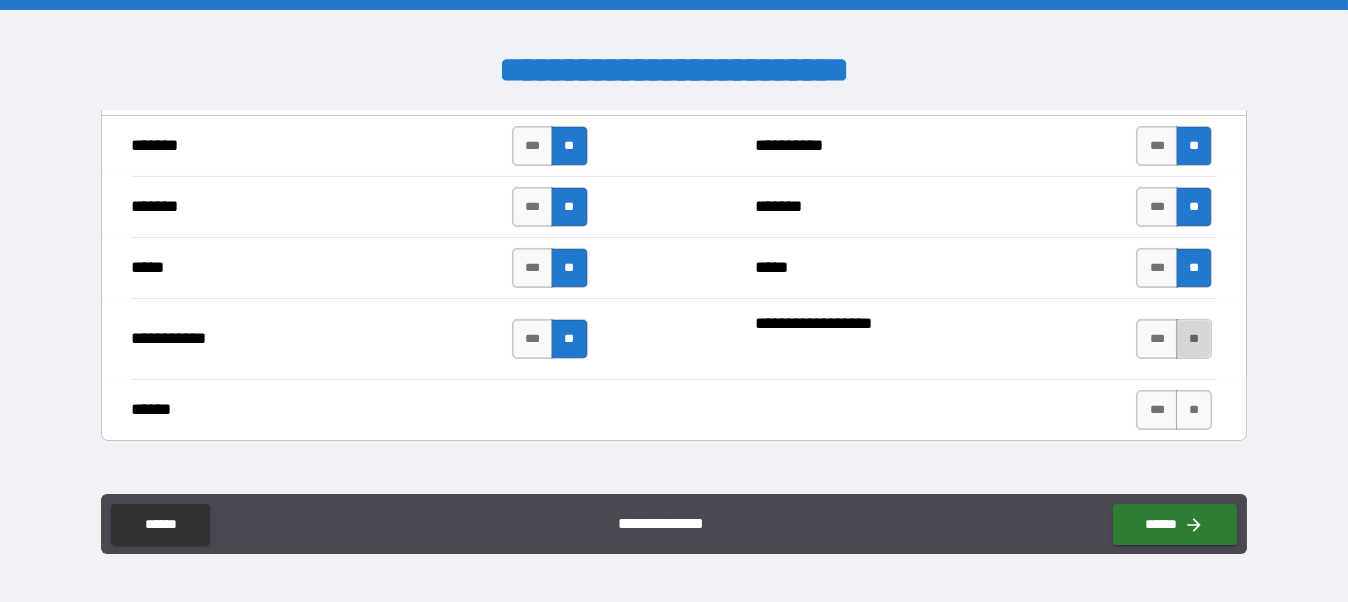 click on "**" at bounding box center [1194, 339] 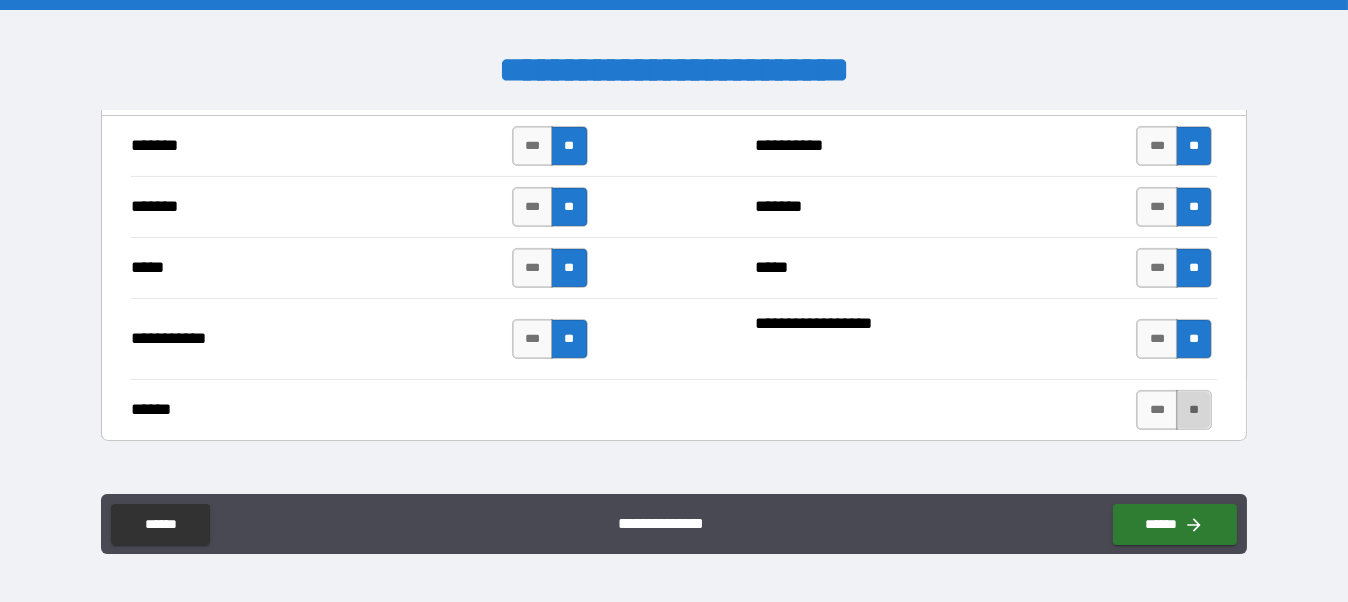 click on "**" at bounding box center [1194, 410] 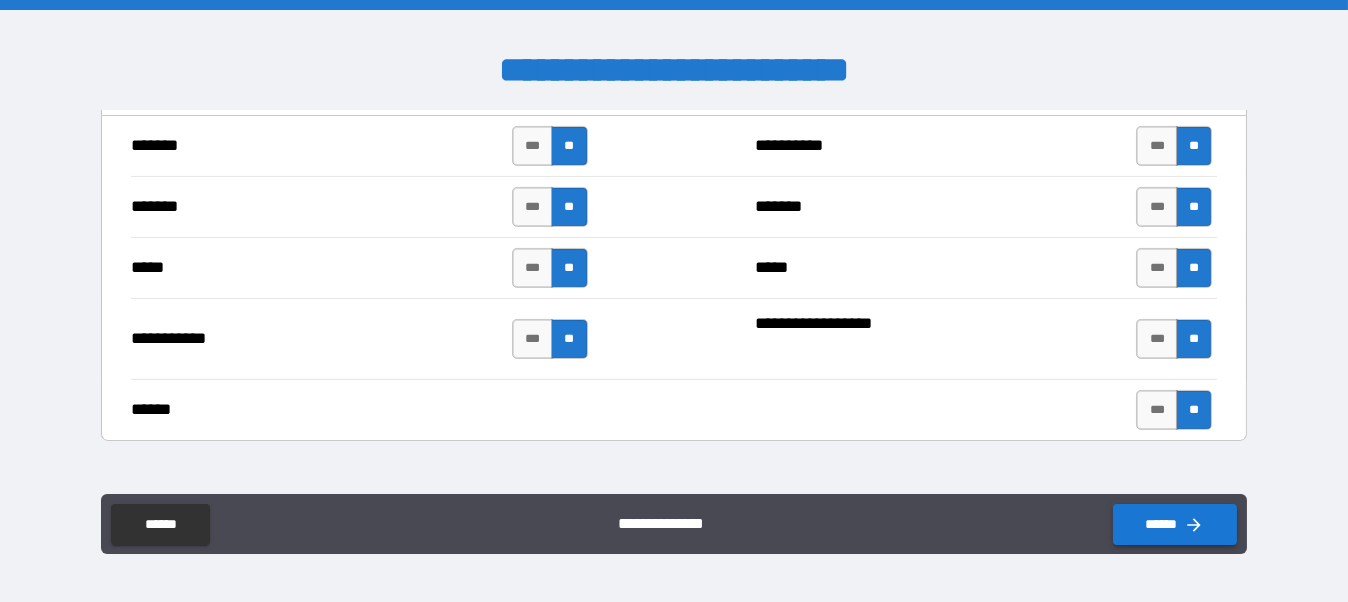 click on "******" at bounding box center [1175, 524] 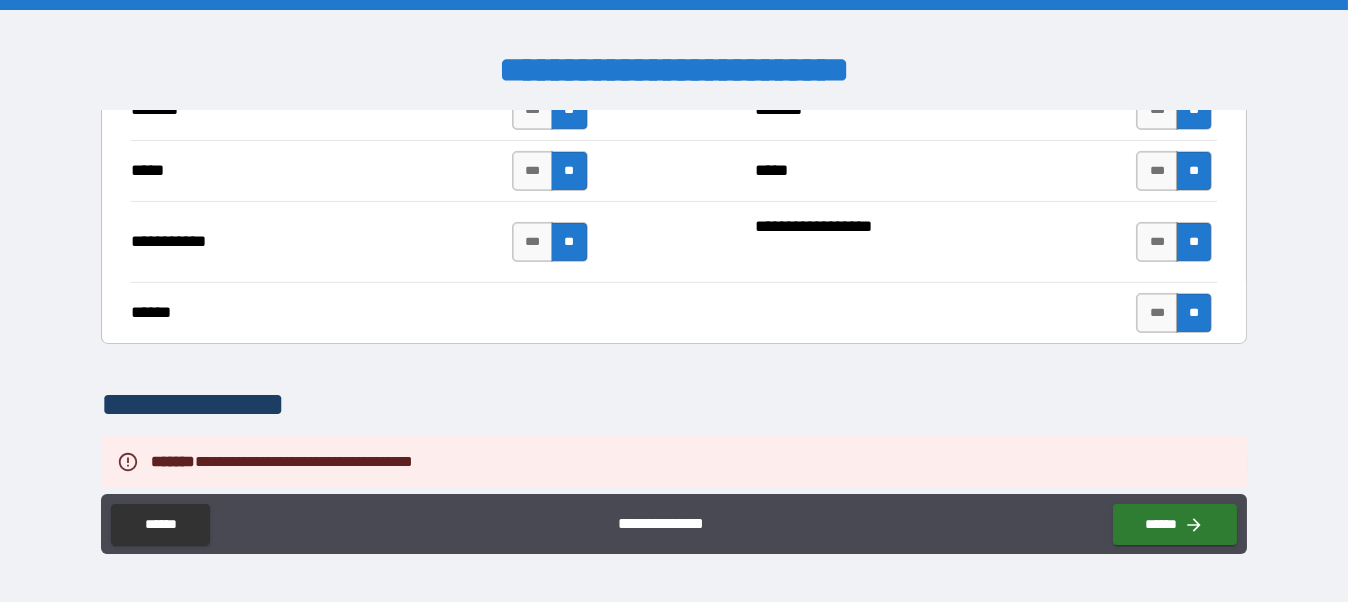 scroll, scrollTop: 1800, scrollLeft: 0, axis: vertical 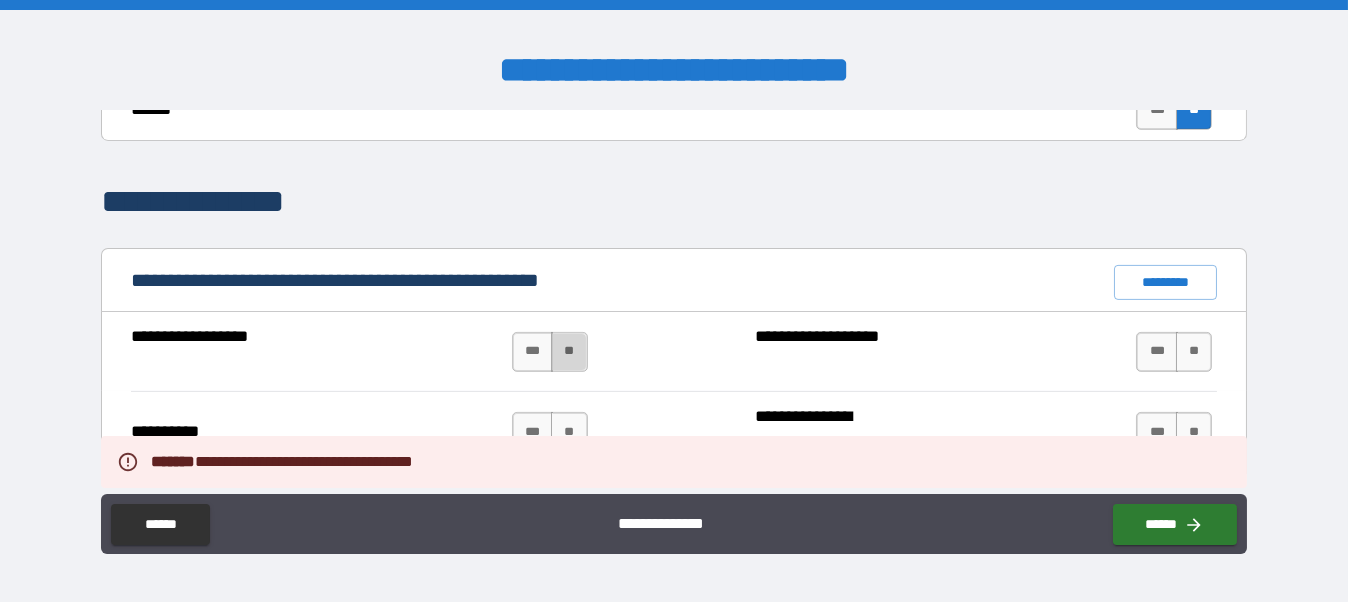 click on "**" at bounding box center [569, 352] 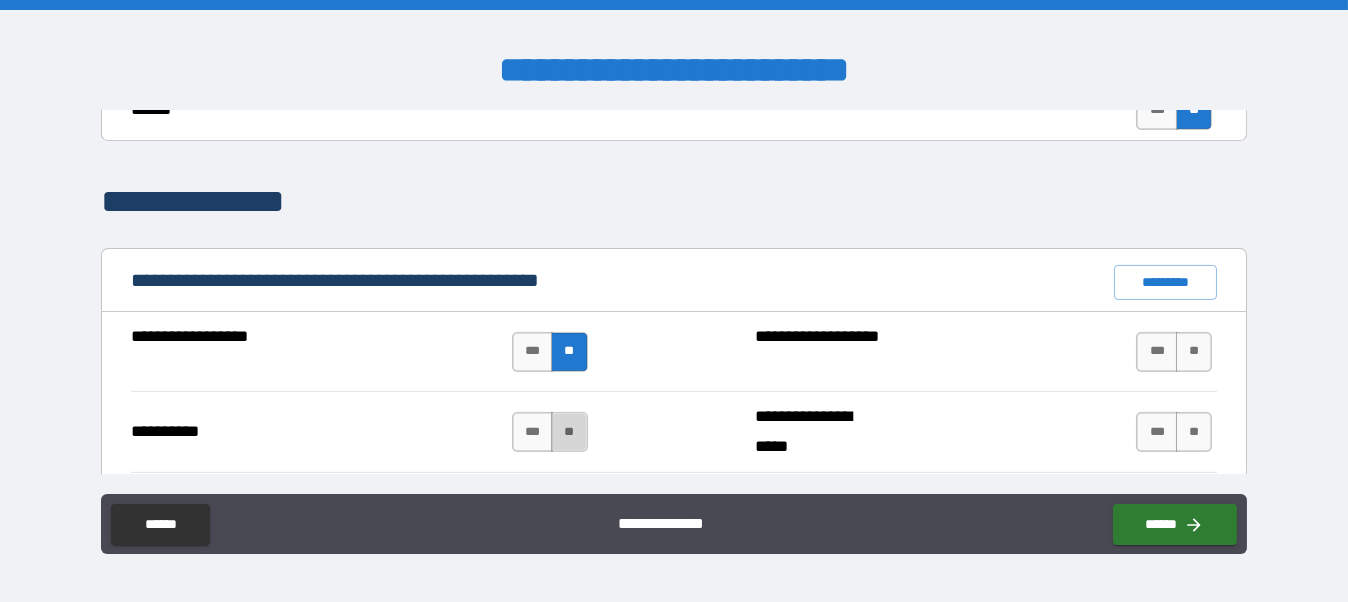 click on "**" at bounding box center (569, 432) 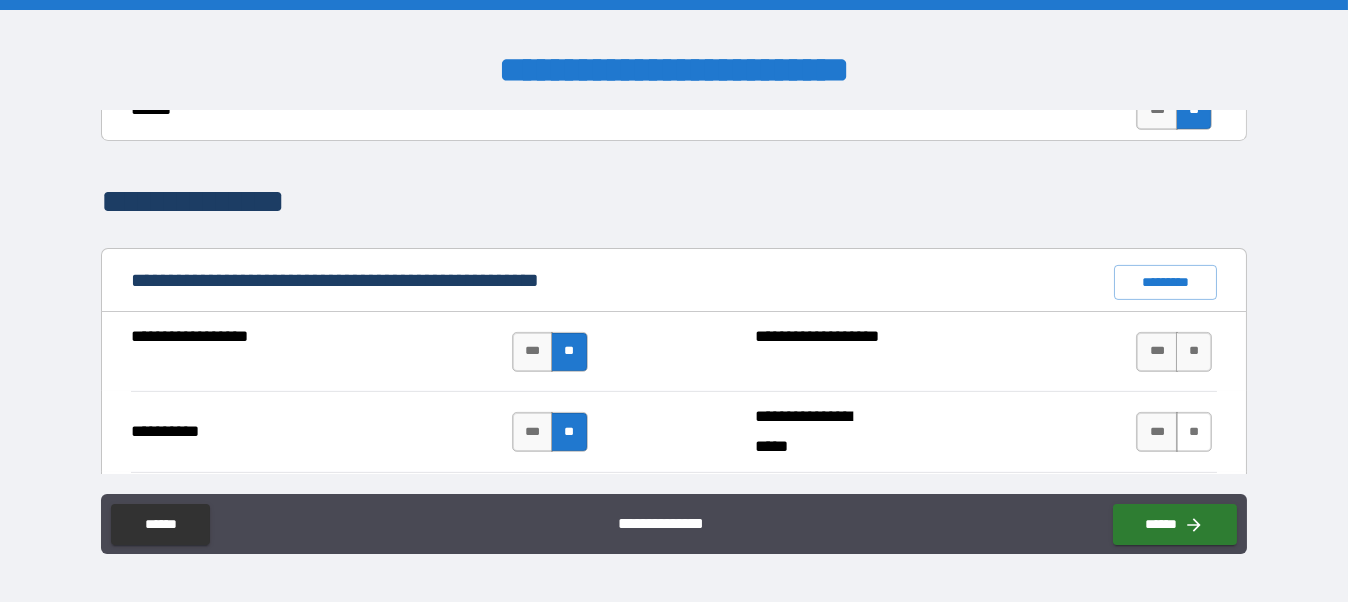 click on "**" at bounding box center (1194, 432) 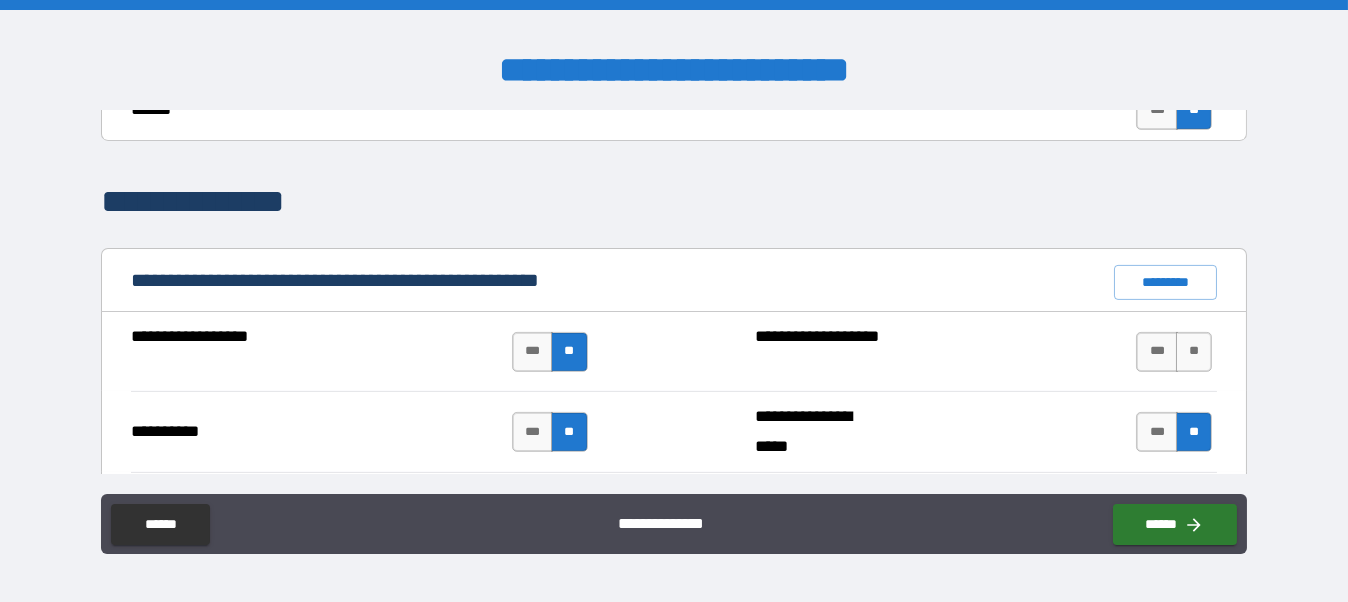 scroll, scrollTop: 2117, scrollLeft: 0, axis: vertical 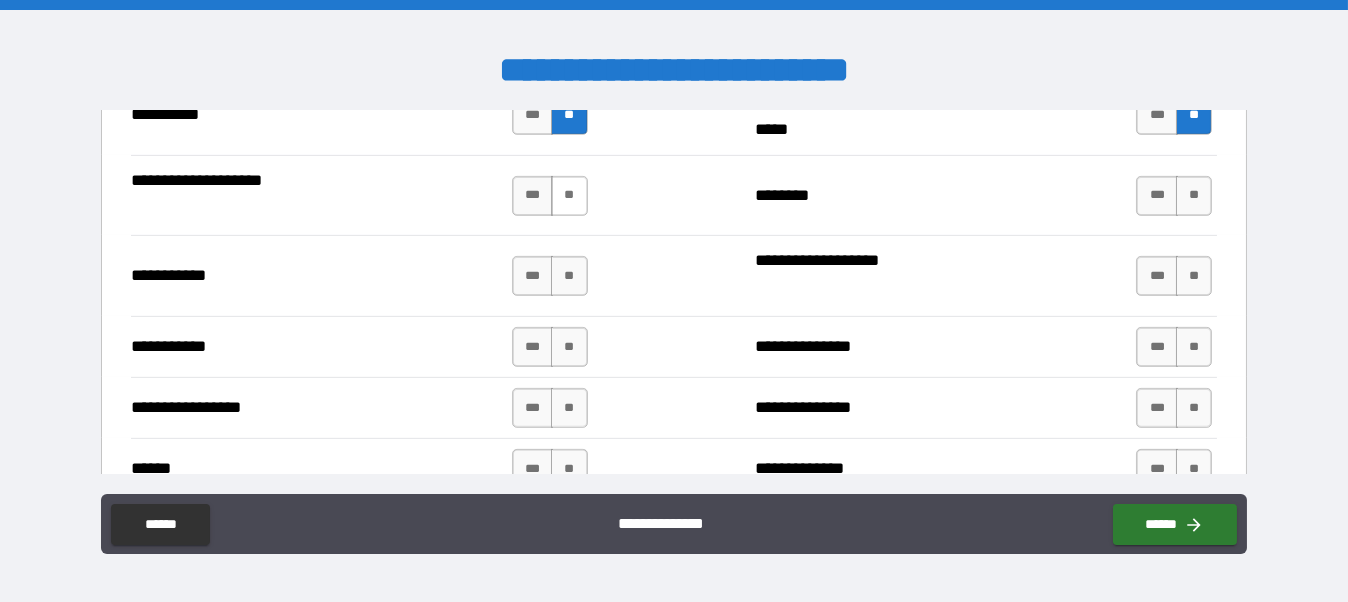click on "**" at bounding box center (569, 196) 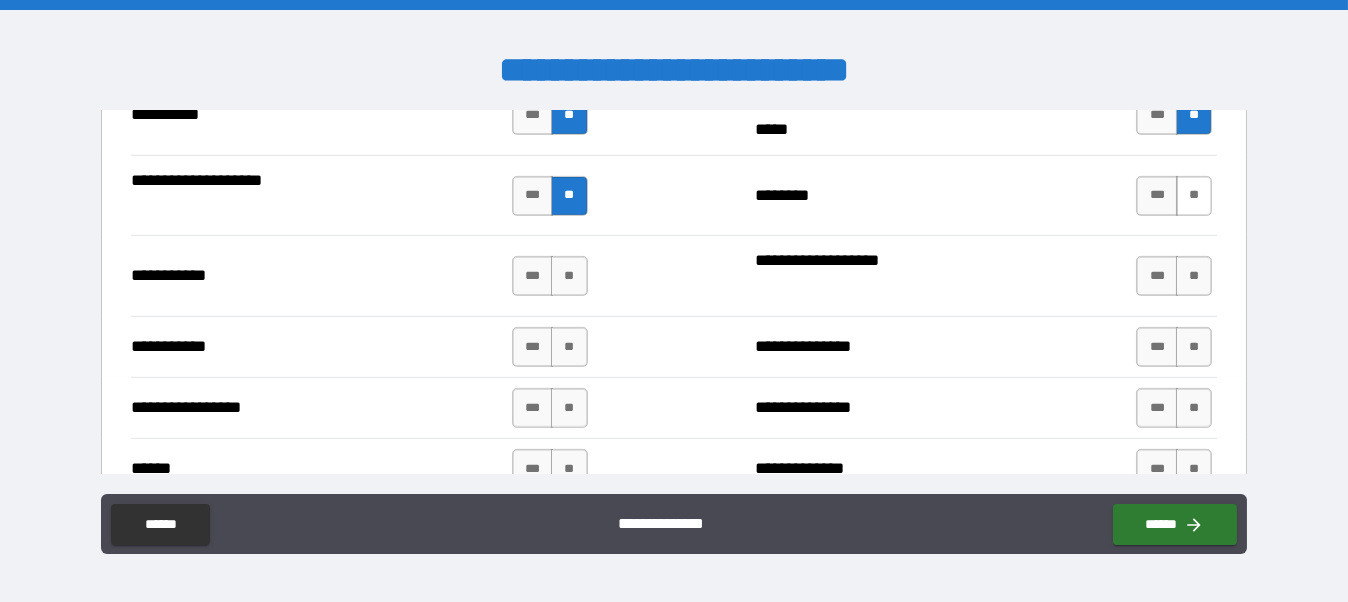 click on "**" at bounding box center (1194, 196) 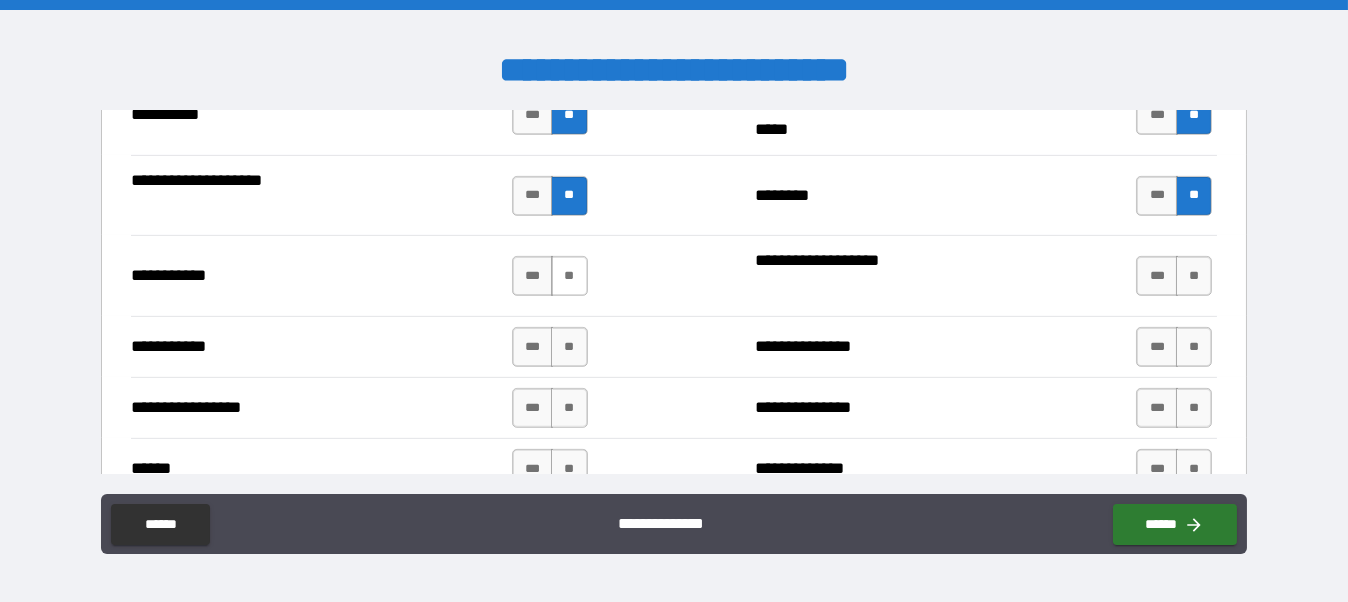 click on "**" at bounding box center (569, 276) 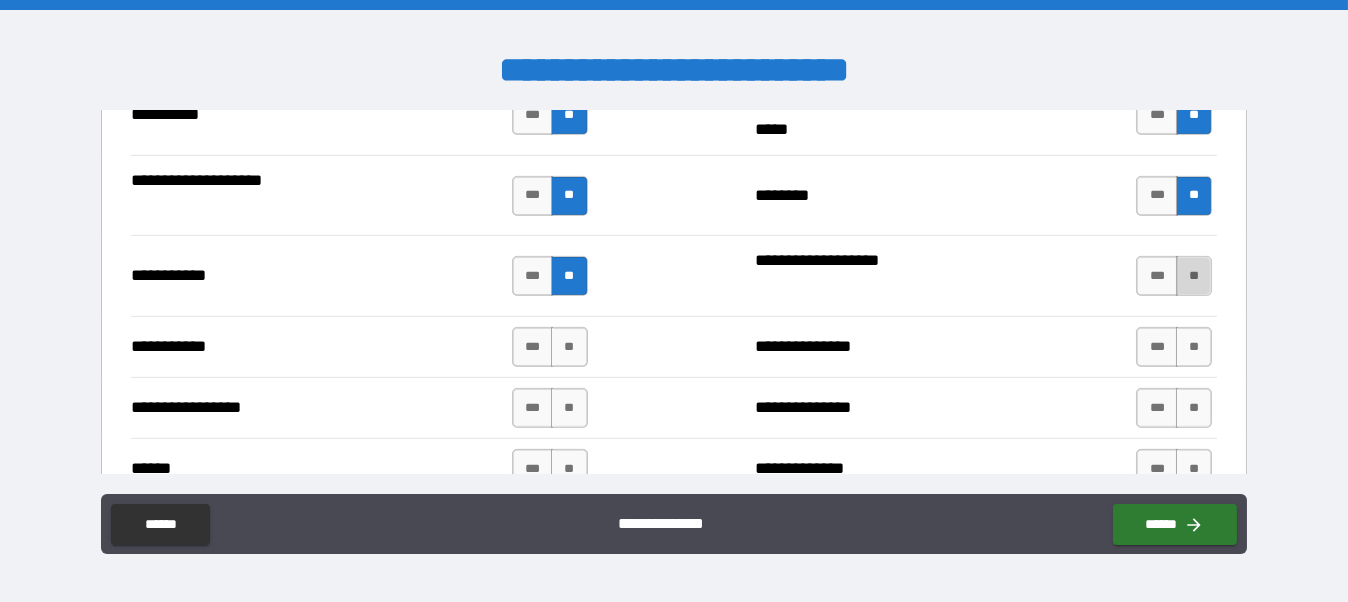click on "**" at bounding box center (1194, 276) 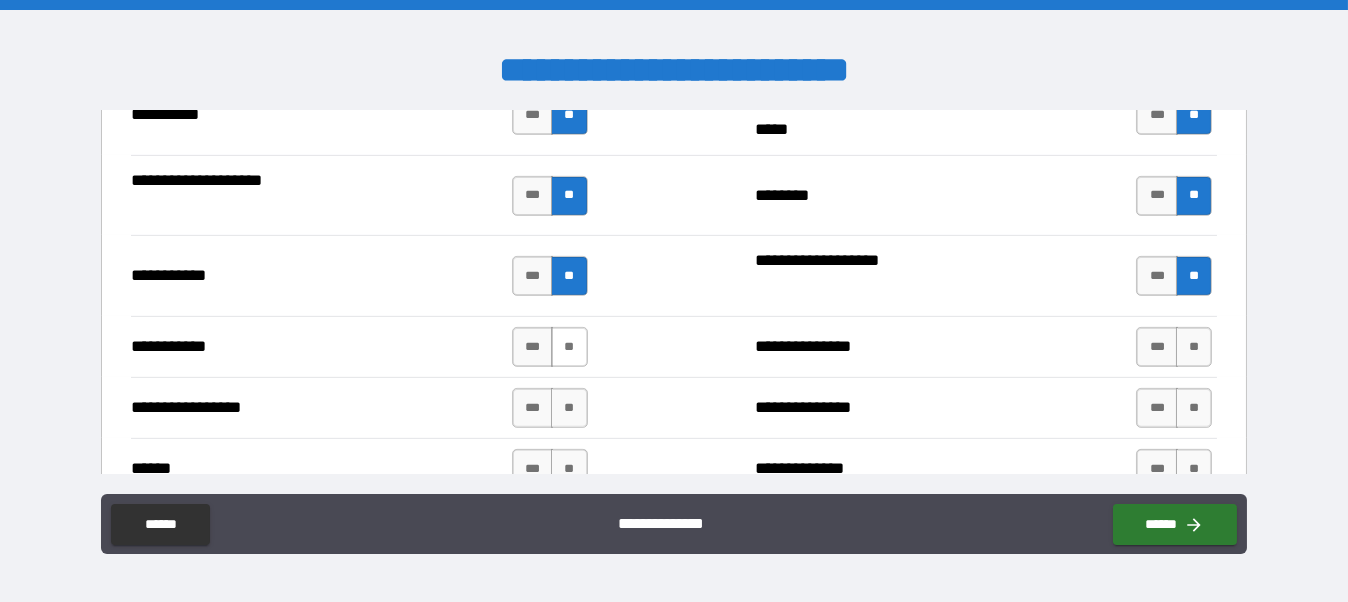 click on "**" at bounding box center [569, 347] 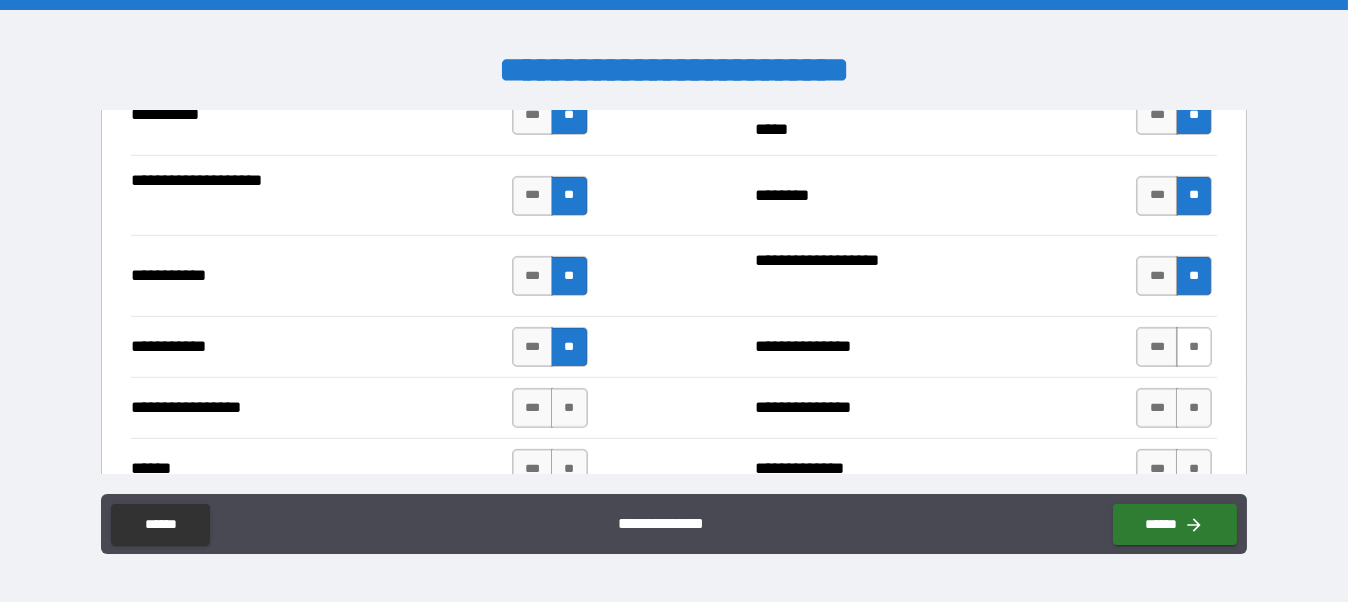 click on "**" at bounding box center (1194, 347) 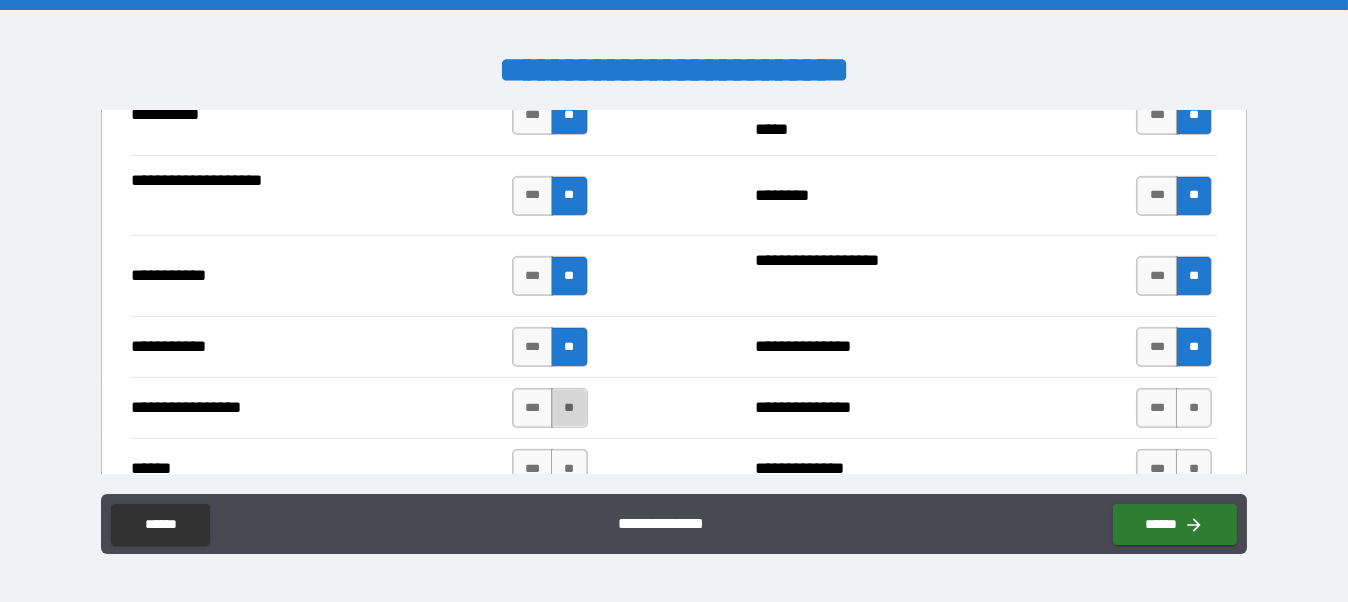 click on "**" at bounding box center (569, 408) 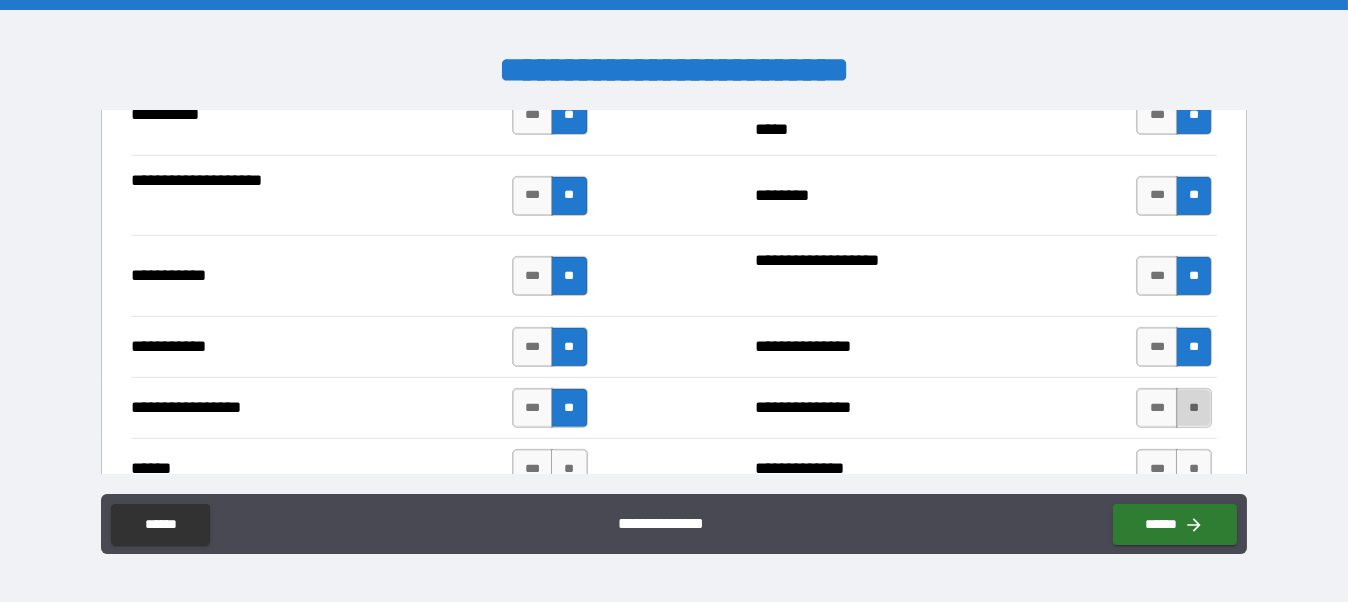 click on "**" at bounding box center [1194, 408] 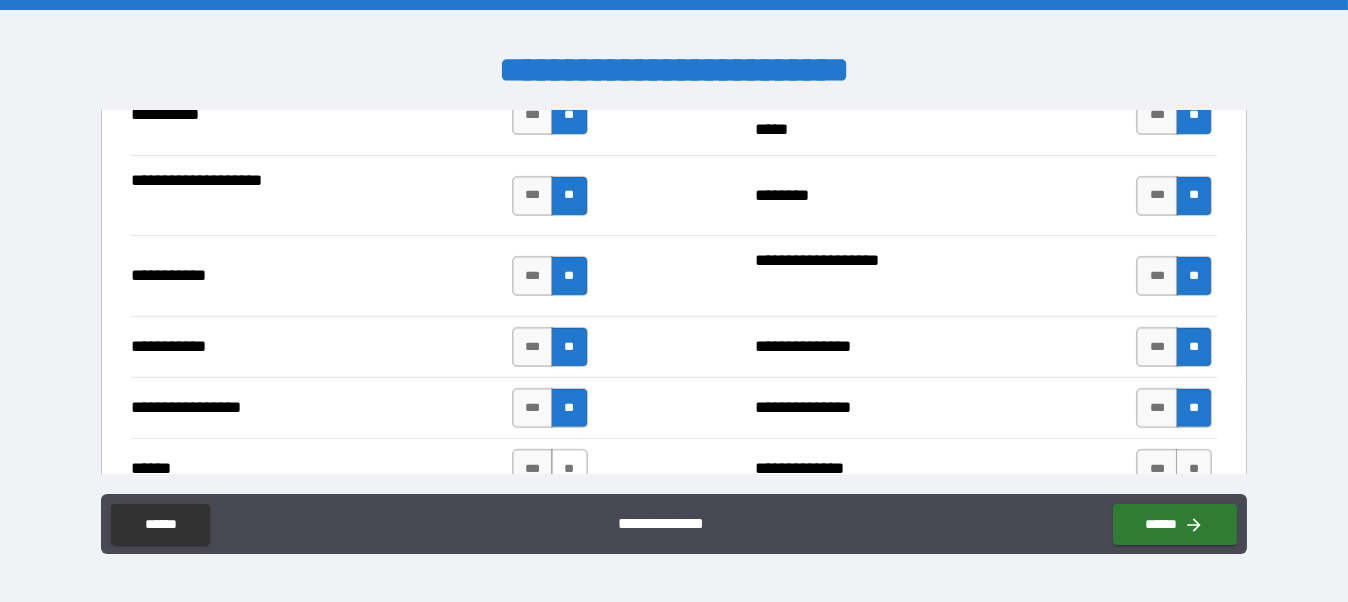 click on "**" at bounding box center [569, 469] 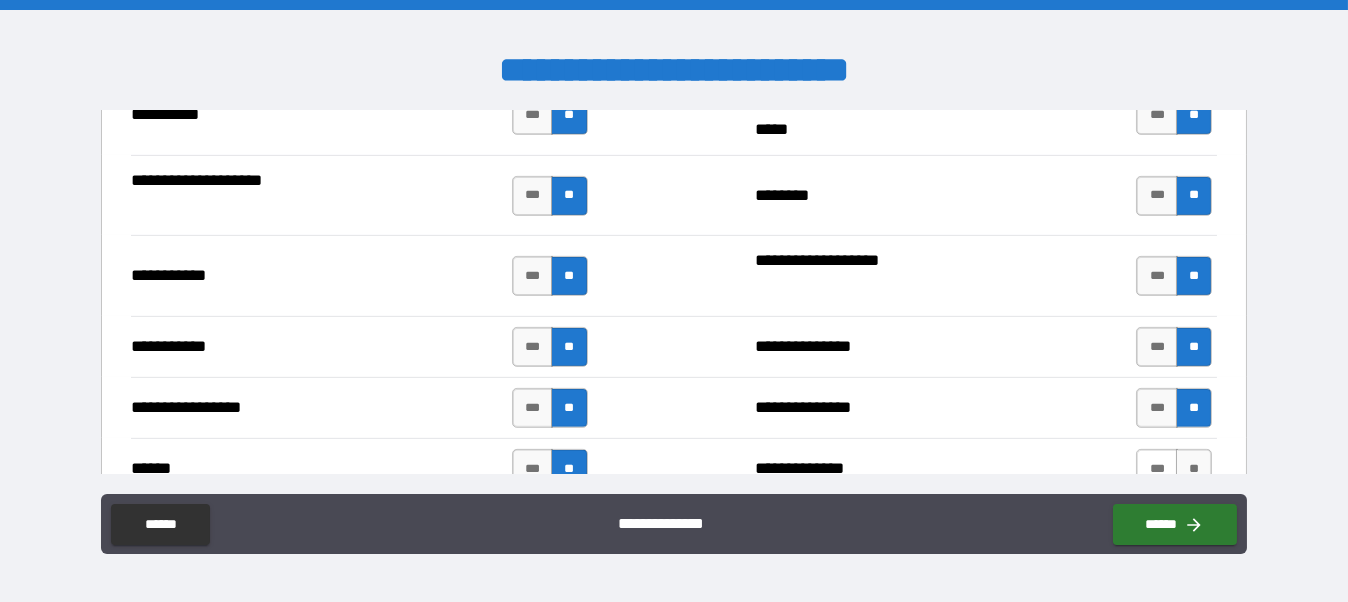 click on "***" at bounding box center (1157, 469) 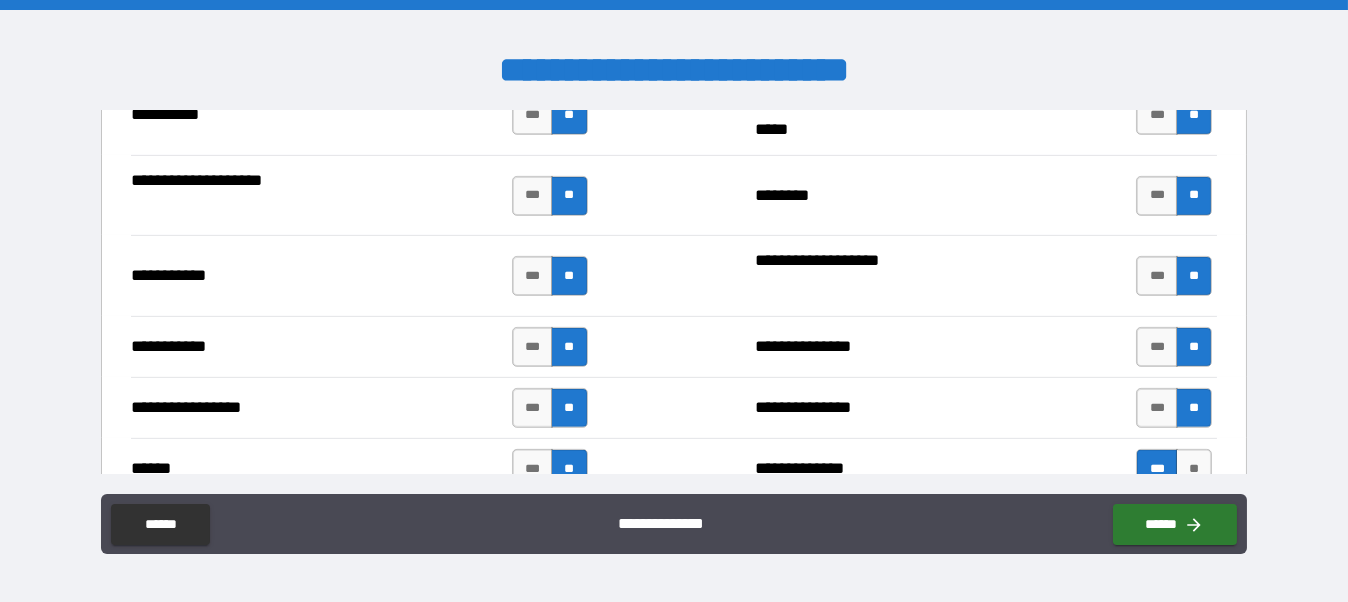 scroll, scrollTop: 2435, scrollLeft: 0, axis: vertical 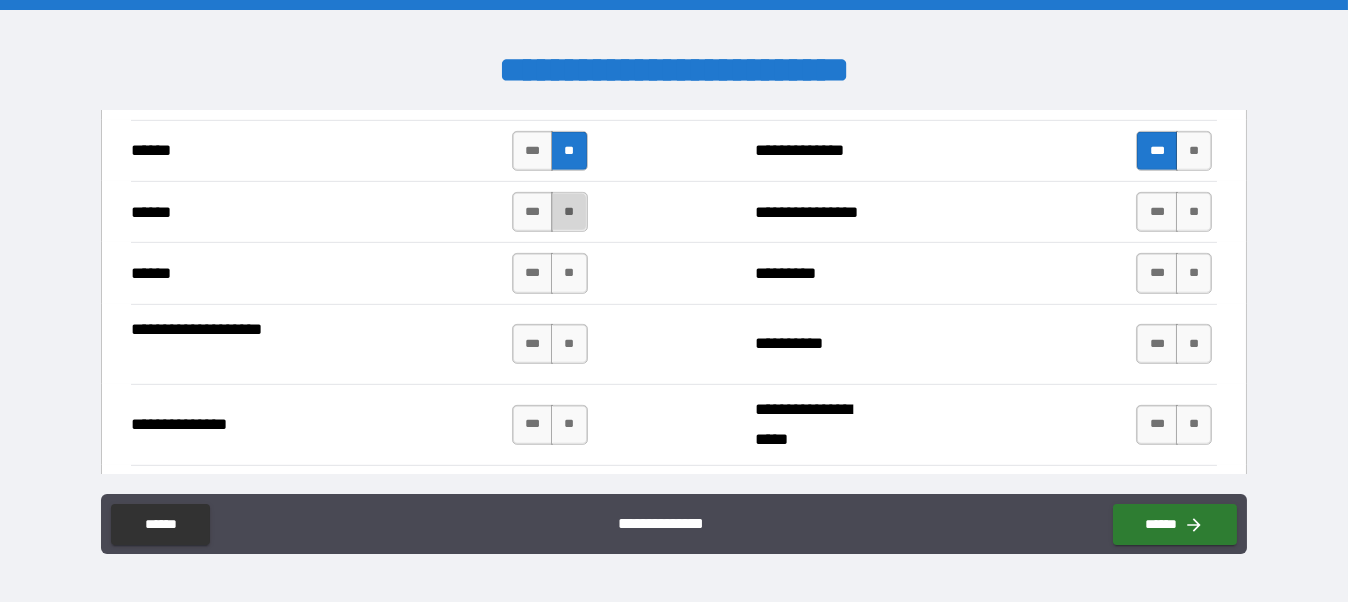 click on "**" at bounding box center [569, 212] 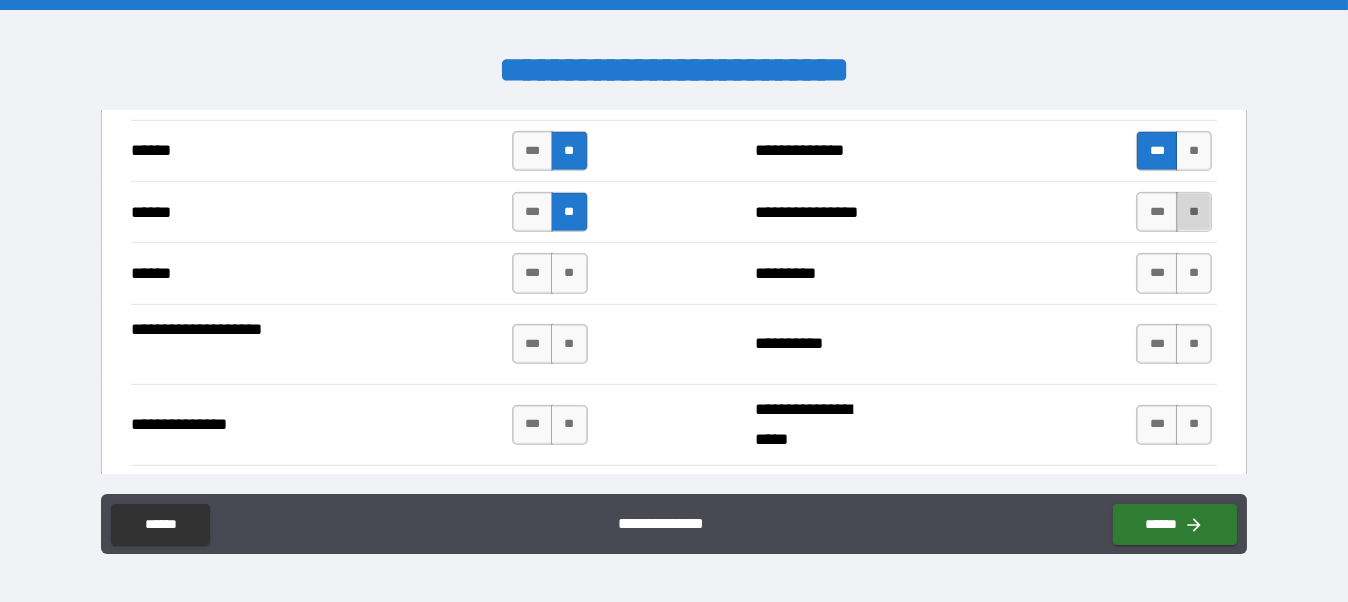 click on "**" at bounding box center [1194, 212] 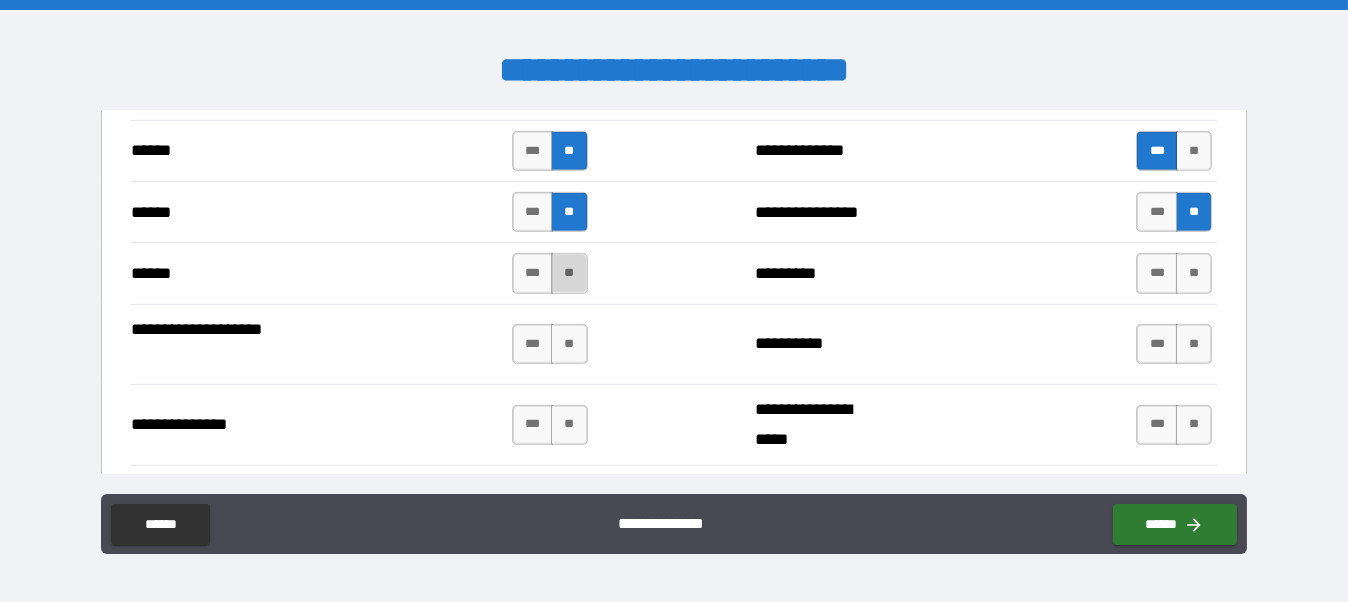 click on "**" at bounding box center (569, 273) 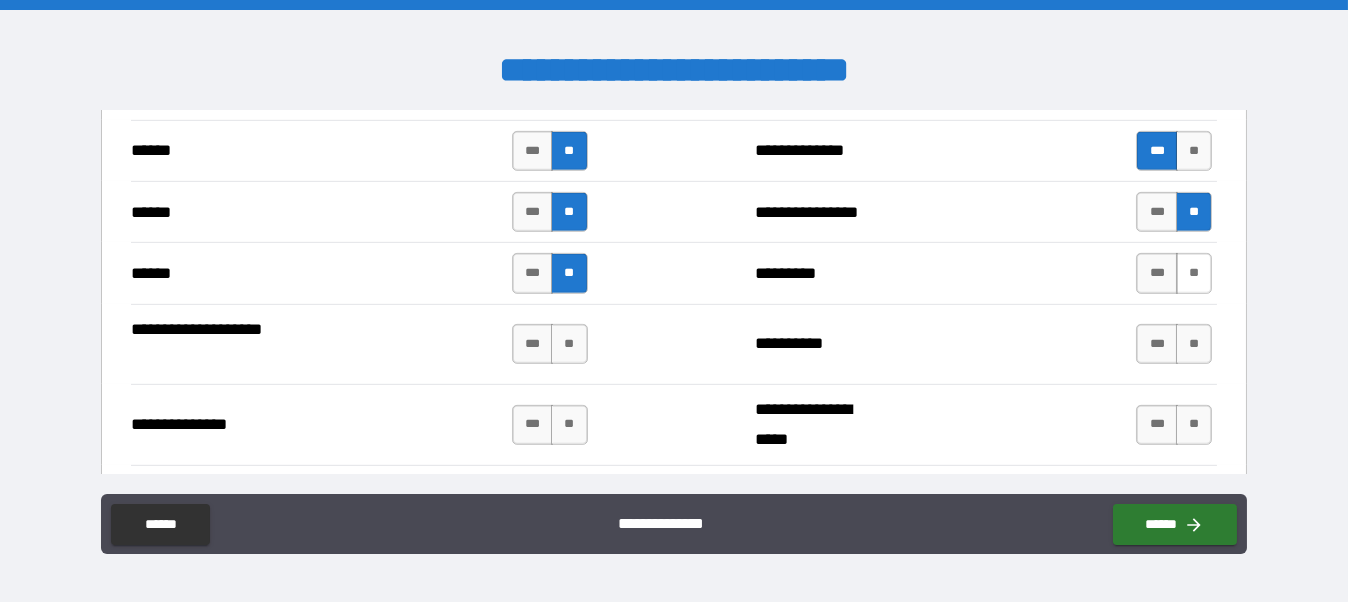 click on "**" at bounding box center (1194, 273) 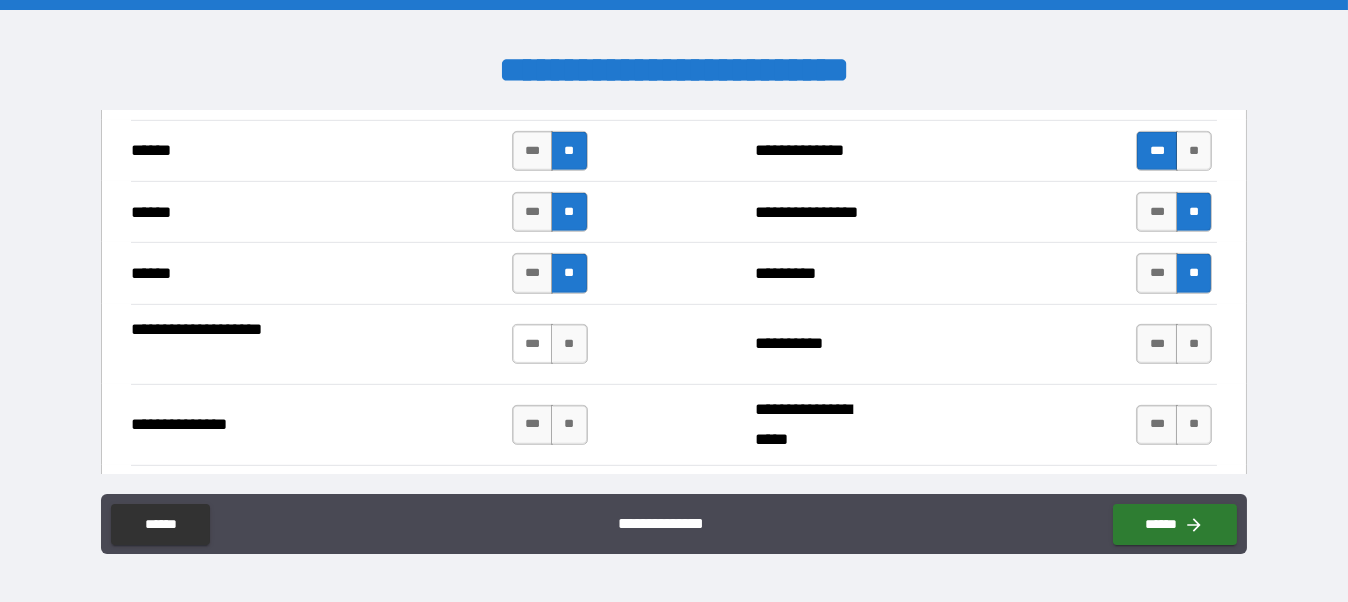 click on "***" at bounding box center [533, 344] 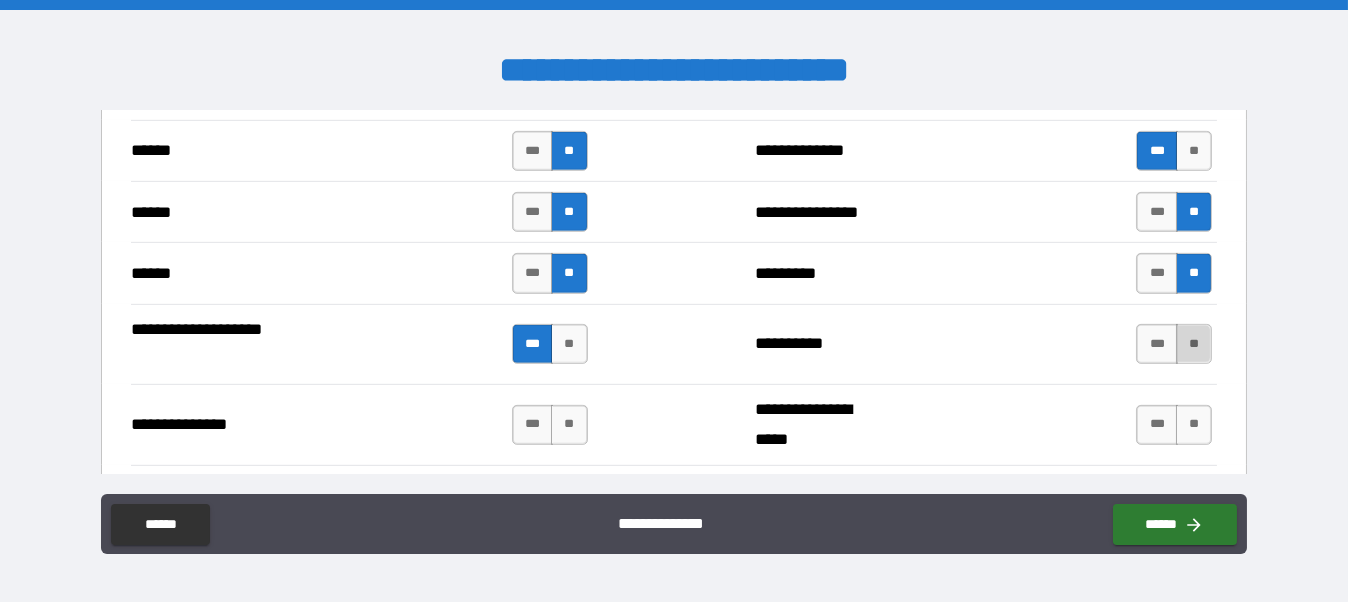 click on "**" at bounding box center [1194, 344] 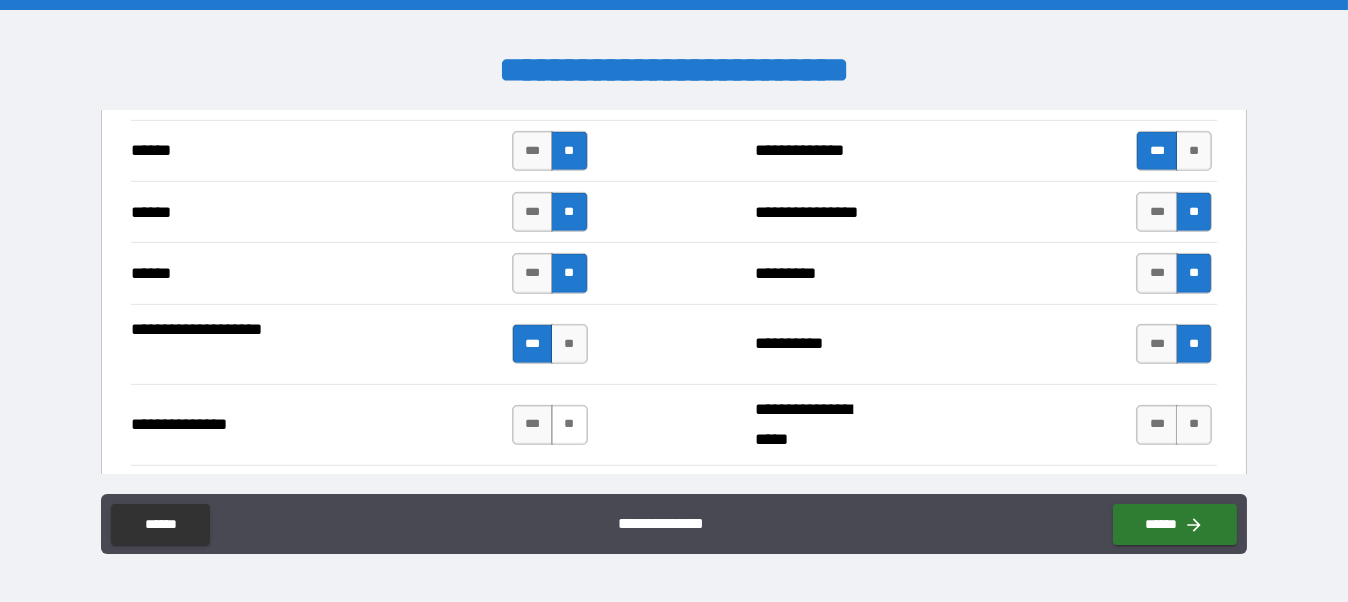 click on "**" at bounding box center (569, 425) 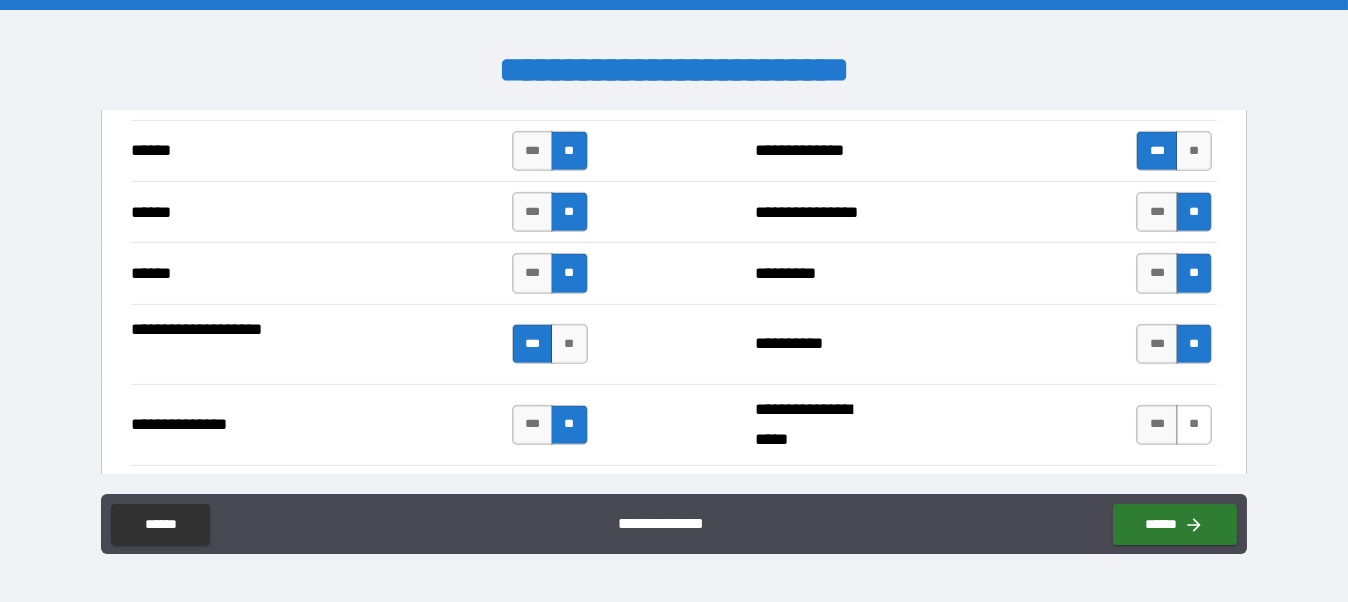 click on "**" at bounding box center [1194, 425] 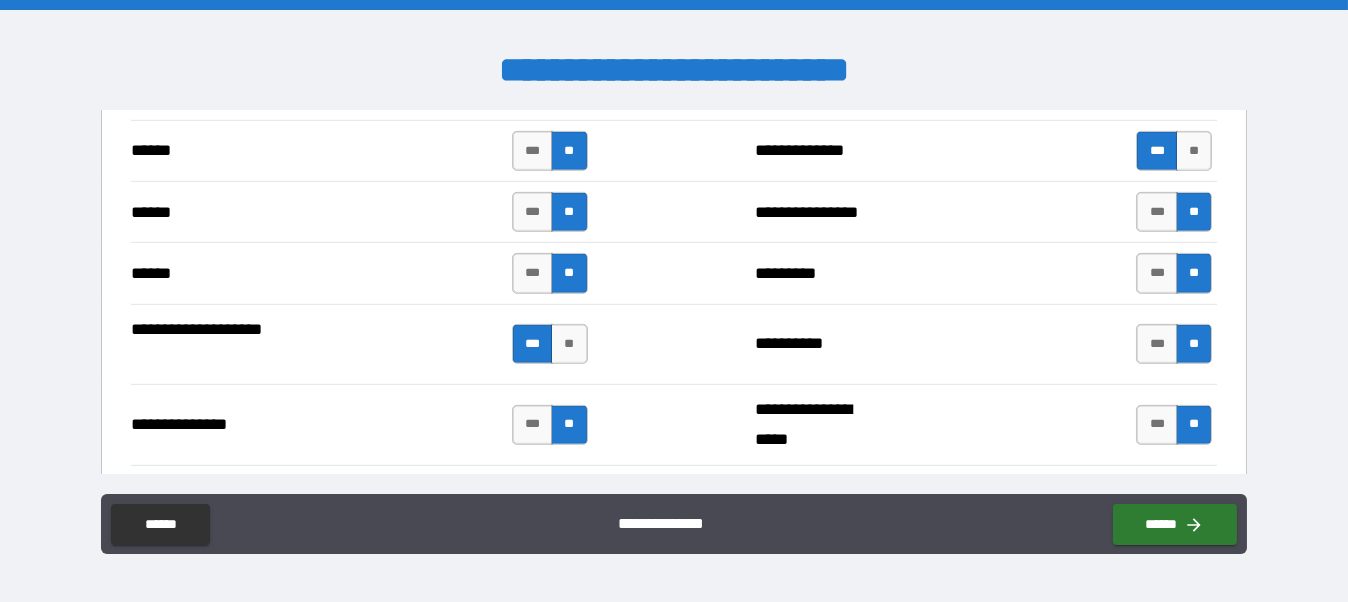 scroll, scrollTop: 2752, scrollLeft: 0, axis: vertical 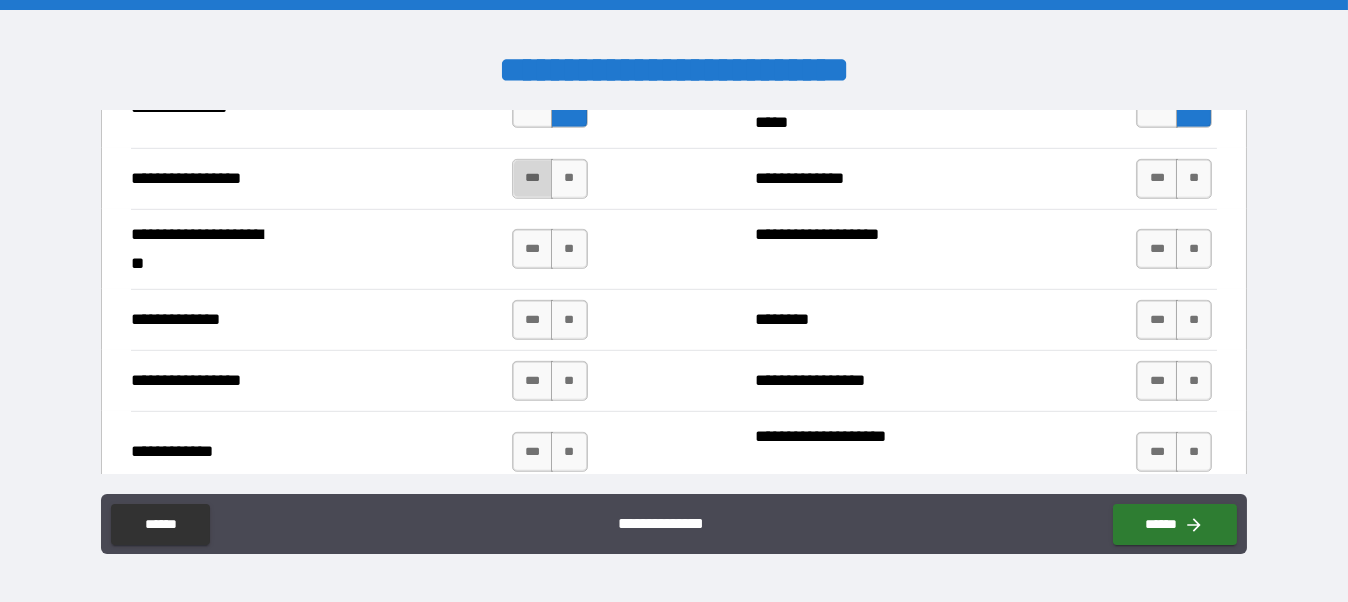 click on "***" at bounding box center (533, 179) 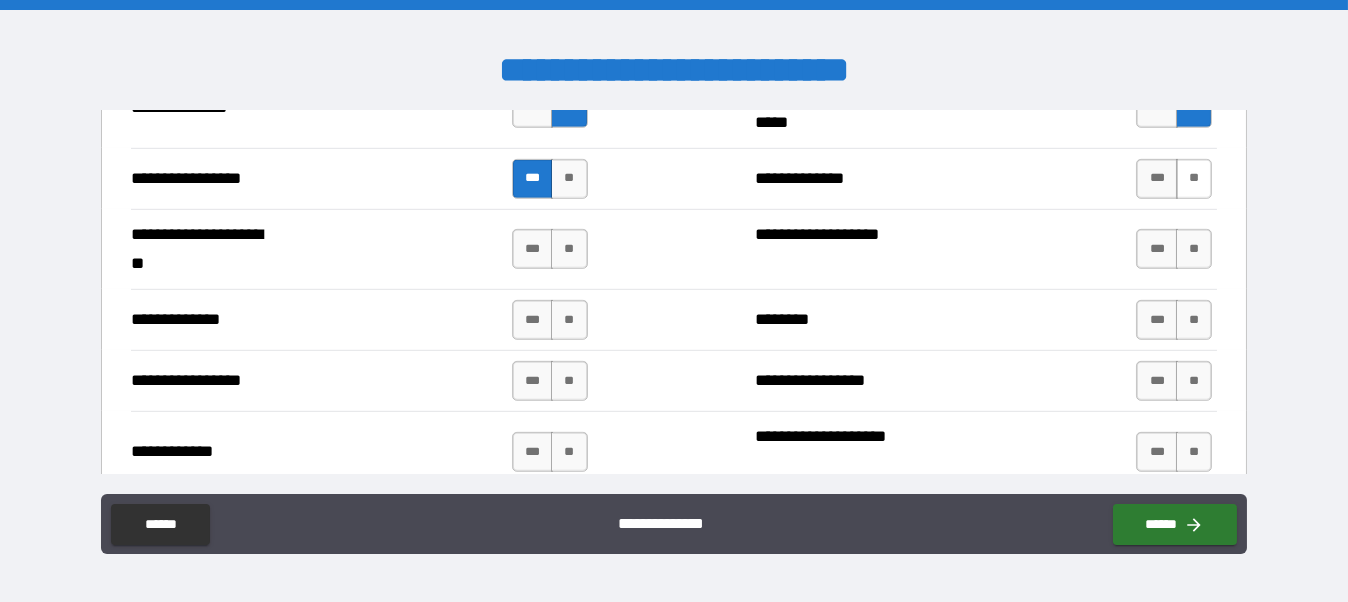 click on "**" at bounding box center (1194, 179) 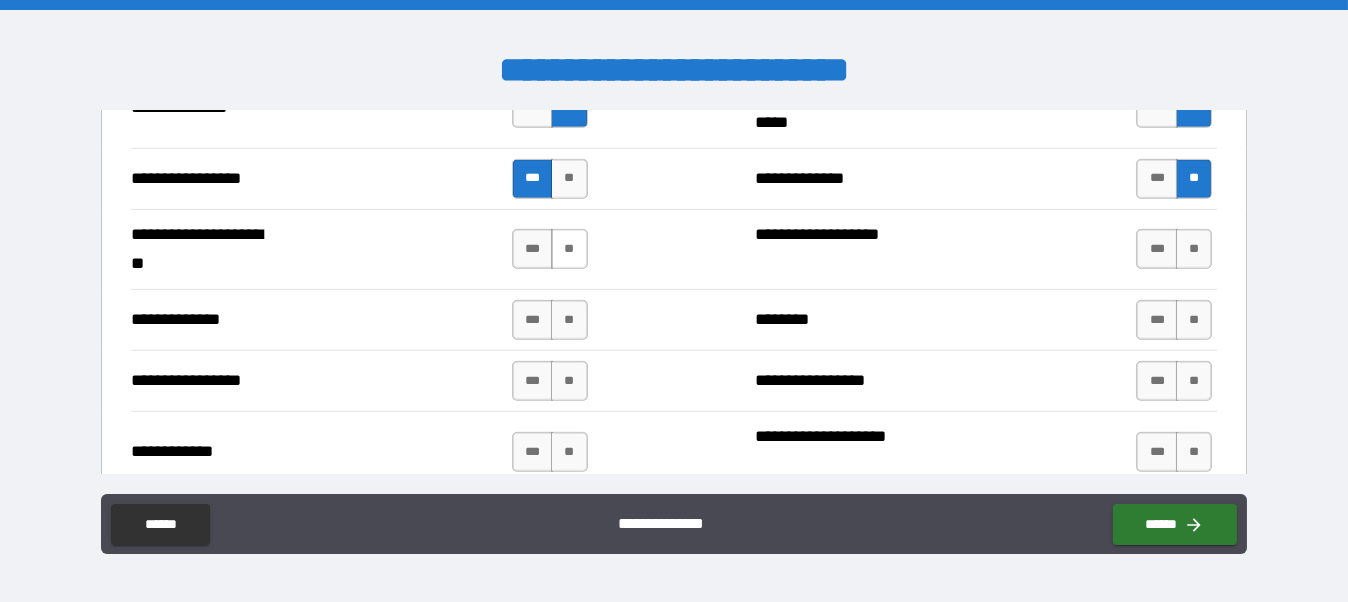 click on "**" at bounding box center [569, 249] 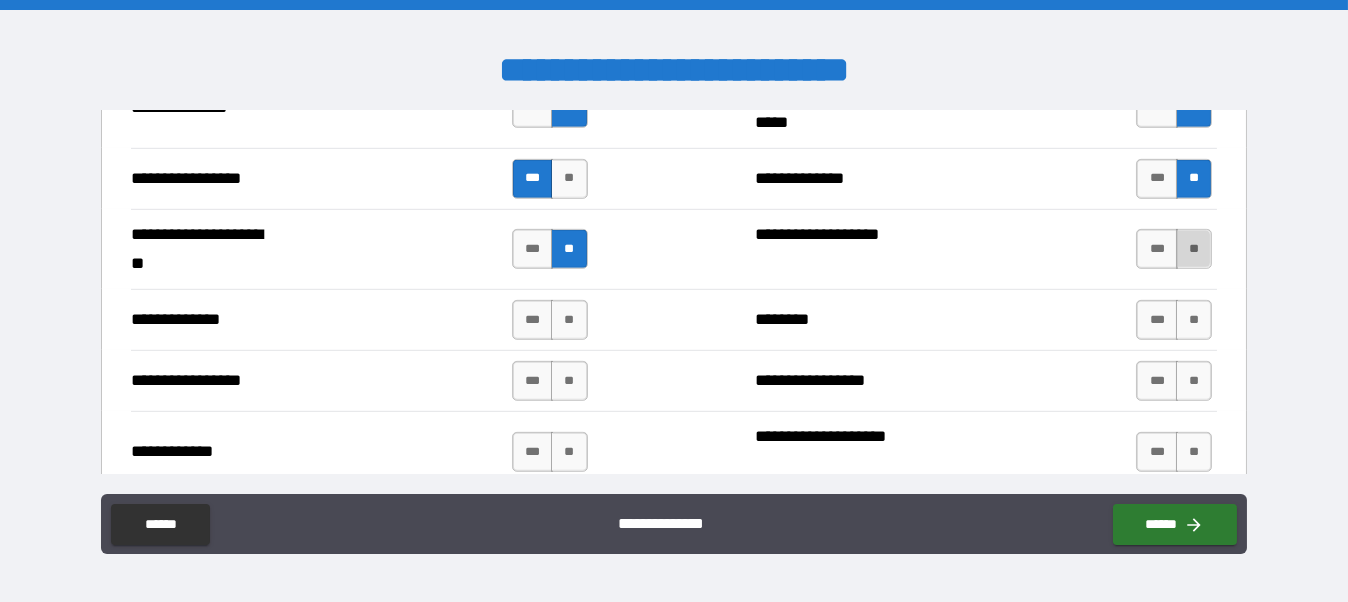 click on "**" at bounding box center (1194, 249) 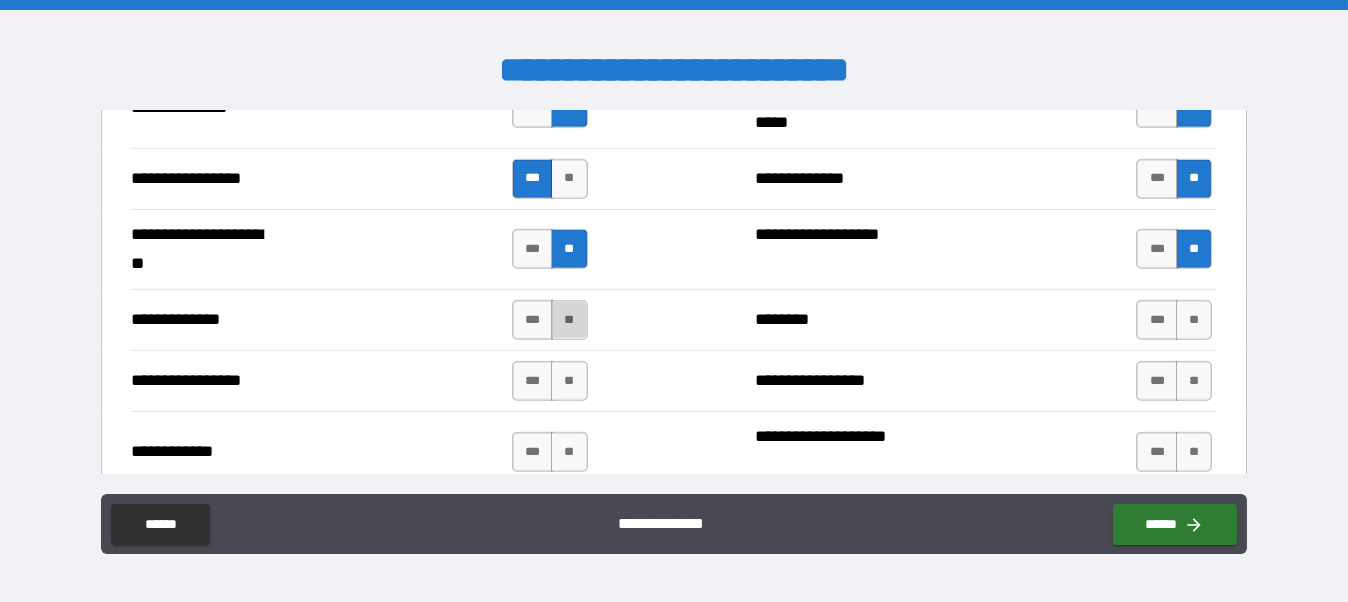 click on "**" at bounding box center [569, 320] 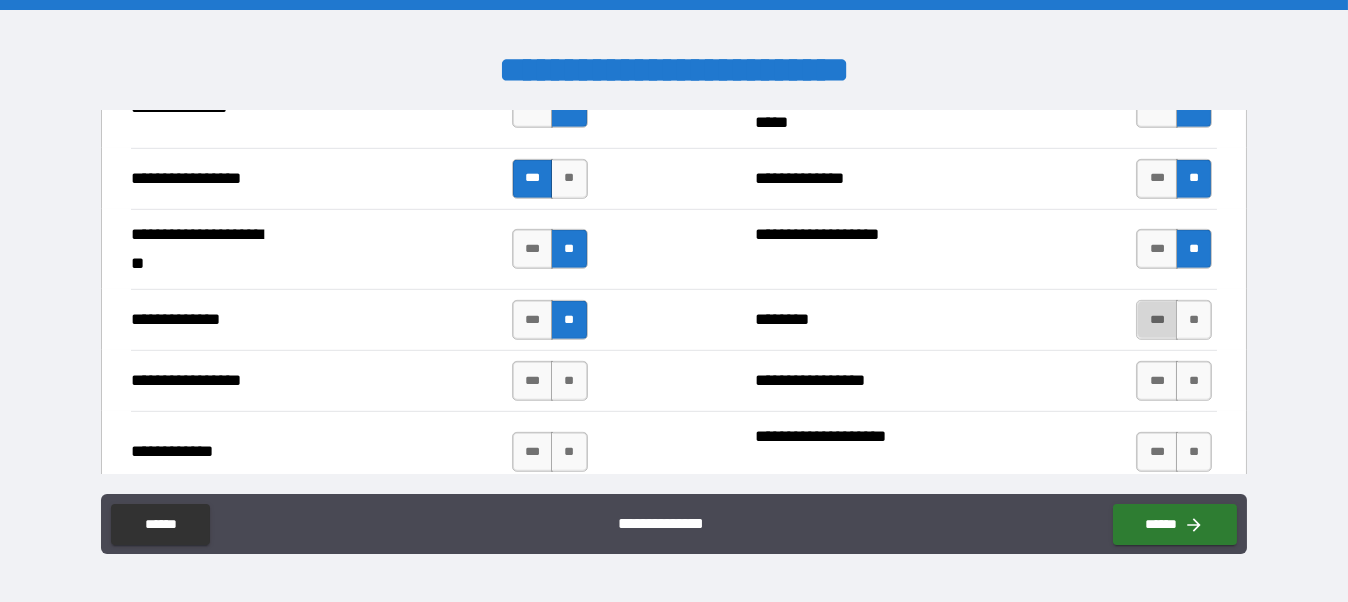 click on "***" at bounding box center (1157, 320) 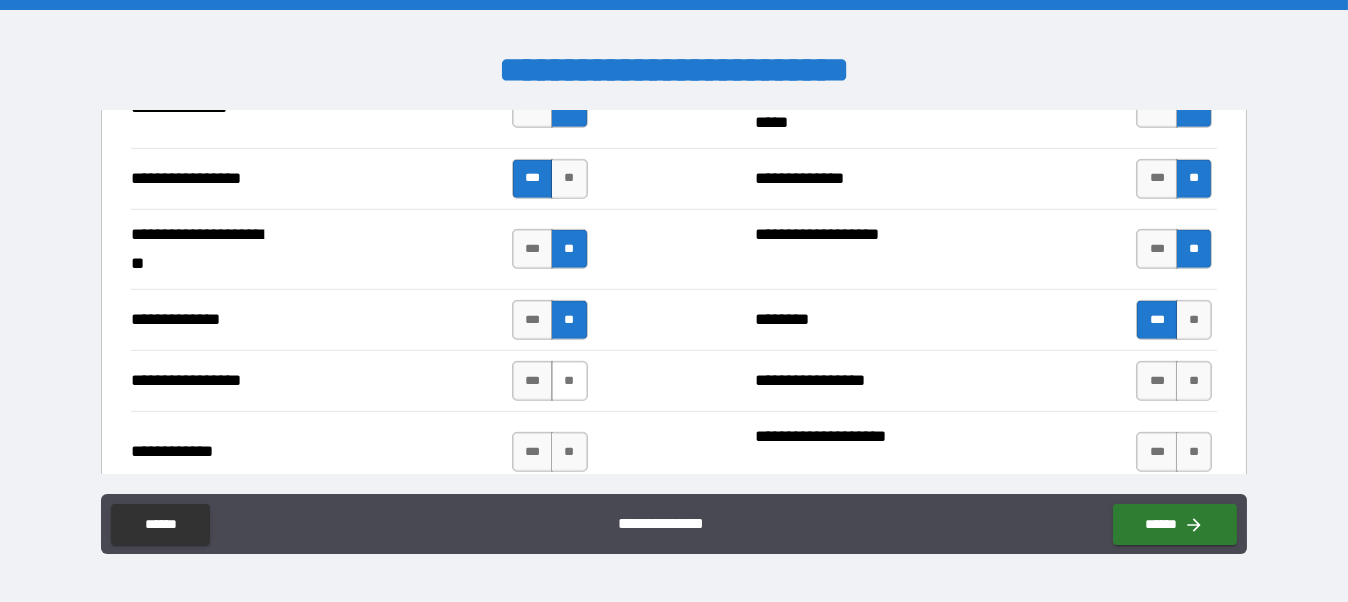 click on "**" at bounding box center [569, 381] 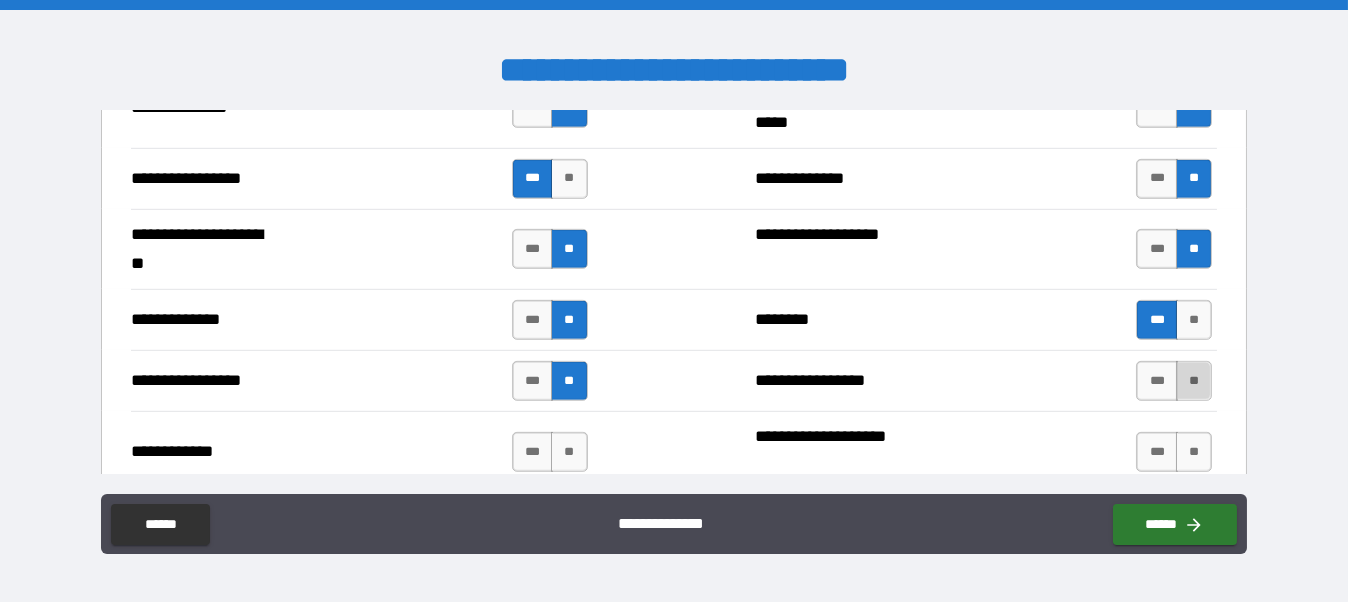 click on "**" at bounding box center (1194, 381) 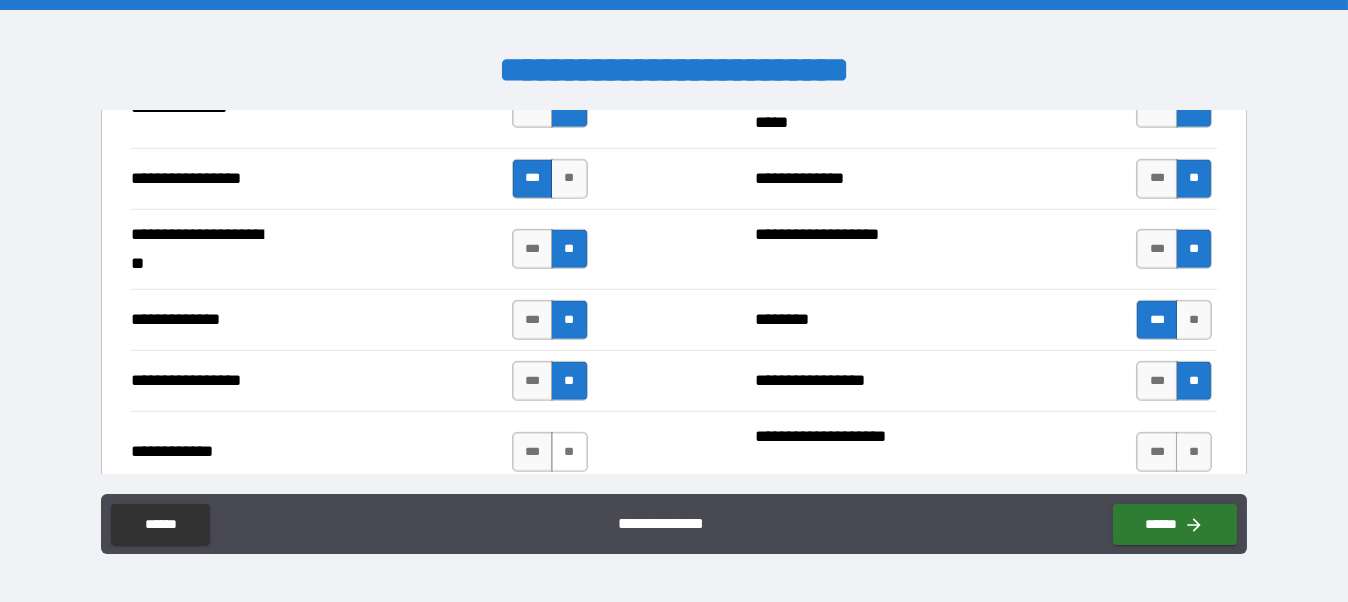 click on "**" at bounding box center (569, 452) 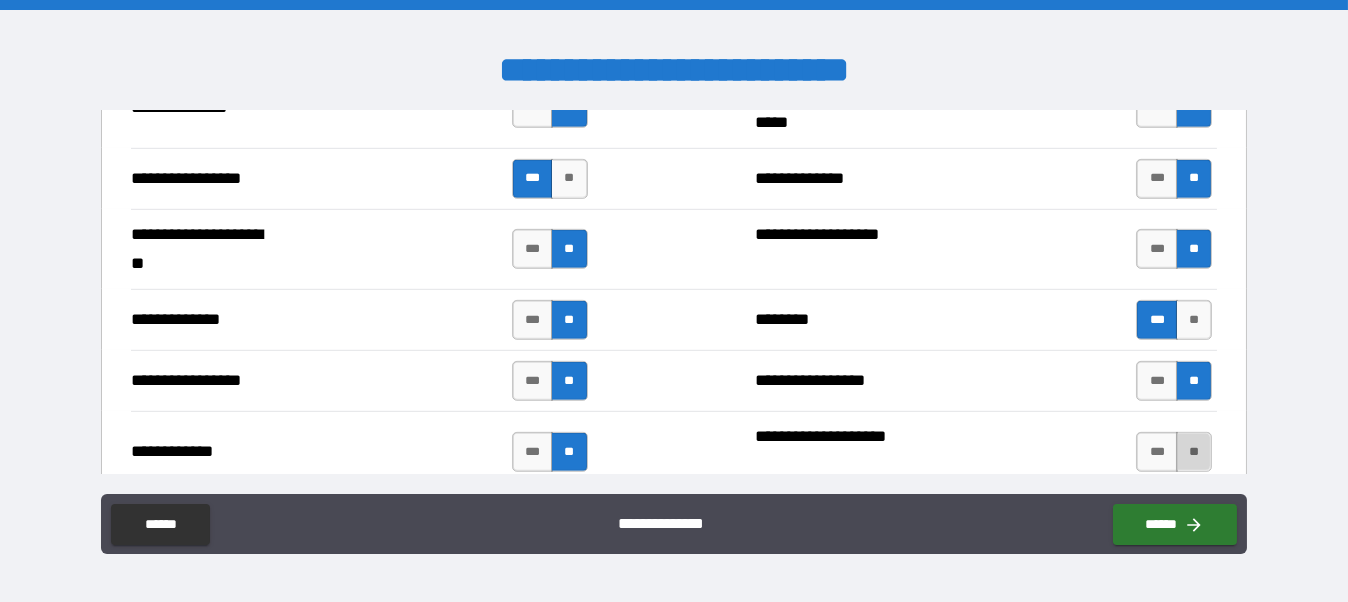 click on "**" at bounding box center (1194, 452) 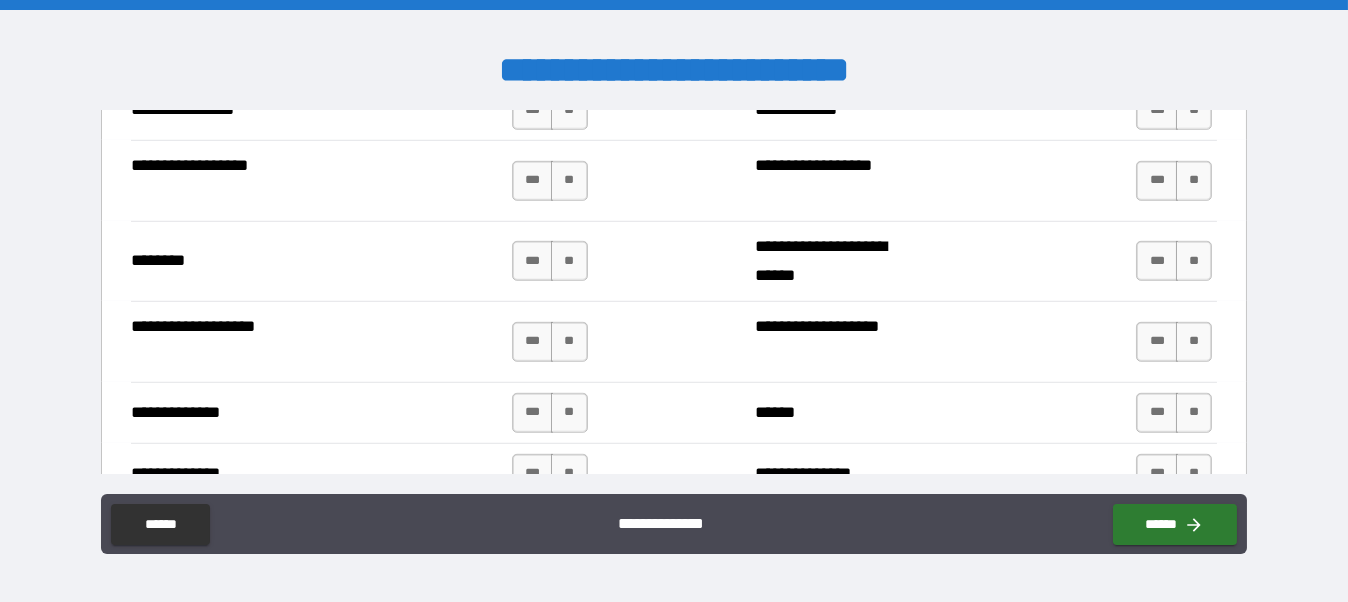 scroll, scrollTop: 3070, scrollLeft: 0, axis: vertical 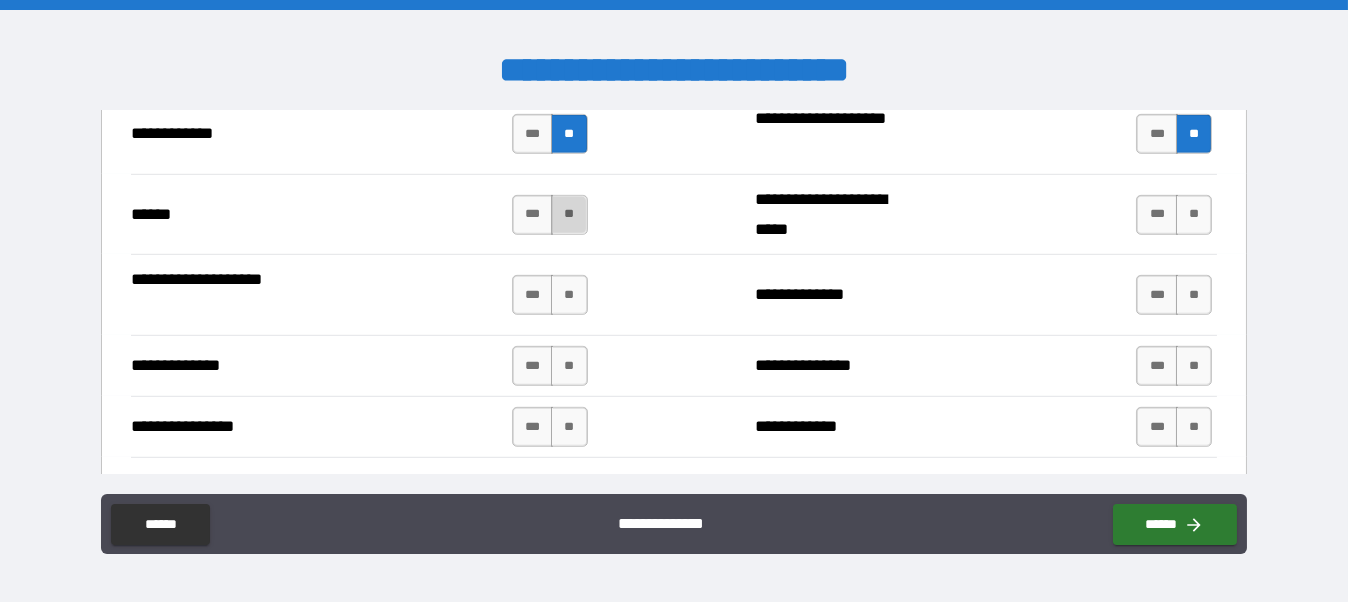 click on "**" at bounding box center [569, 215] 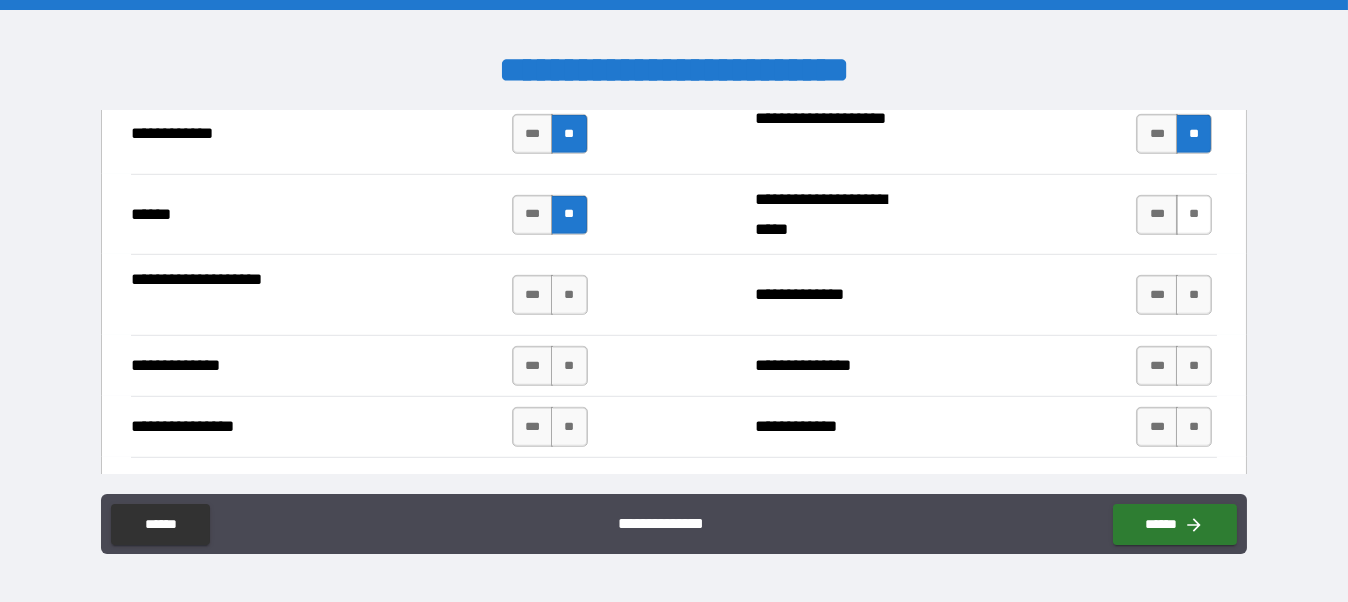 click on "**" at bounding box center (1194, 215) 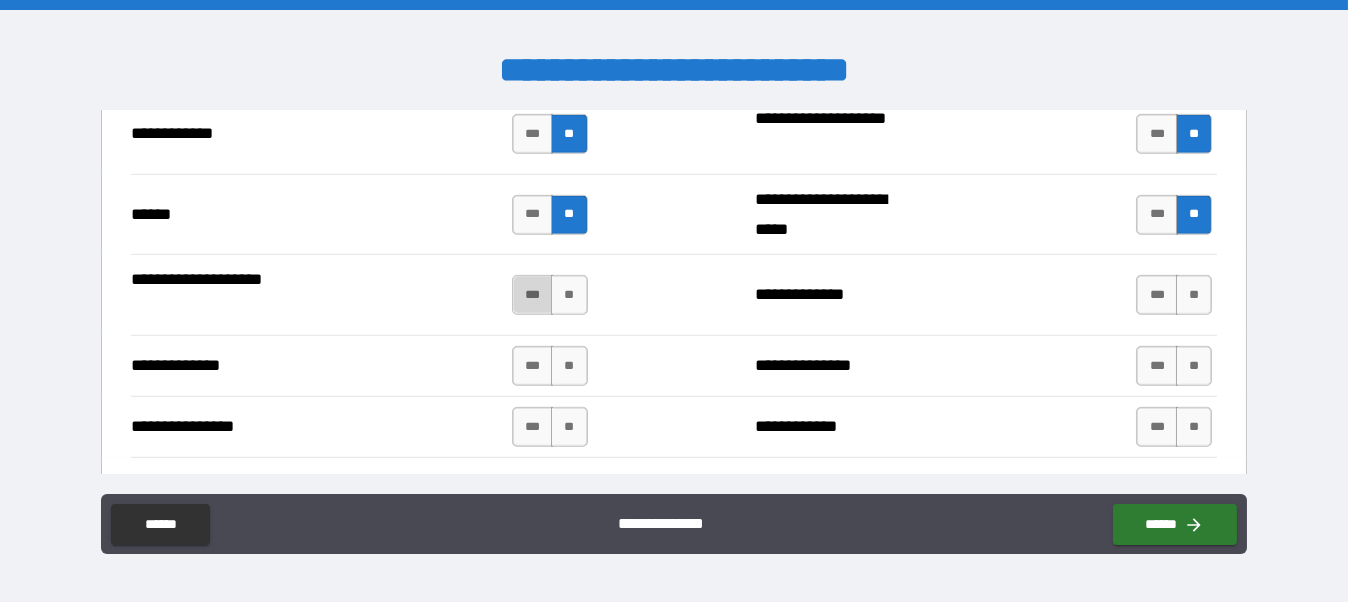 click on "***" at bounding box center [533, 295] 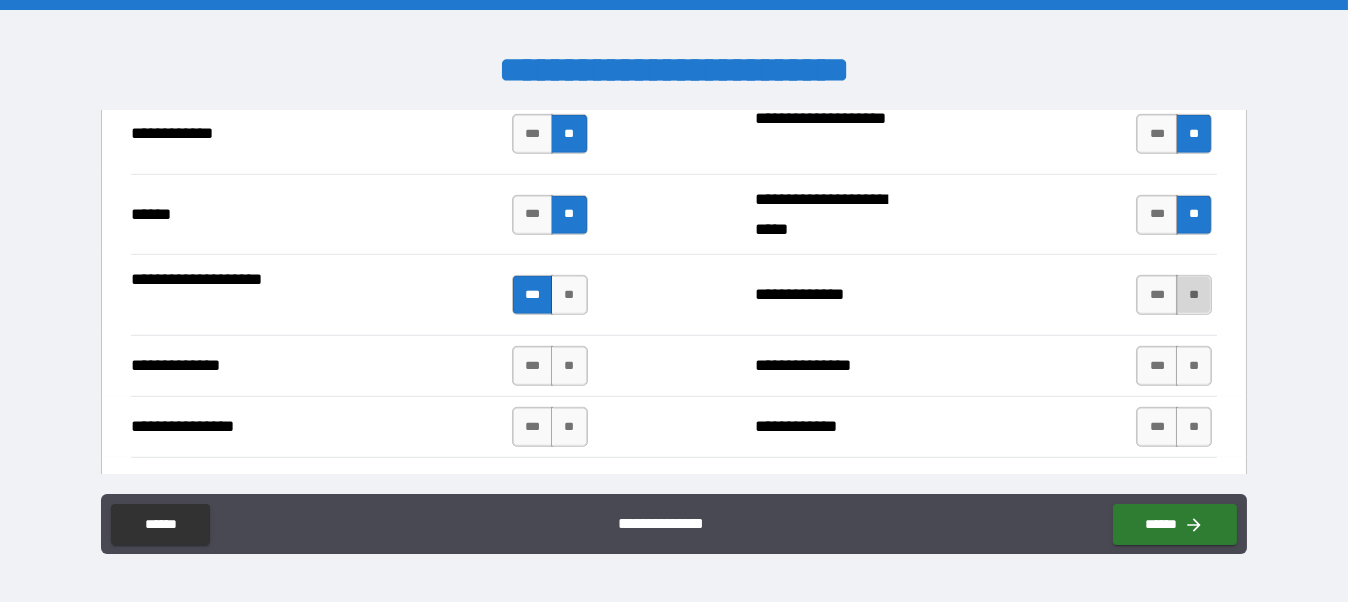 click on "**" at bounding box center (1194, 295) 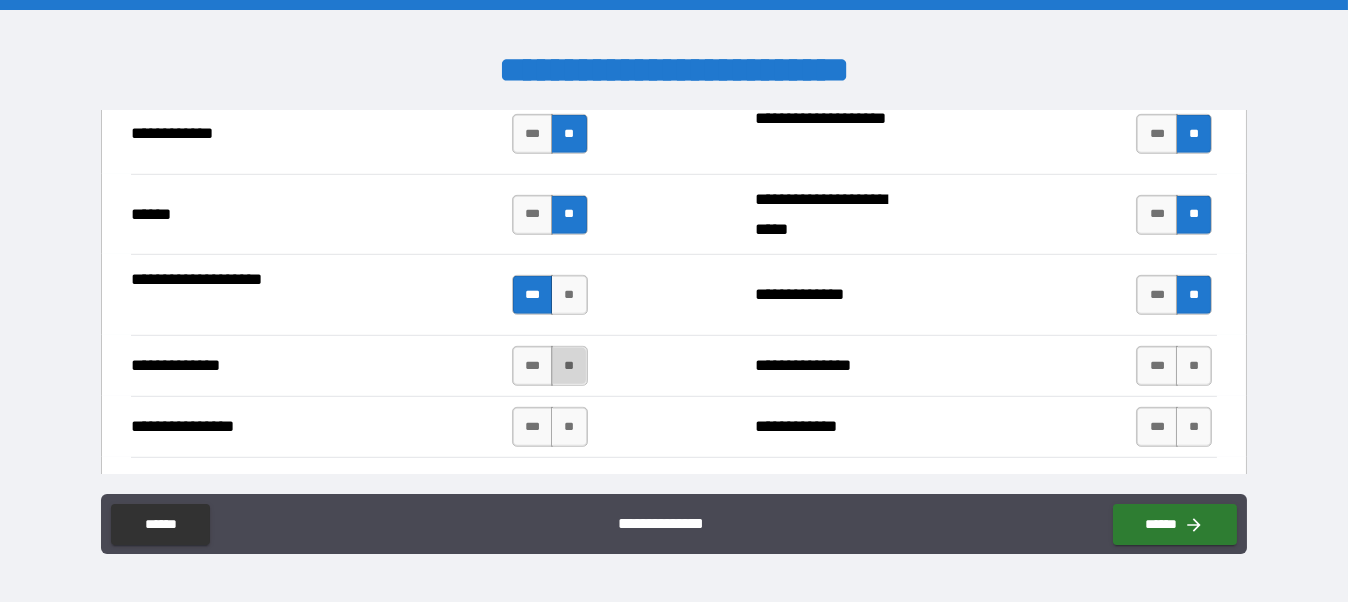 click on "**" at bounding box center [569, 366] 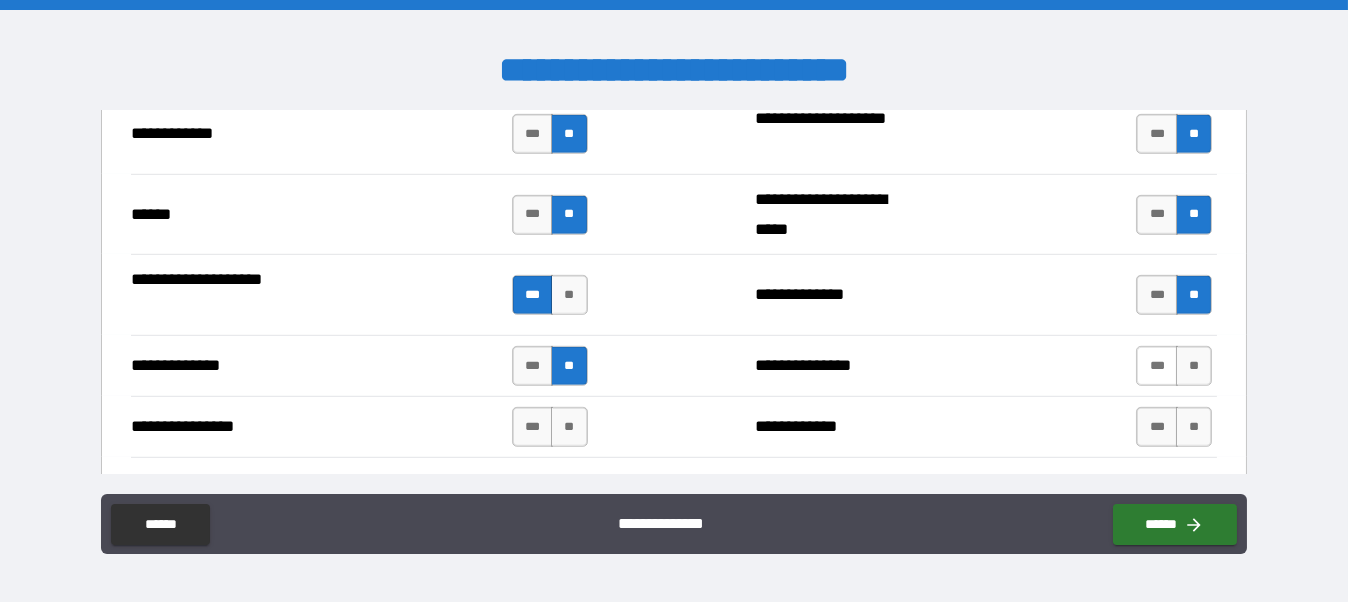 click on "***" at bounding box center (1157, 366) 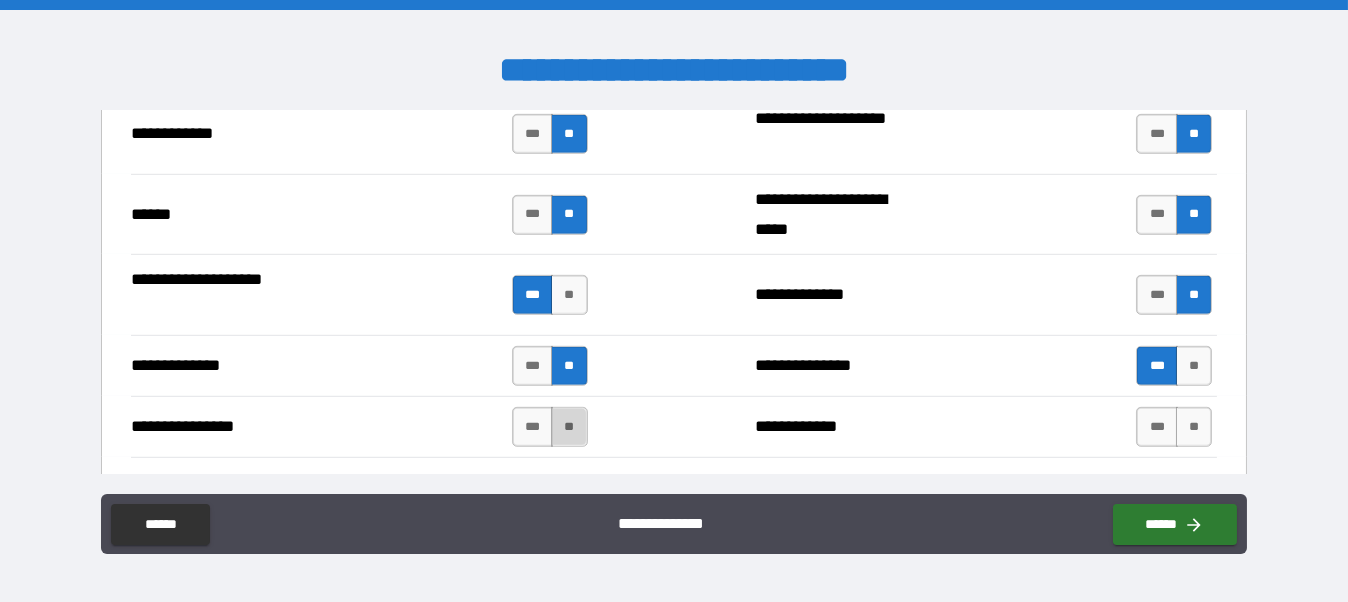 click on "**" at bounding box center [569, 427] 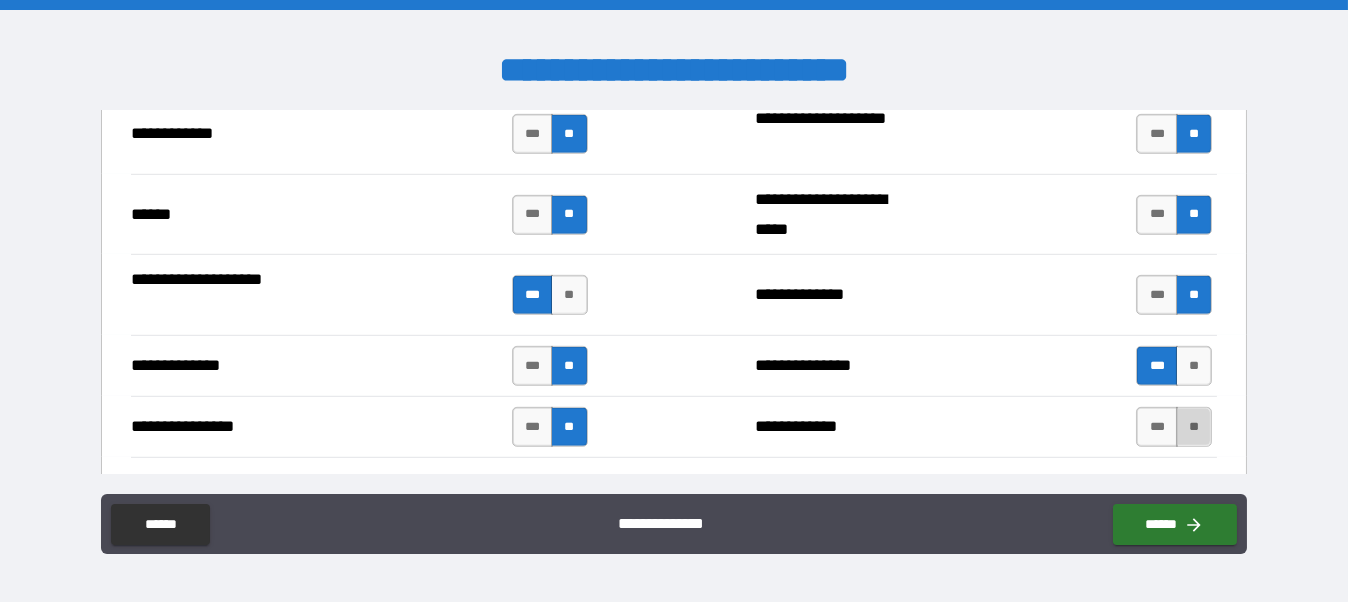 click on "**" at bounding box center [1194, 427] 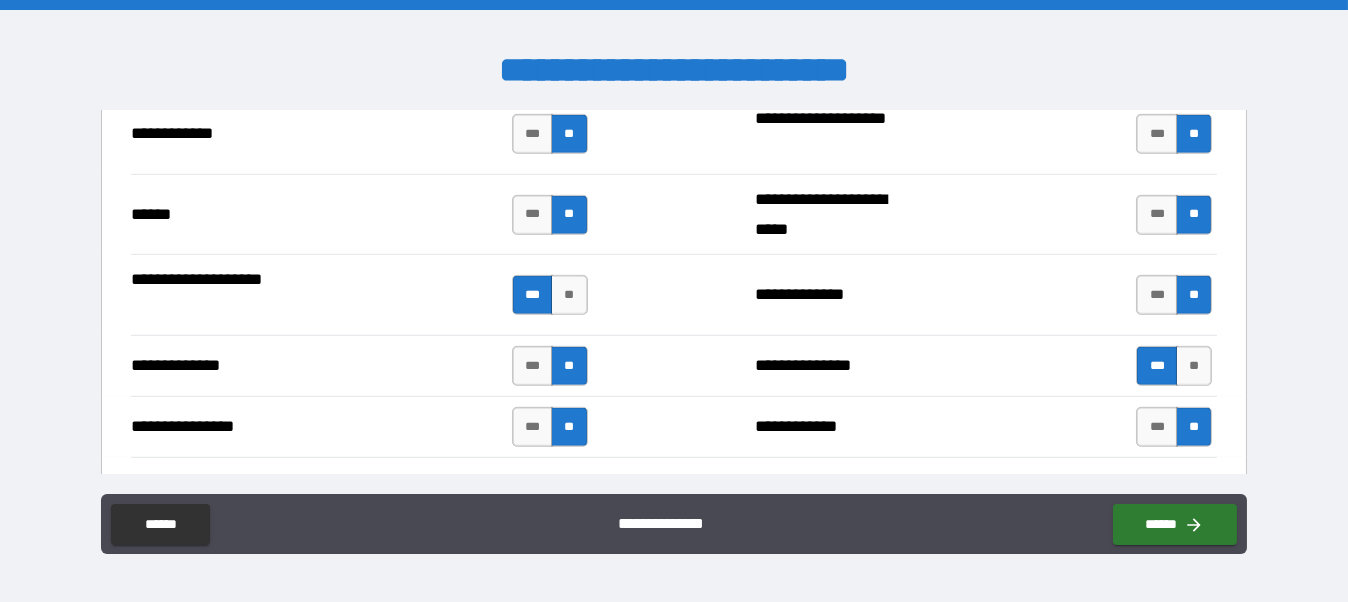 scroll, scrollTop: 3387, scrollLeft: 0, axis: vertical 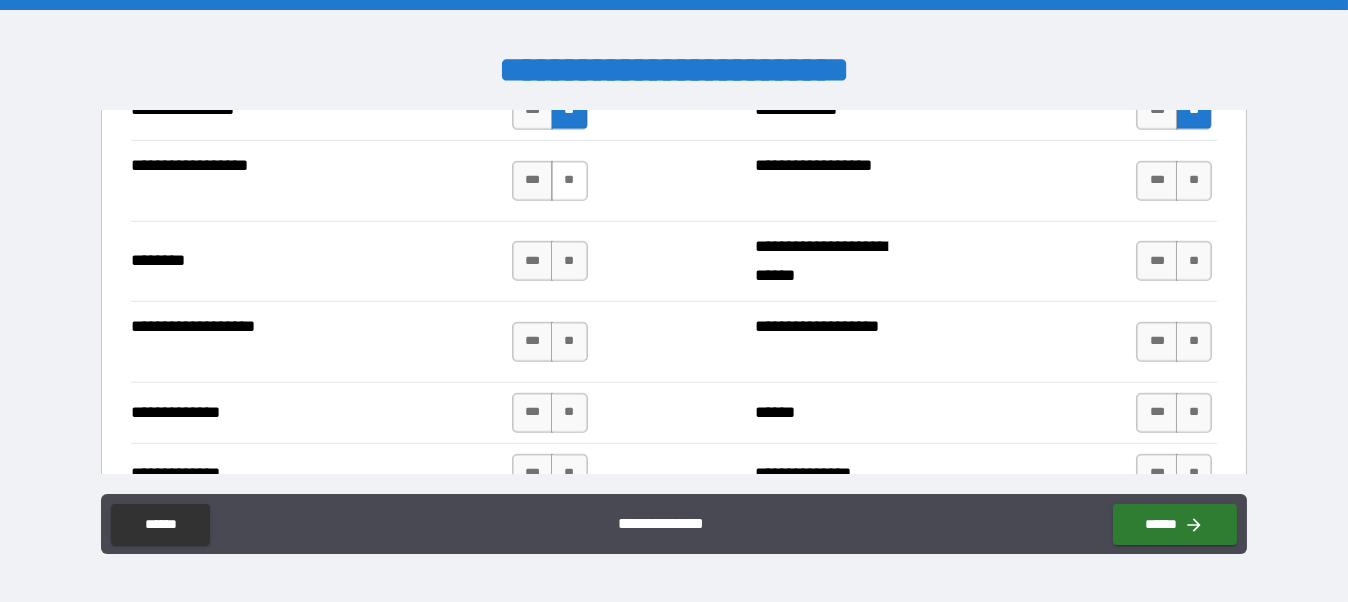 click on "**" at bounding box center (569, 181) 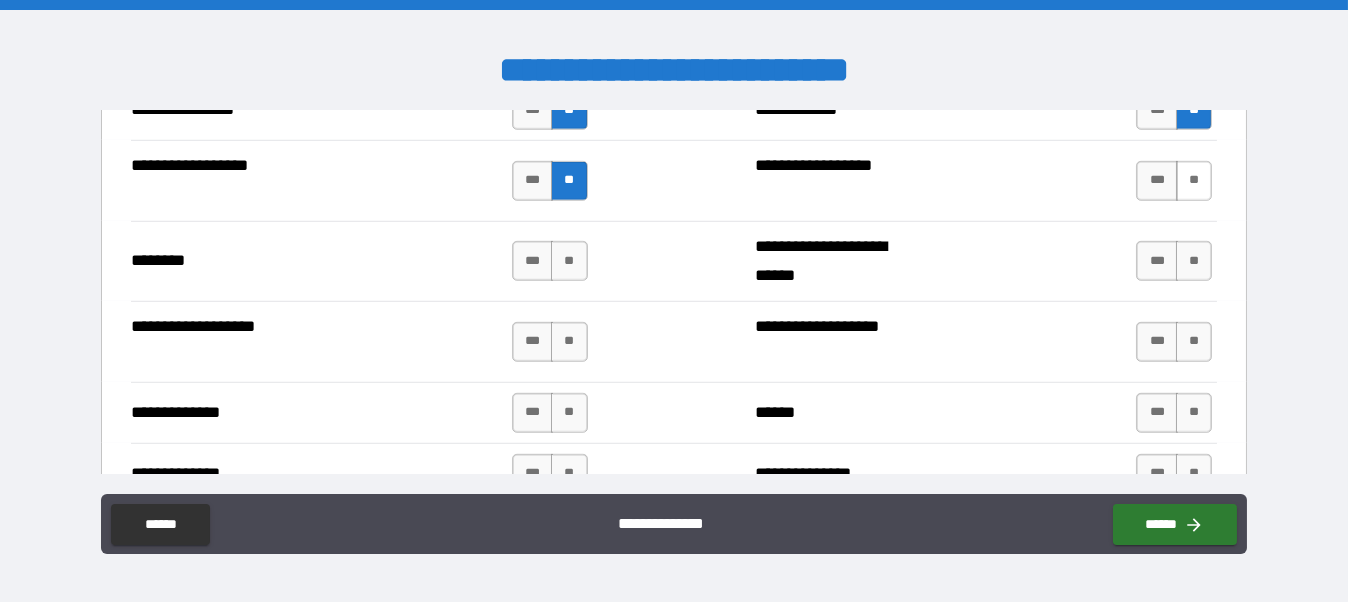 click on "**" at bounding box center [1194, 181] 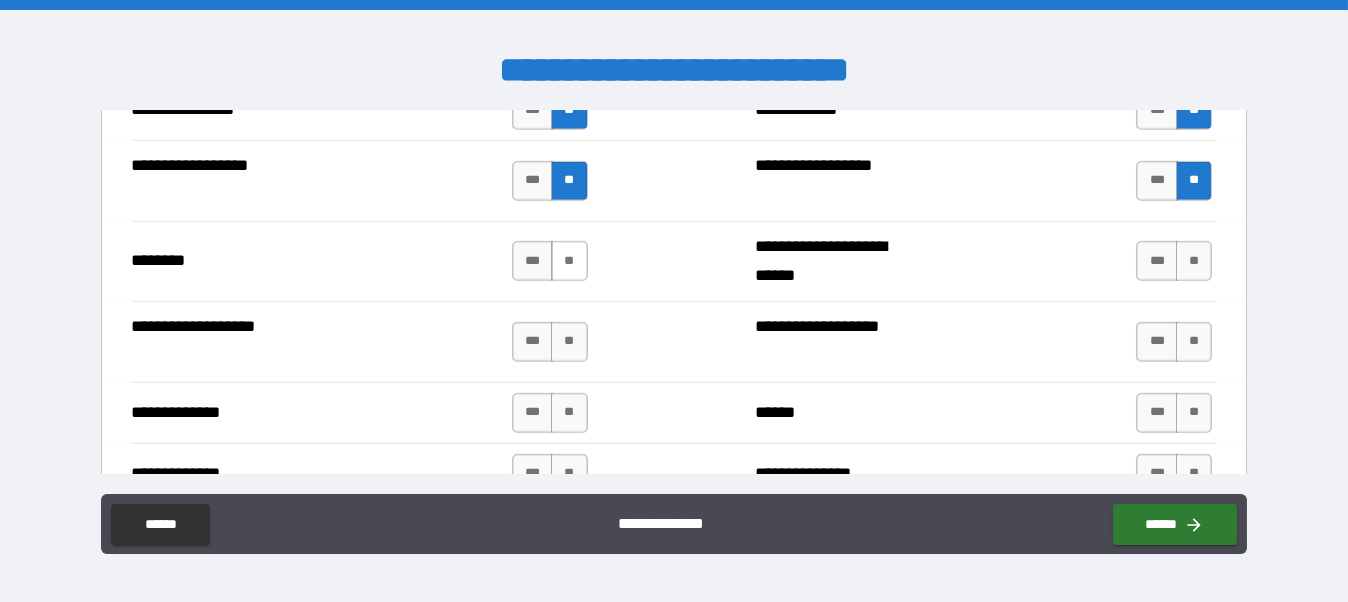 click on "**" at bounding box center (569, 261) 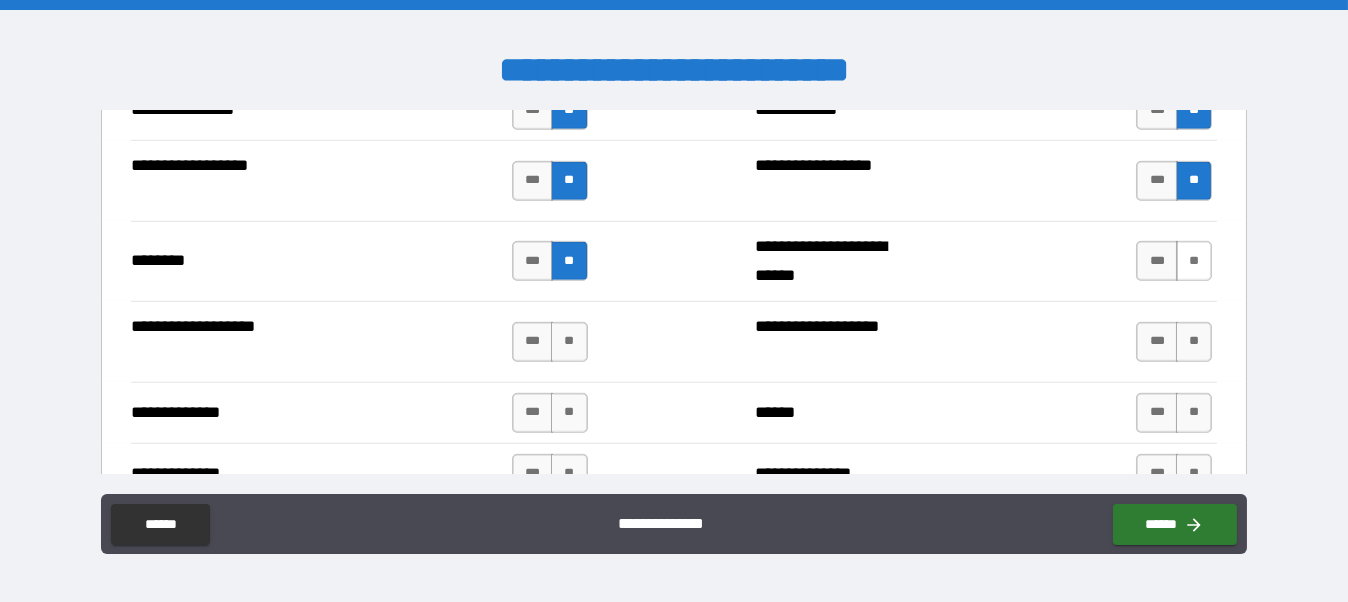 click on "**" at bounding box center (1194, 261) 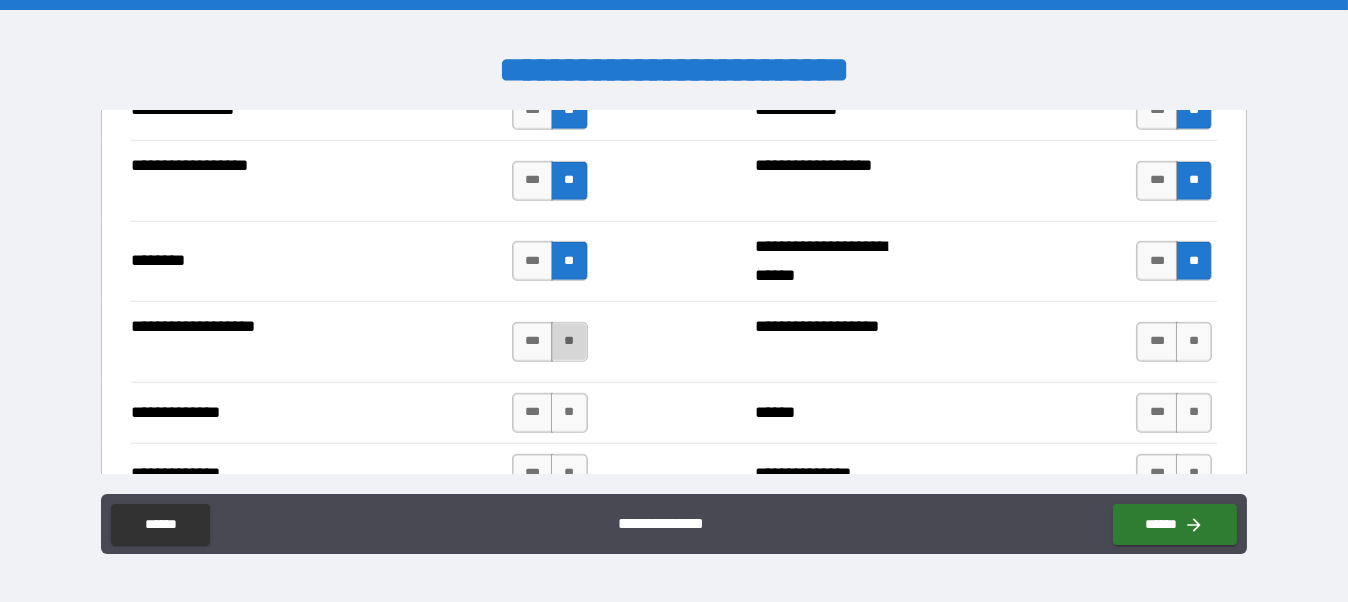 click on "**" at bounding box center [569, 342] 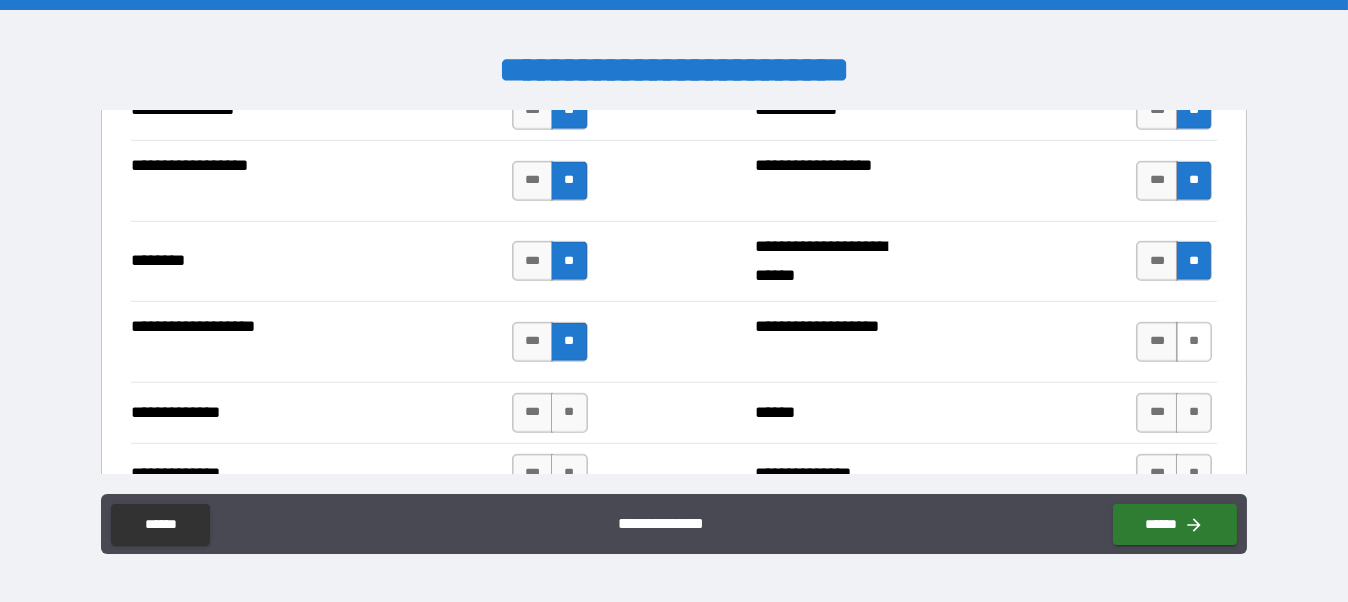 click on "**" at bounding box center [1194, 342] 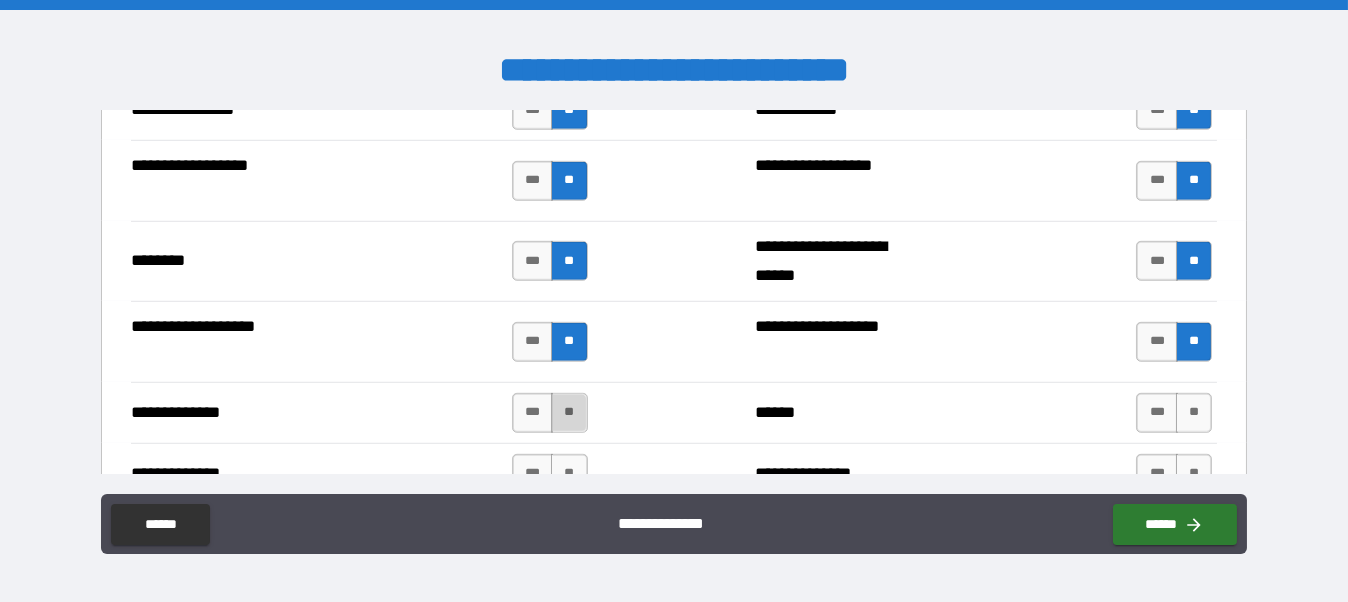 click on "**" at bounding box center (569, 413) 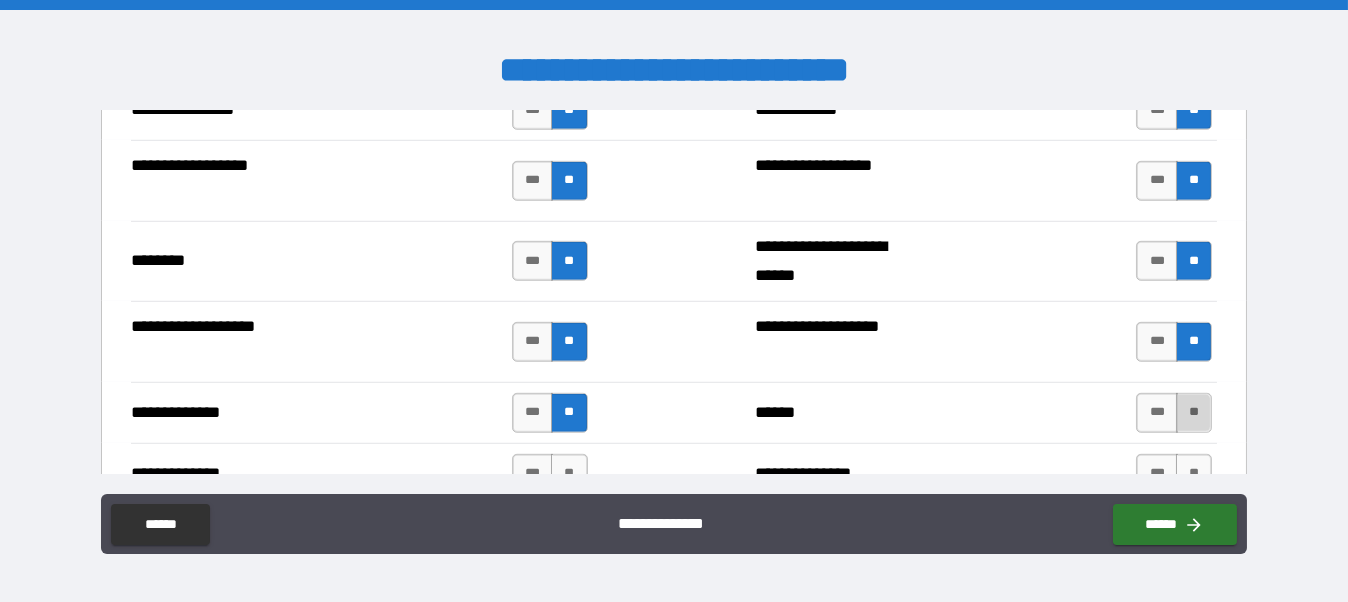 click on "**" at bounding box center [1194, 413] 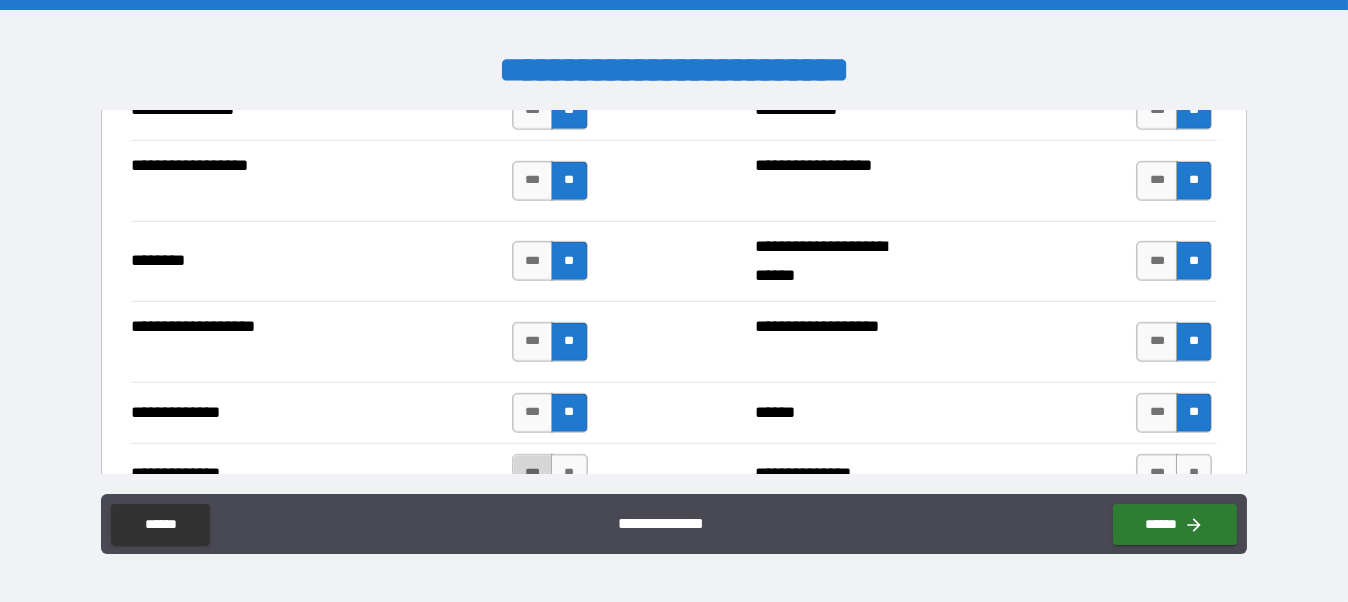 click on "***" at bounding box center (533, 474) 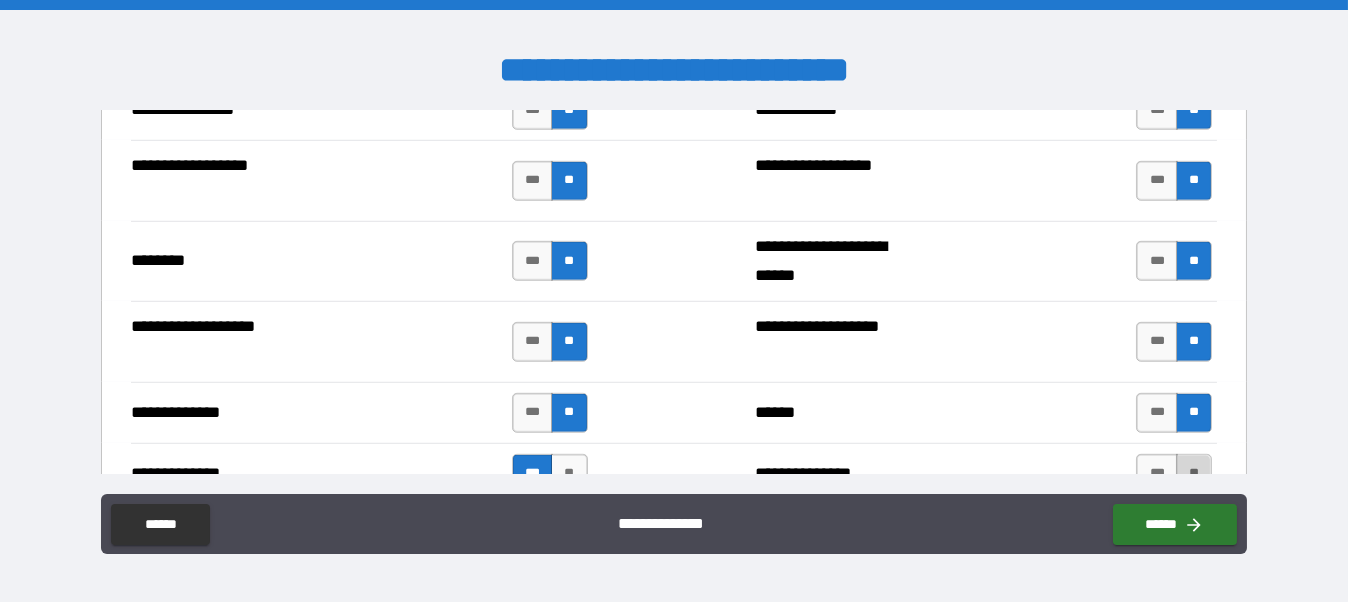 click on "**" at bounding box center (1194, 474) 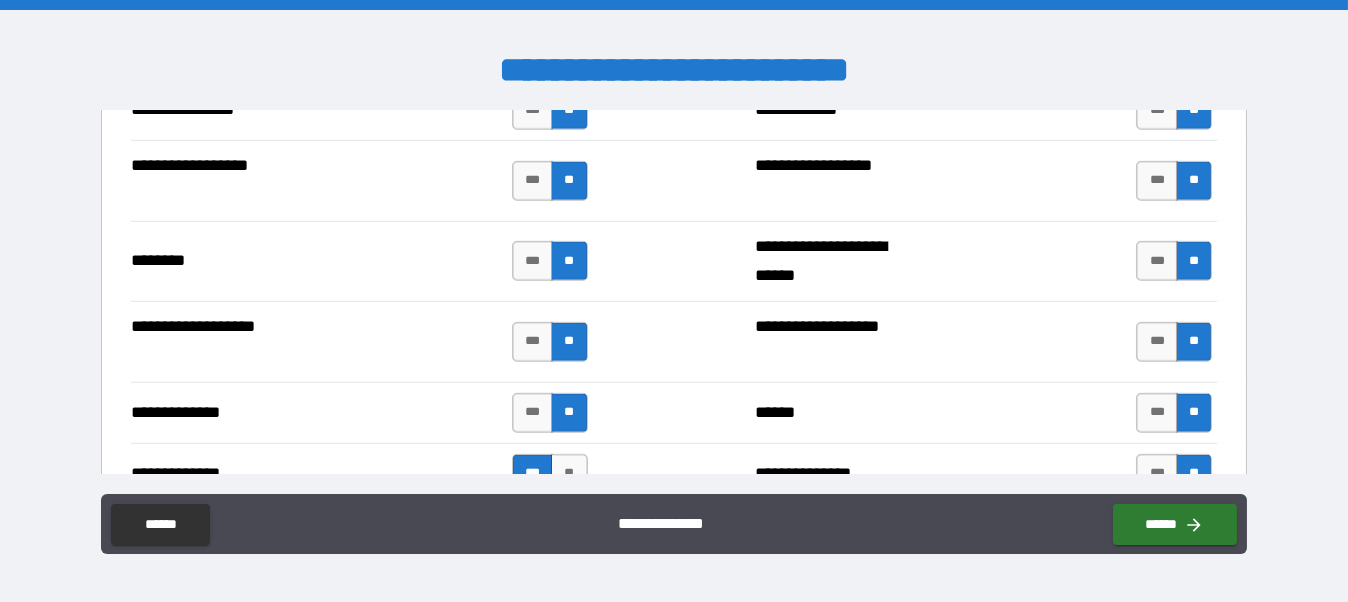 scroll, scrollTop: 3704, scrollLeft: 0, axis: vertical 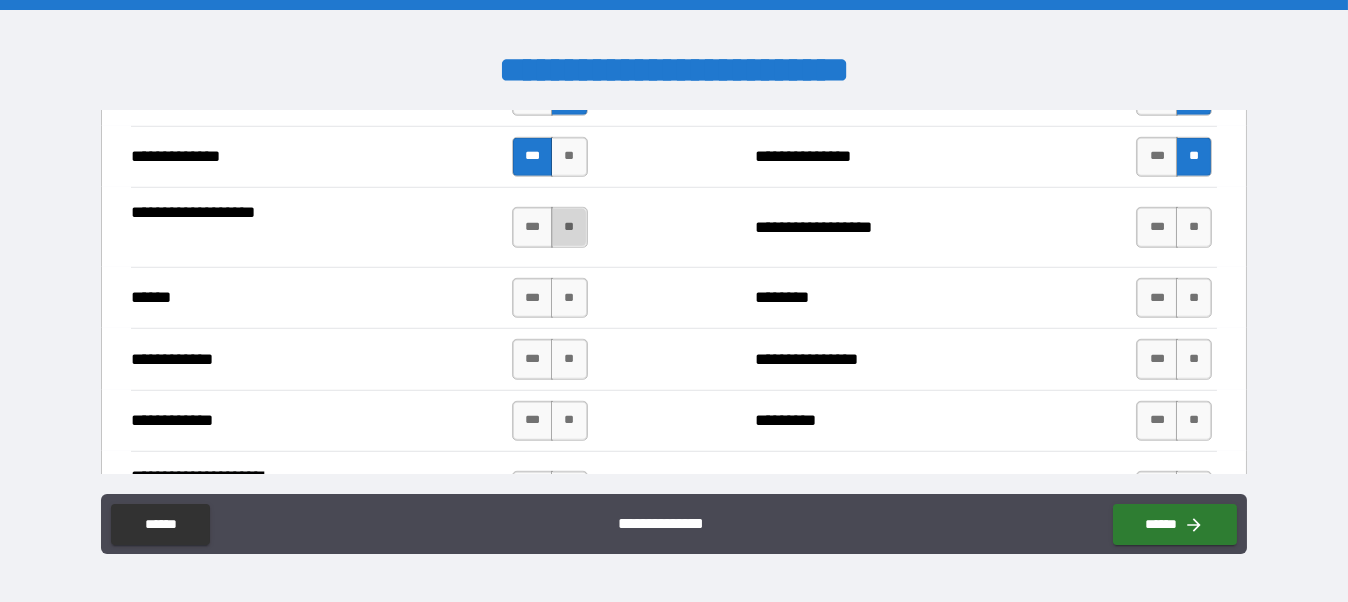 click on "**" at bounding box center [569, 227] 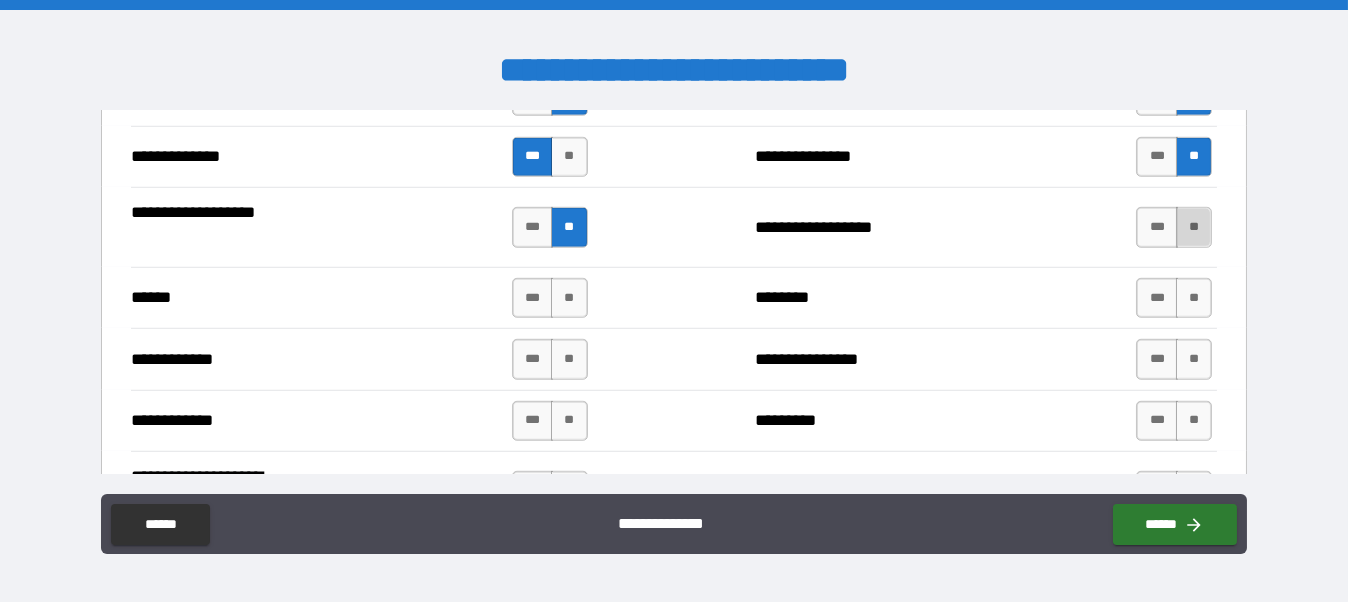 click on "**" at bounding box center (1194, 227) 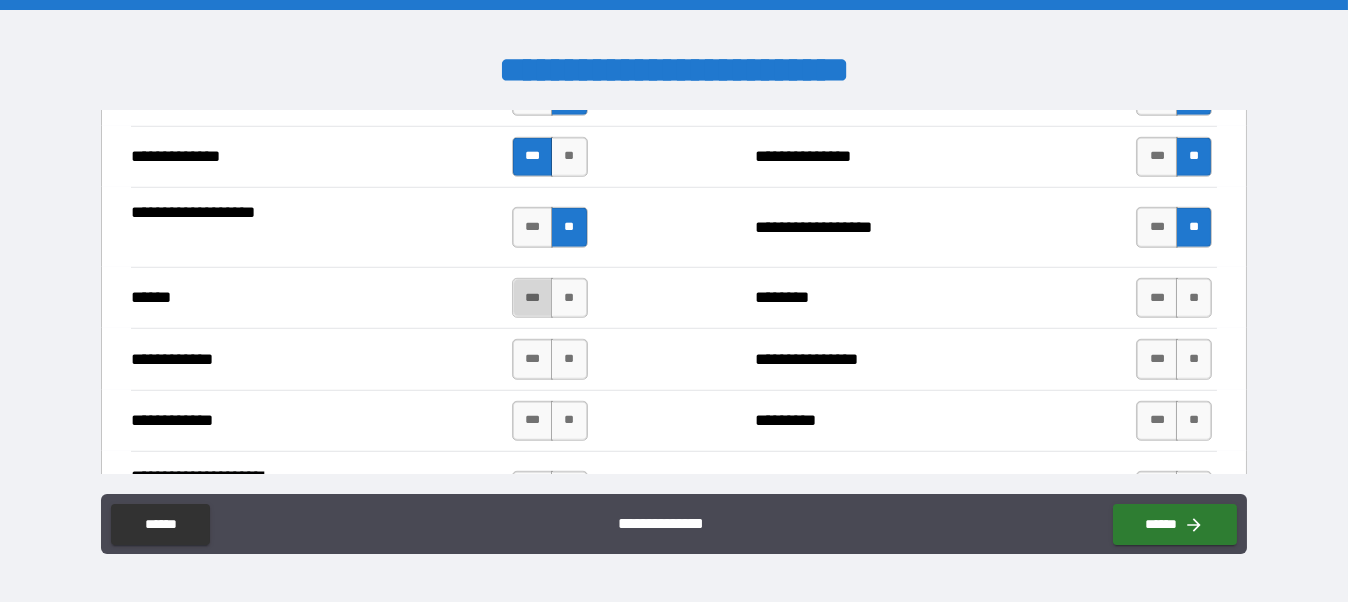 click on "***" at bounding box center [533, 298] 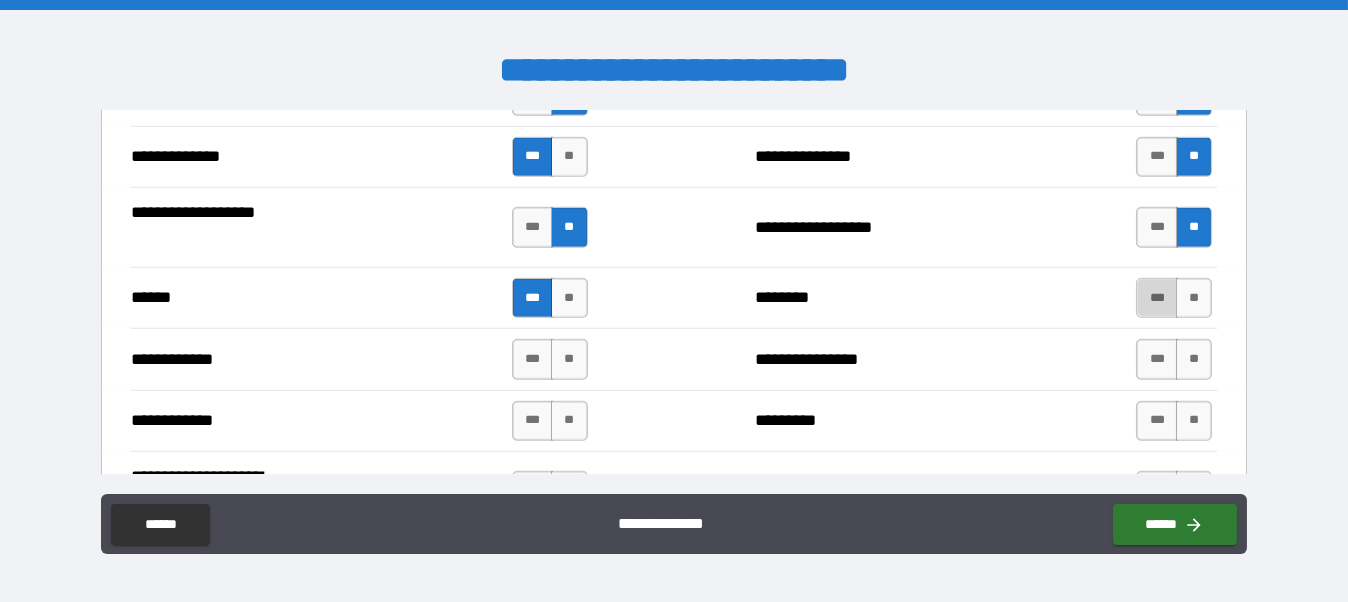 click on "***" at bounding box center [1157, 298] 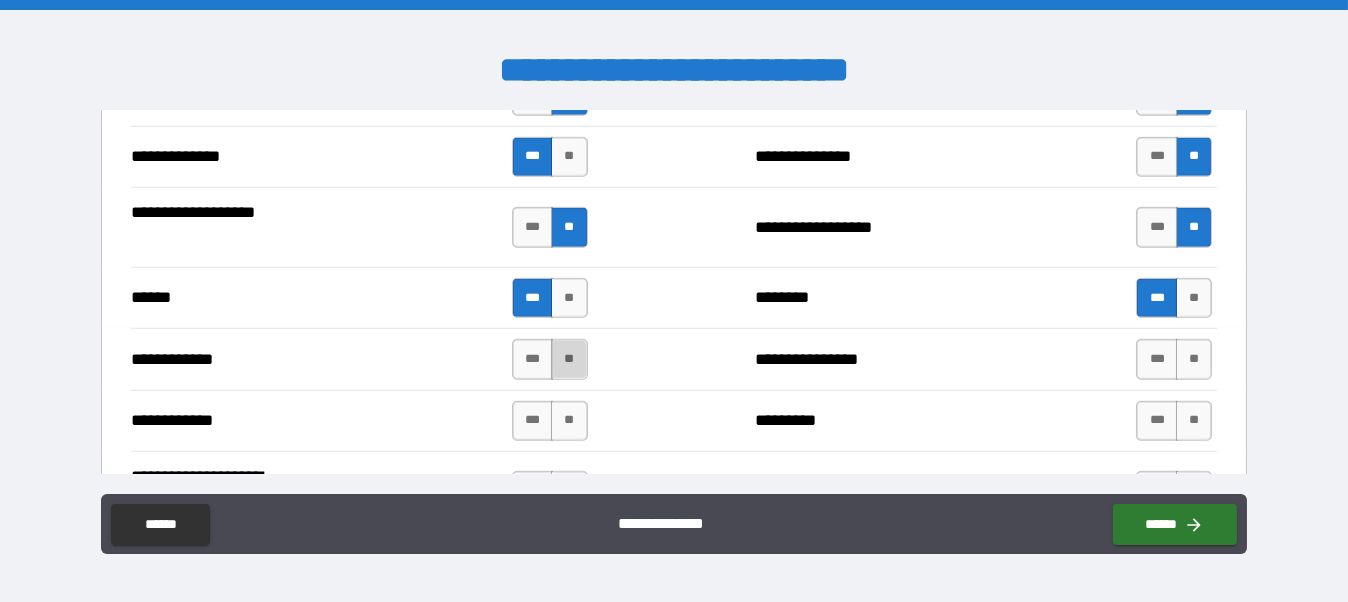 click on "**" at bounding box center [569, 359] 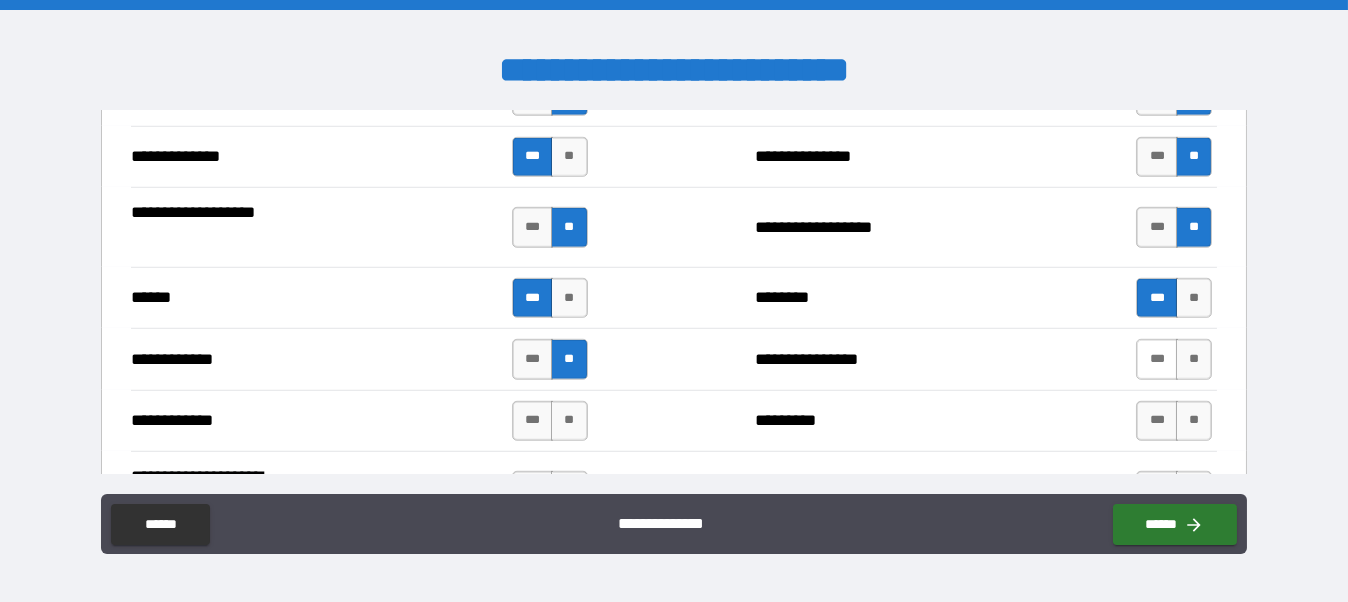 click on "***" at bounding box center [1157, 359] 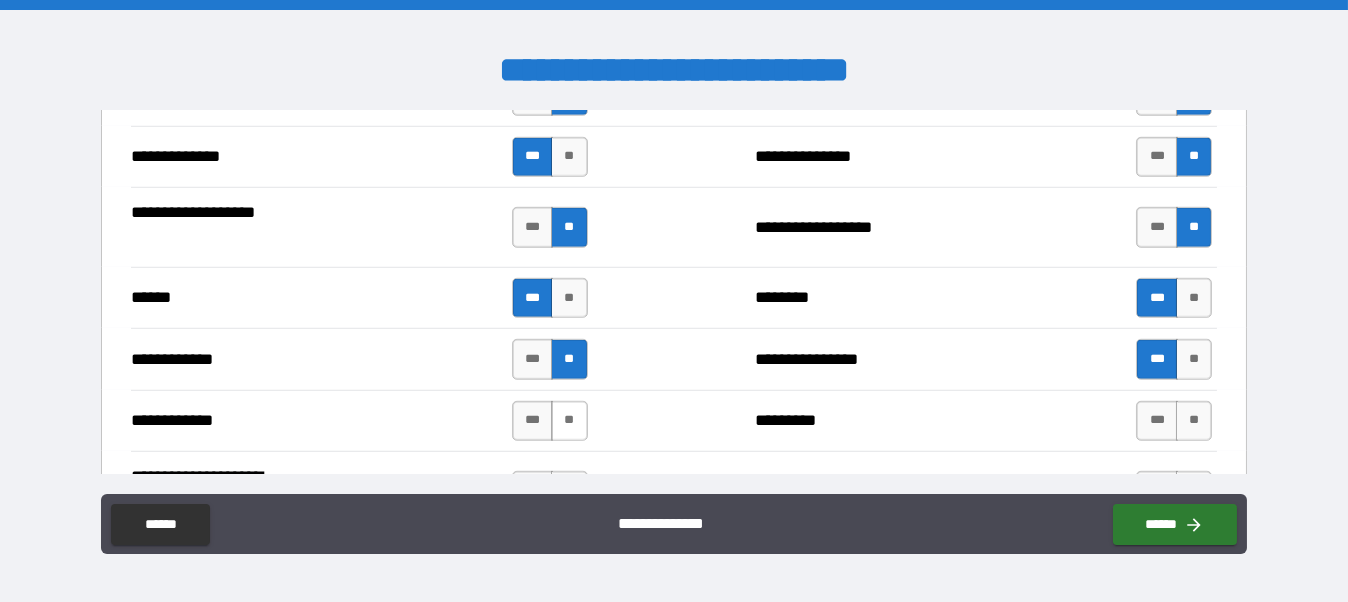 click on "**" at bounding box center (569, 421) 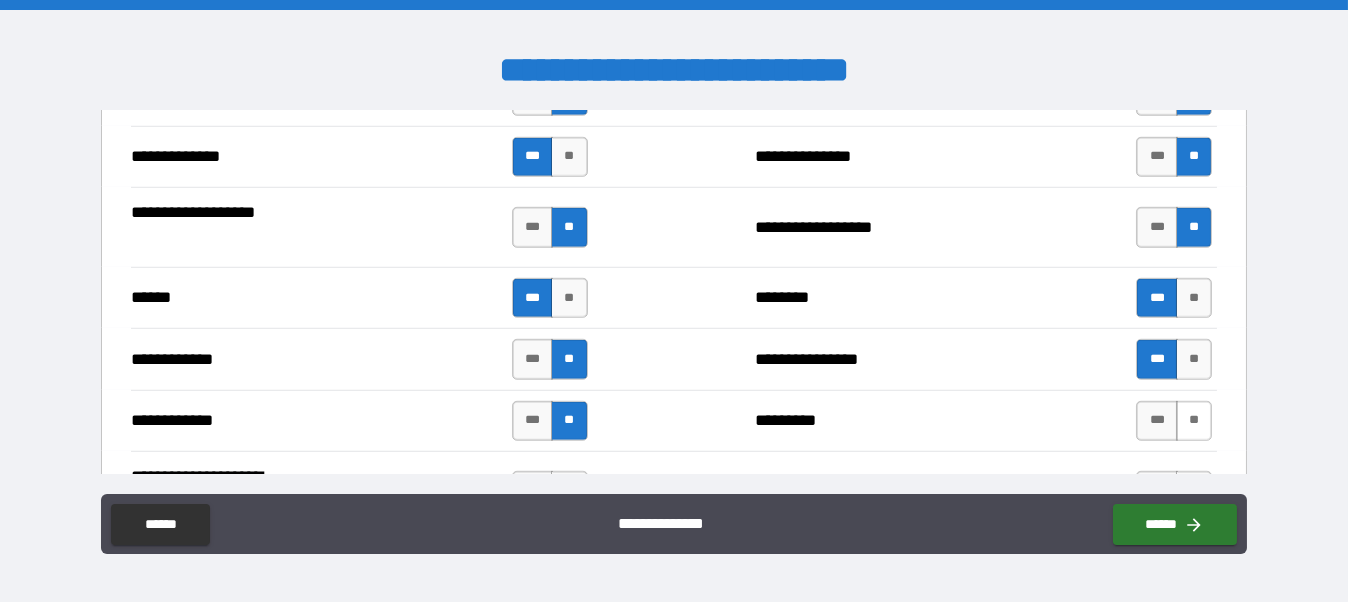 click on "**" at bounding box center (1194, 421) 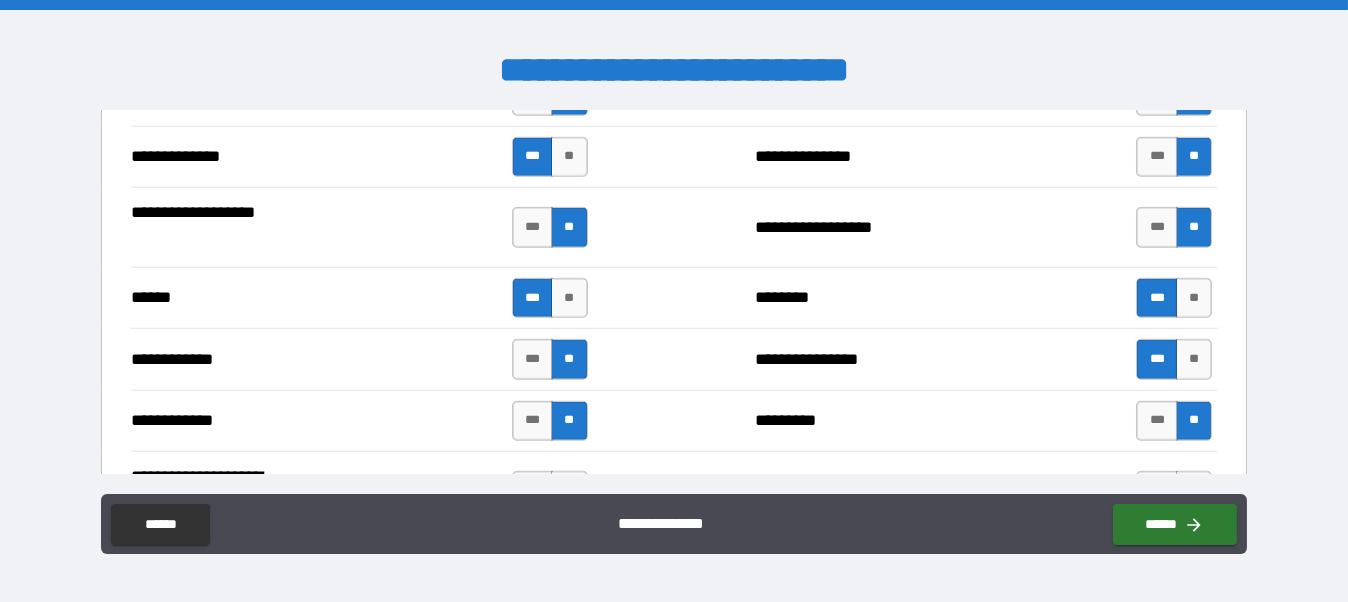 scroll, scrollTop: 4022, scrollLeft: 0, axis: vertical 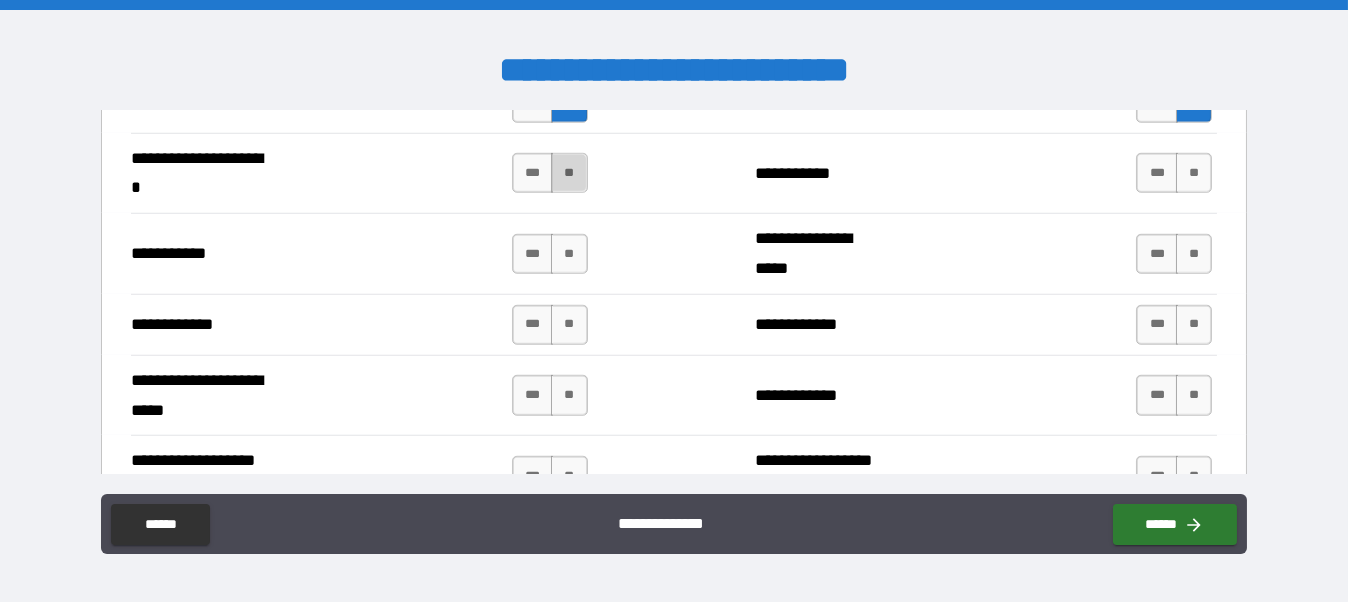 click on "**" at bounding box center [569, 173] 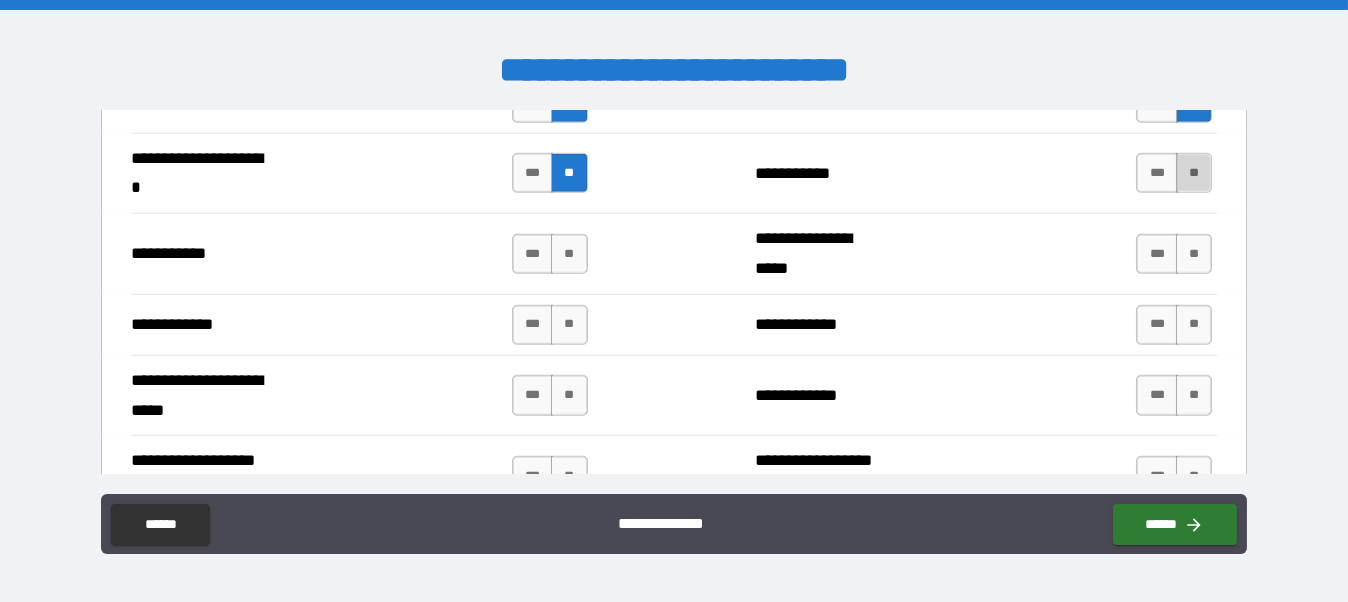 click on "**" at bounding box center (1194, 173) 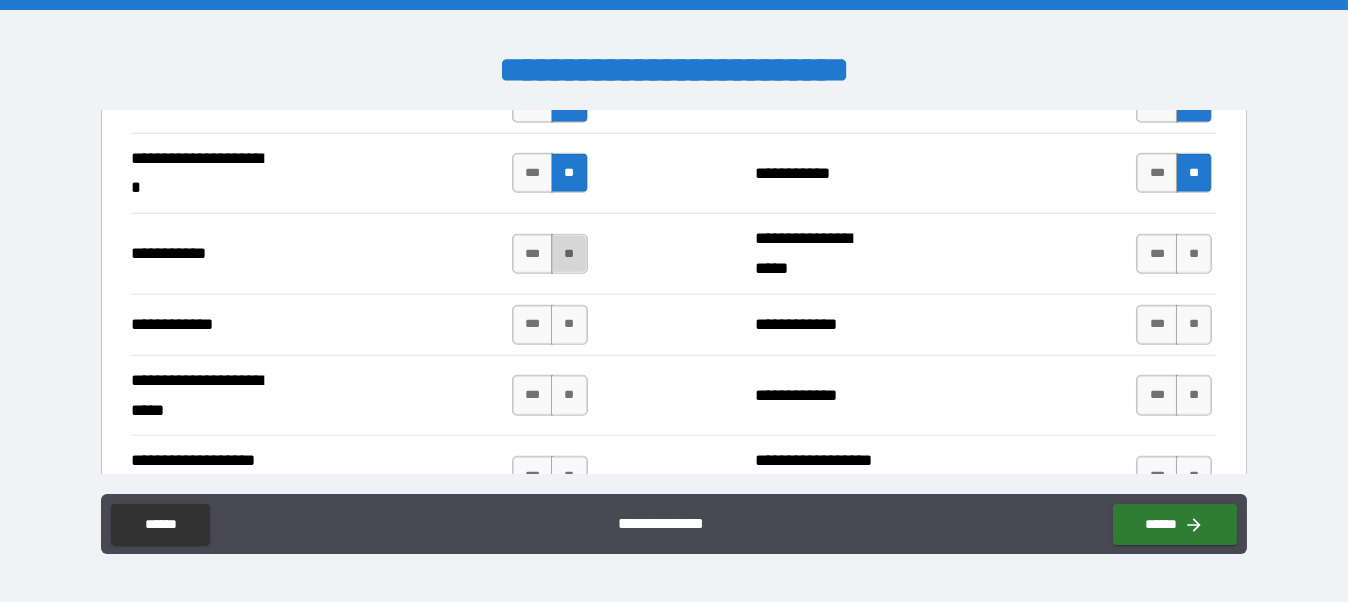 click on "**" at bounding box center (569, 254) 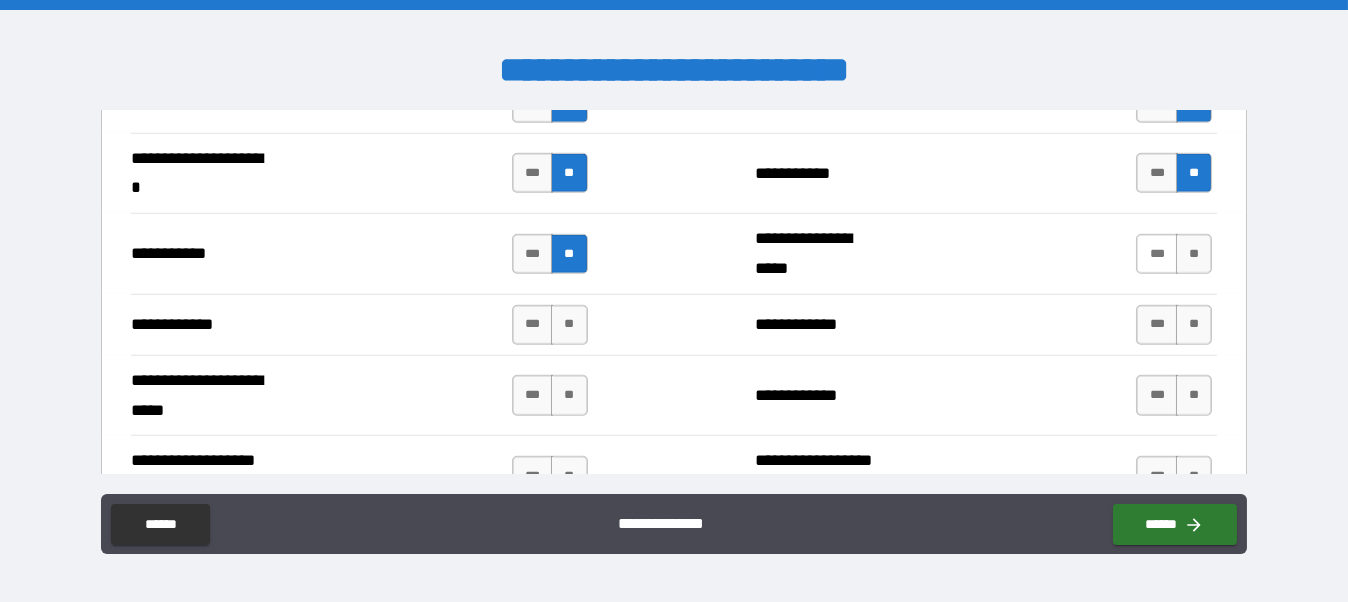 click on "***" at bounding box center [1157, 254] 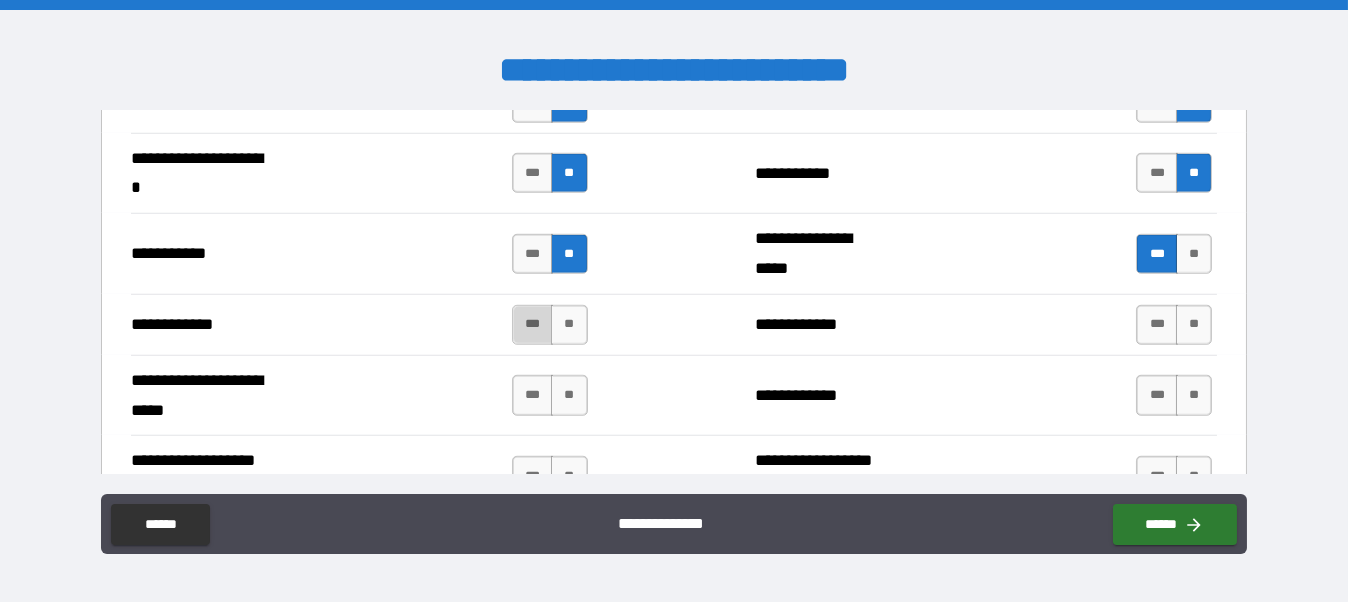 click on "***" at bounding box center (533, 325) 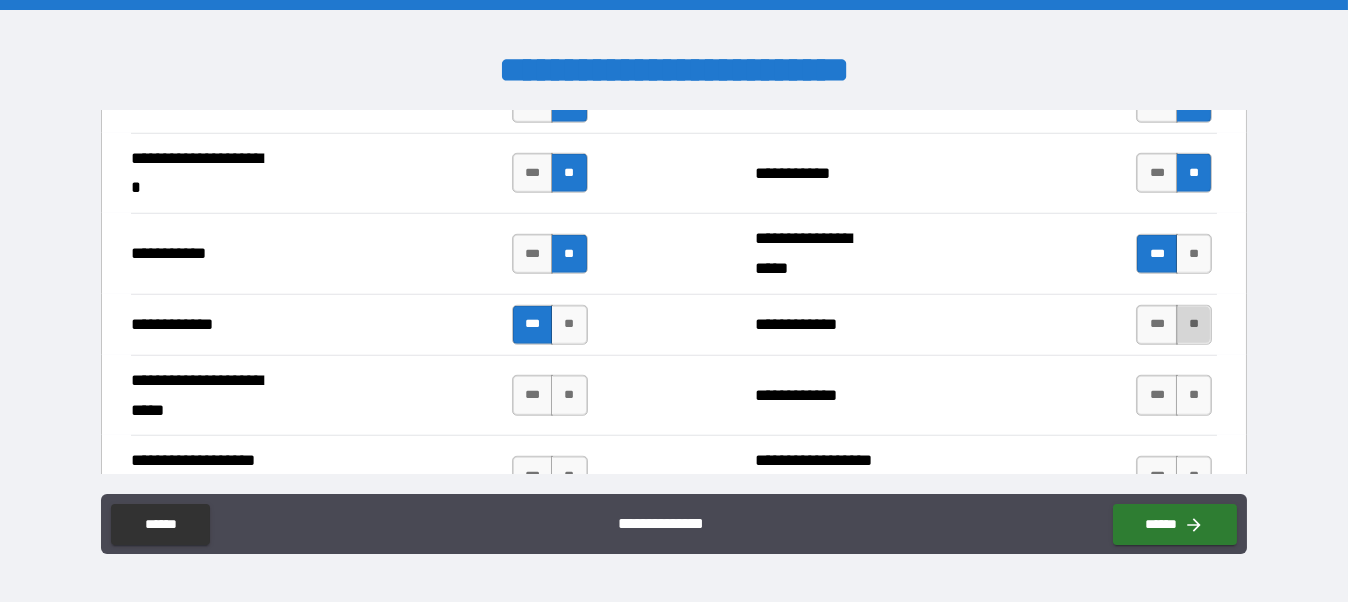 click on "**" at bounding box center (1194, 325) 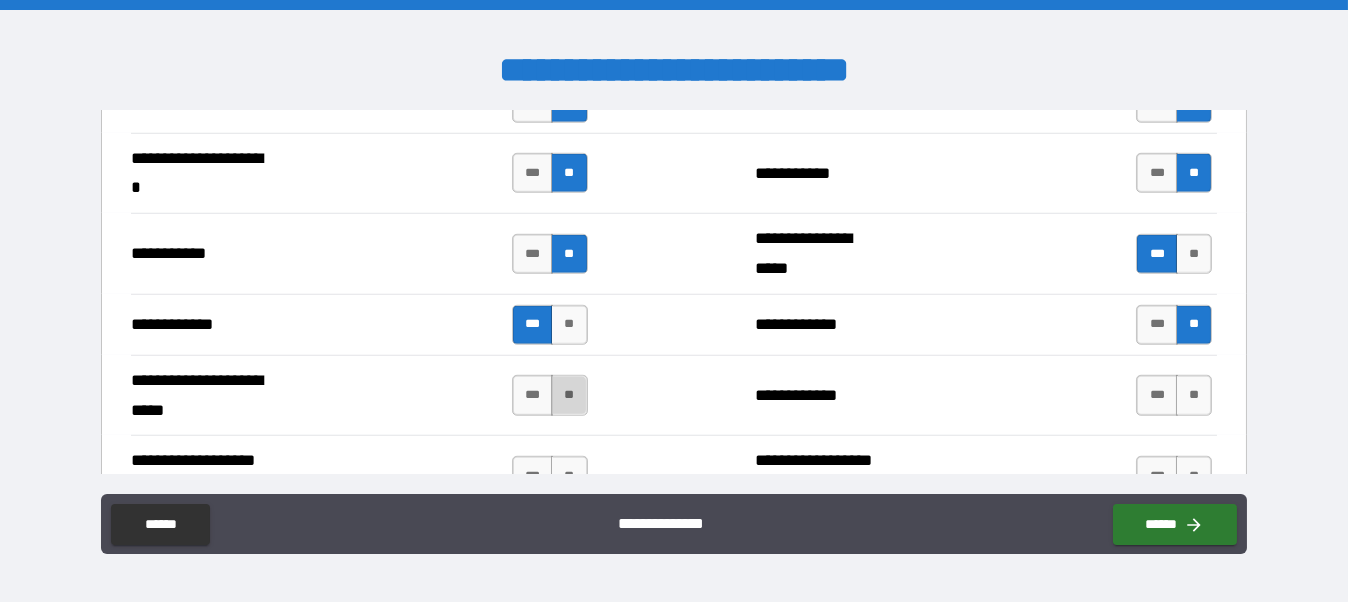 click on "**" at bounding box center [569, 395] 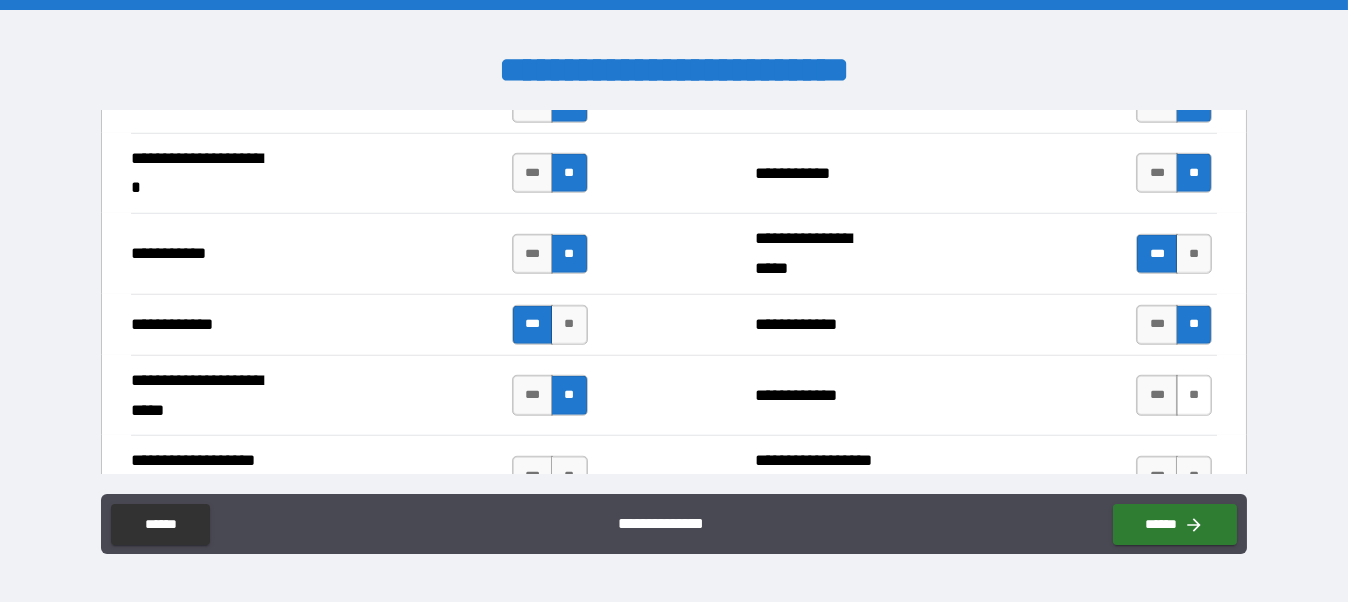 click on "**" at bounding box center (1194, 395) 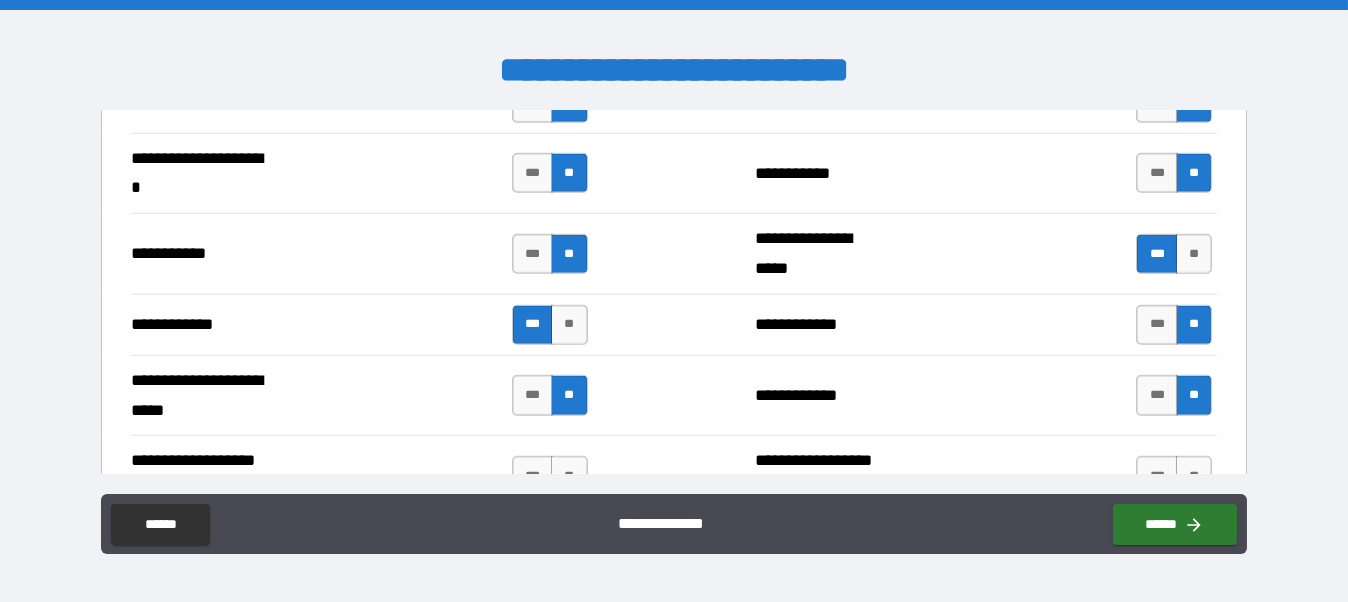 scroll, scrollTop: 4339, scrollLeft: 0, axis: vertical 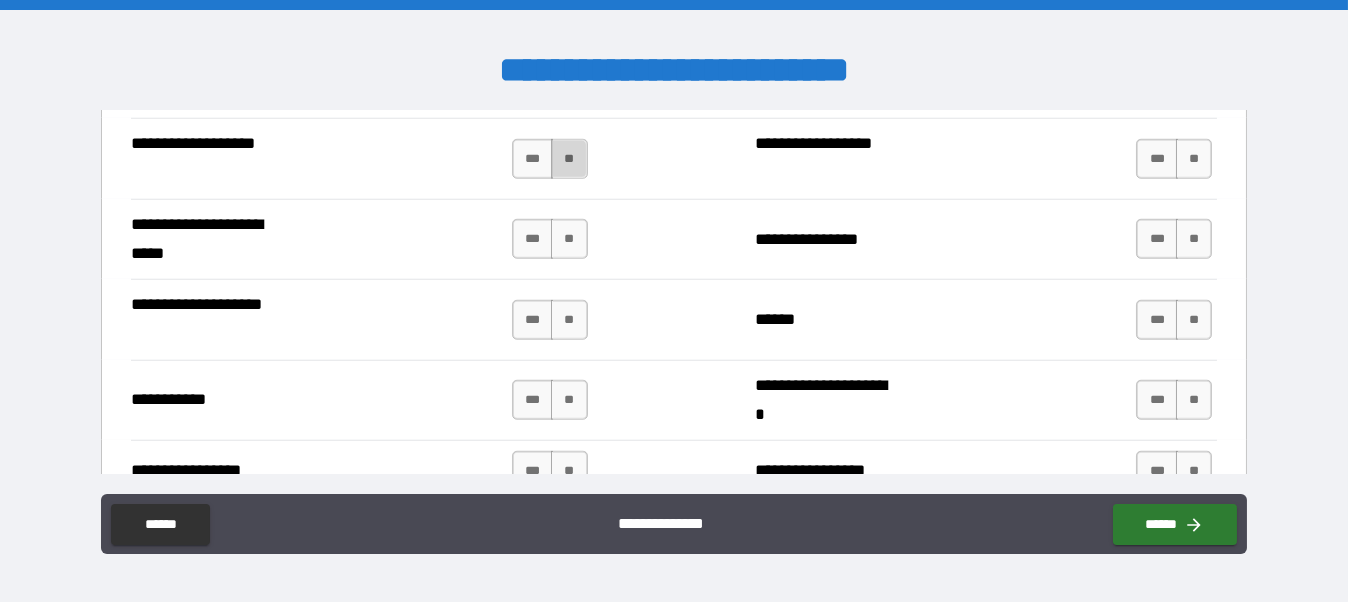 click on "**" at bounding box center (569, 159) 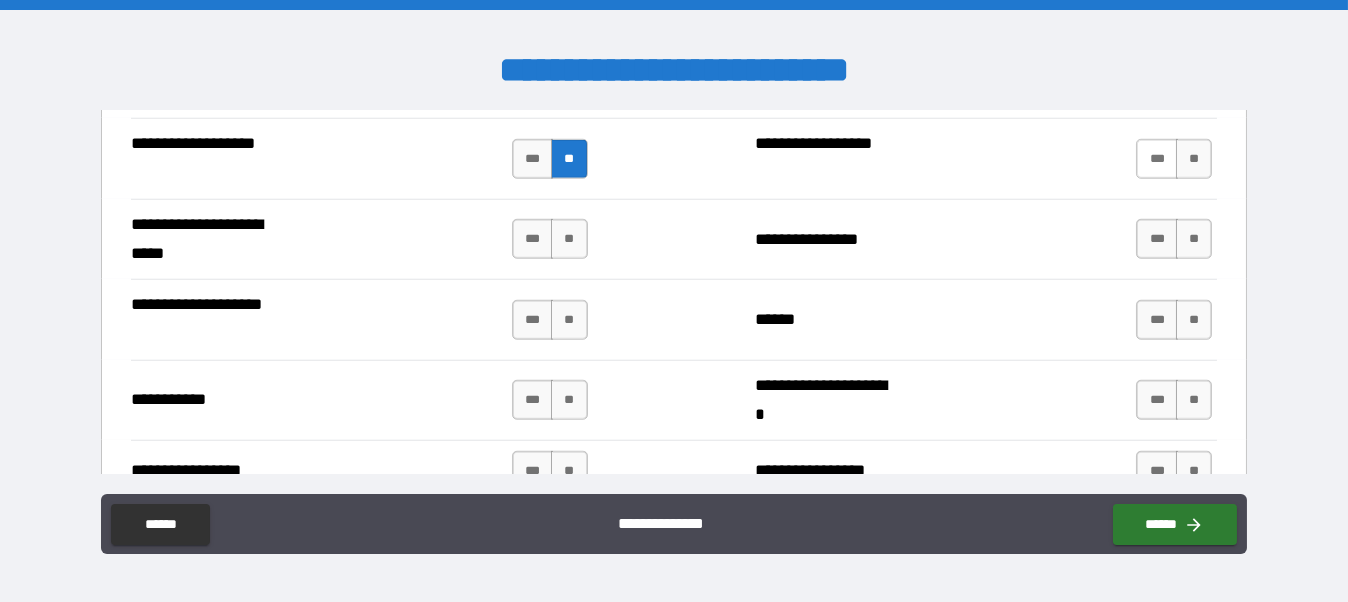 click on "***" at bounding box center [1157, 159] 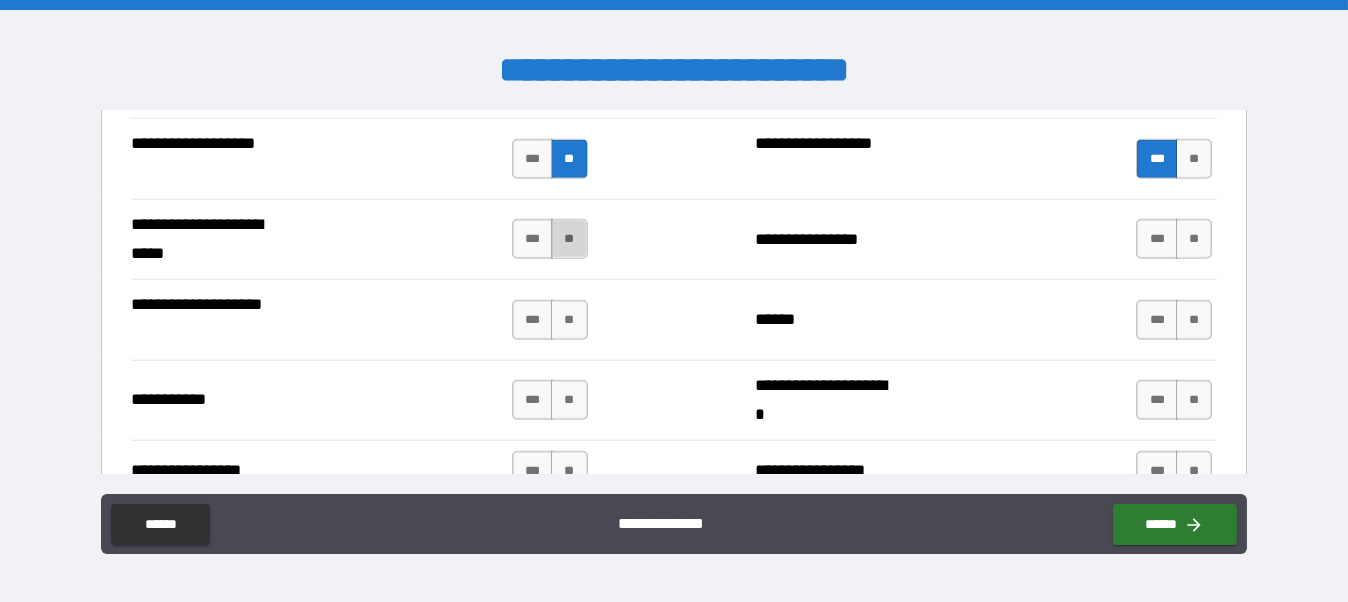 click on "**" at bounding box center (569, 239) 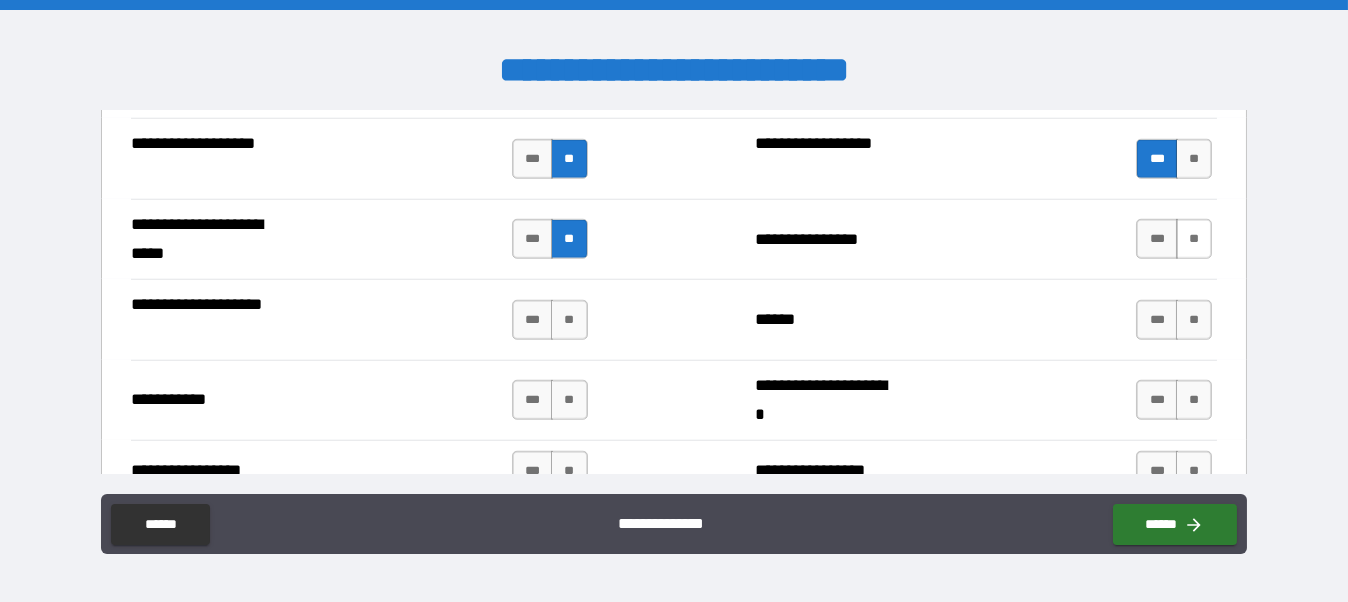 click on "**" at bounding box center [1194, 239] 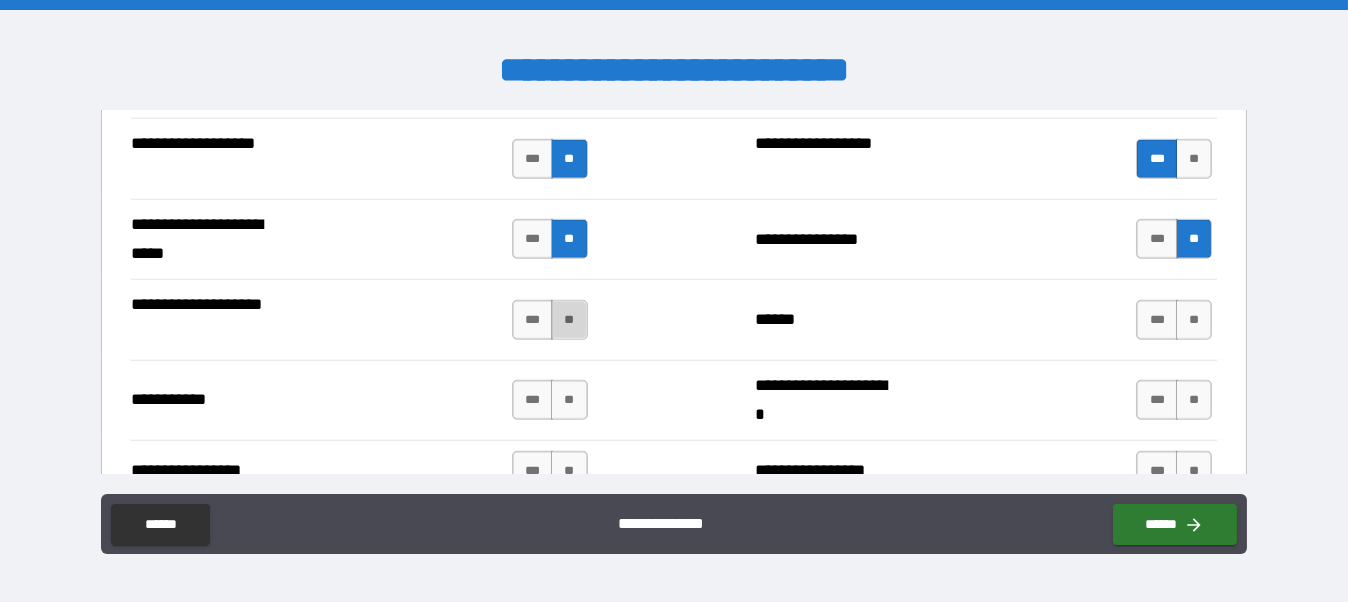 click on "**" at bounding box center (569, 320) 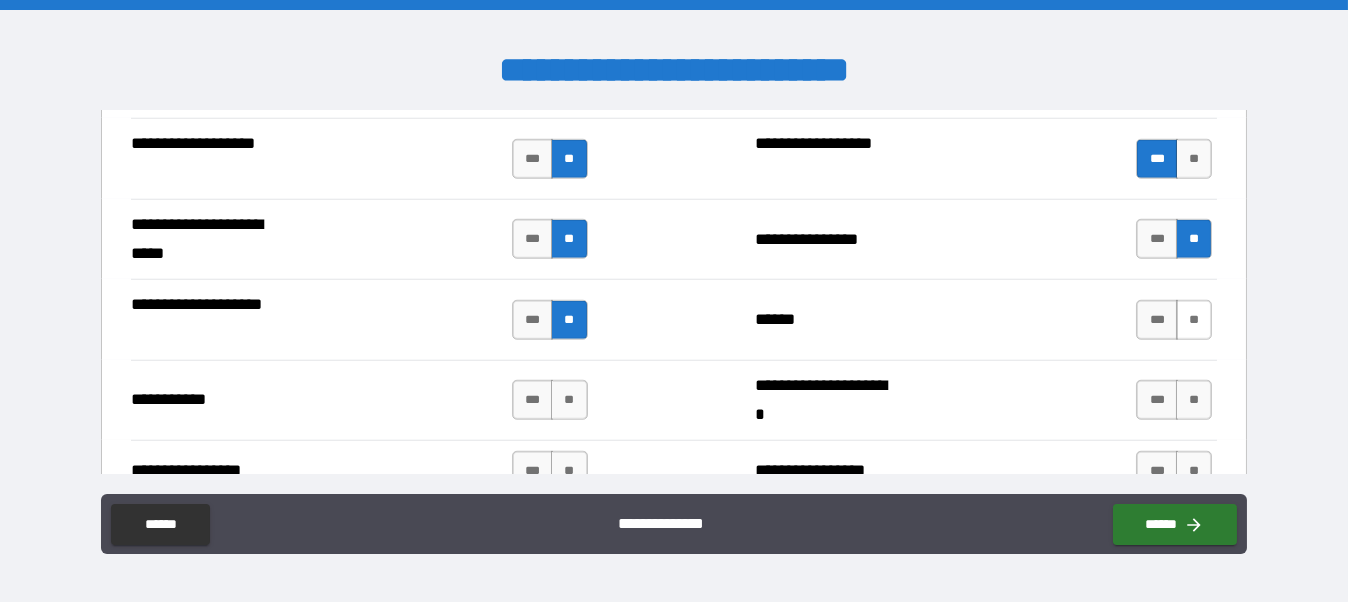 click on "**" at bounding box center (1194, 320) 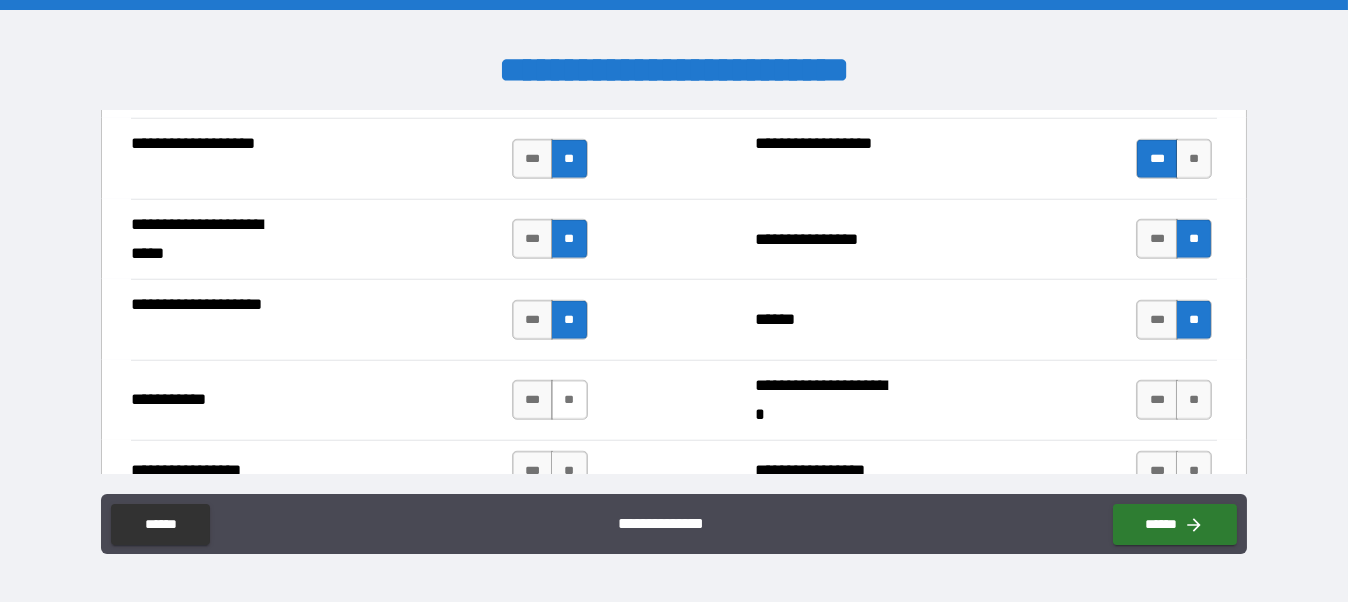 click on "**" at bounding box center (569, 400) 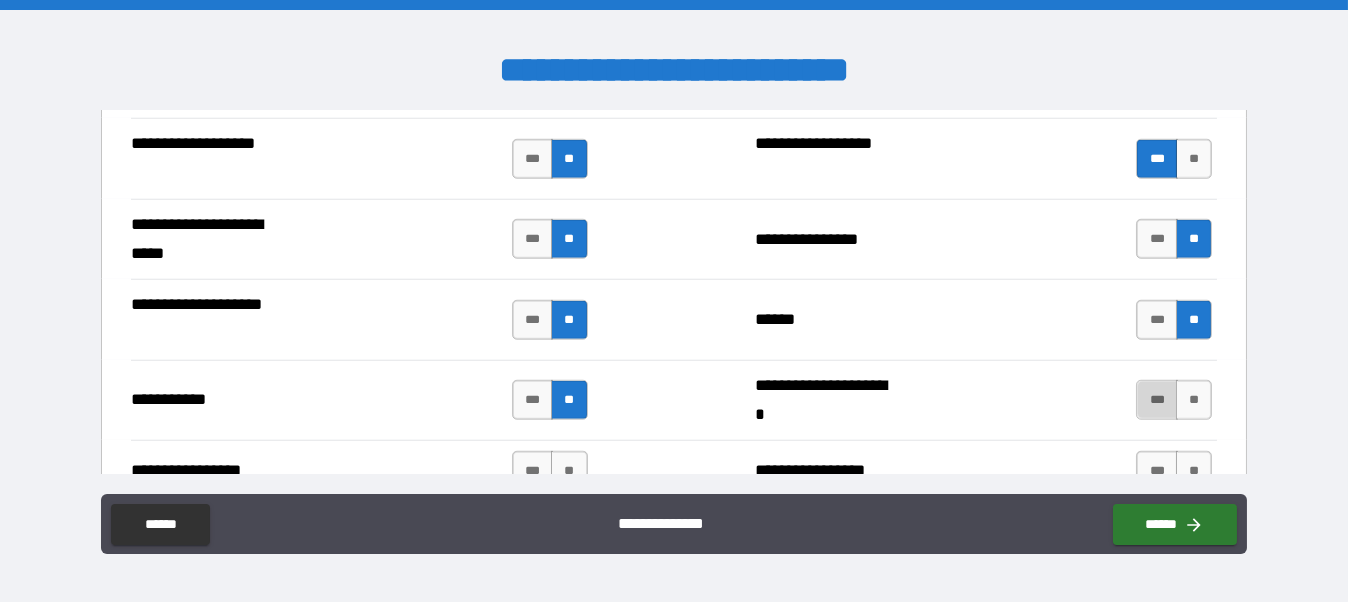 click on "***" at bounding box center [1157, 400] 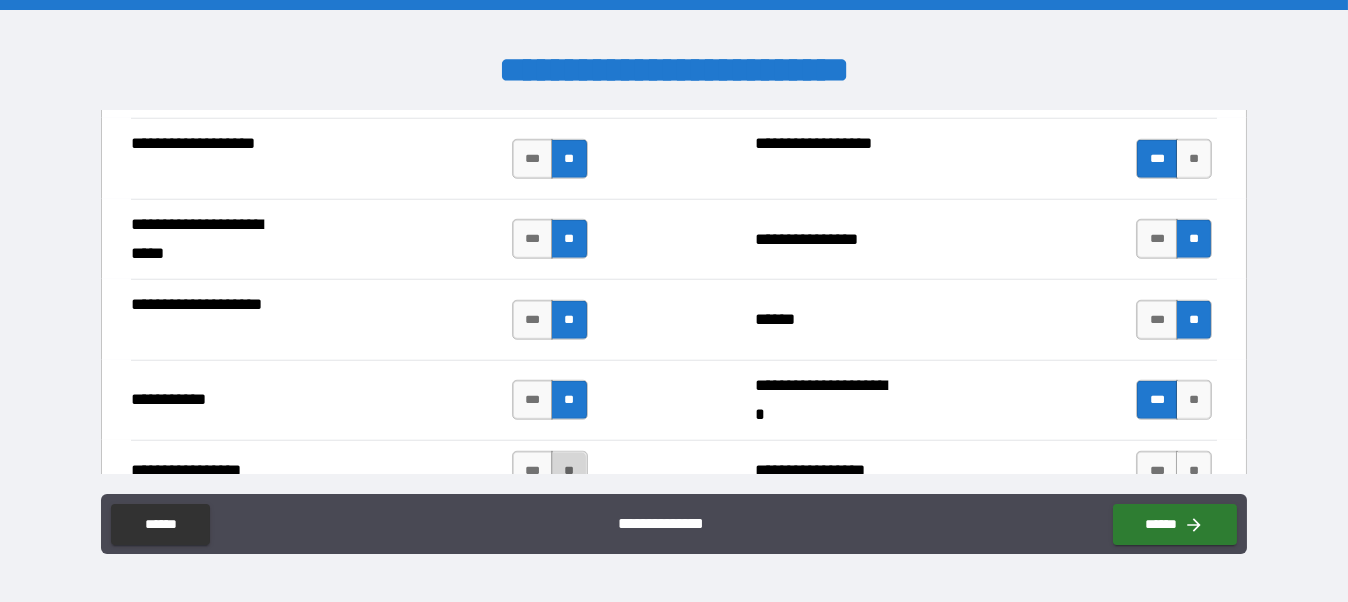 click on "**" at bounding box center (569, 471) 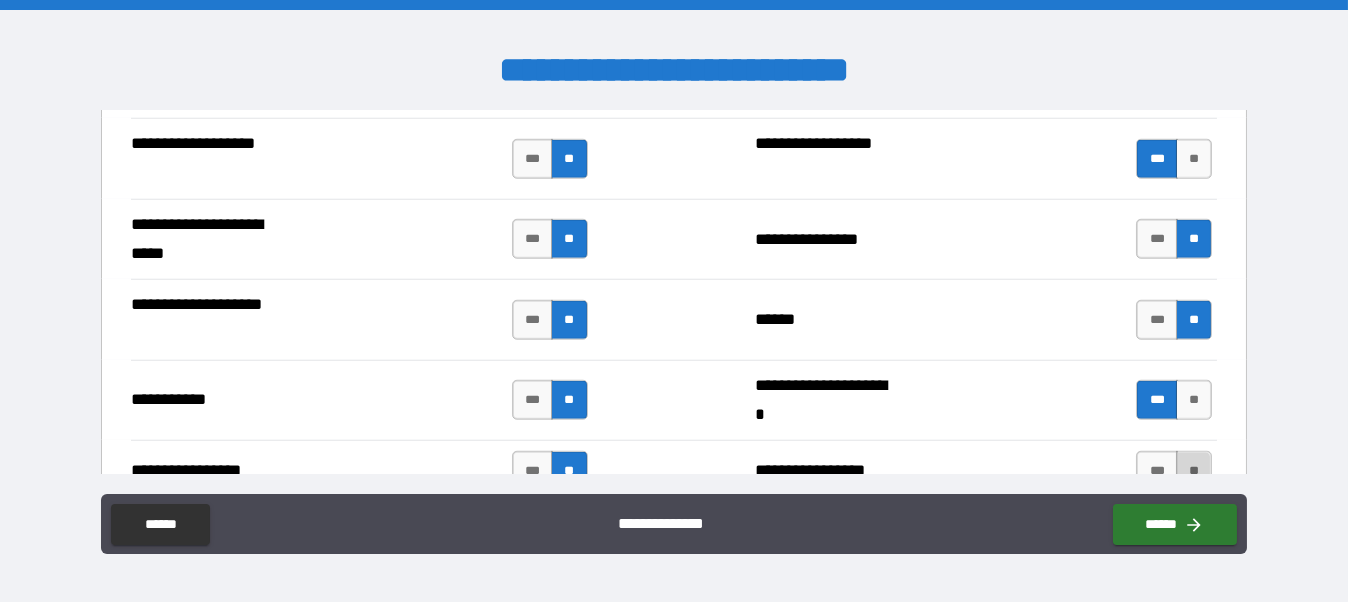 click on "**" at bounding box center [1194, 471] 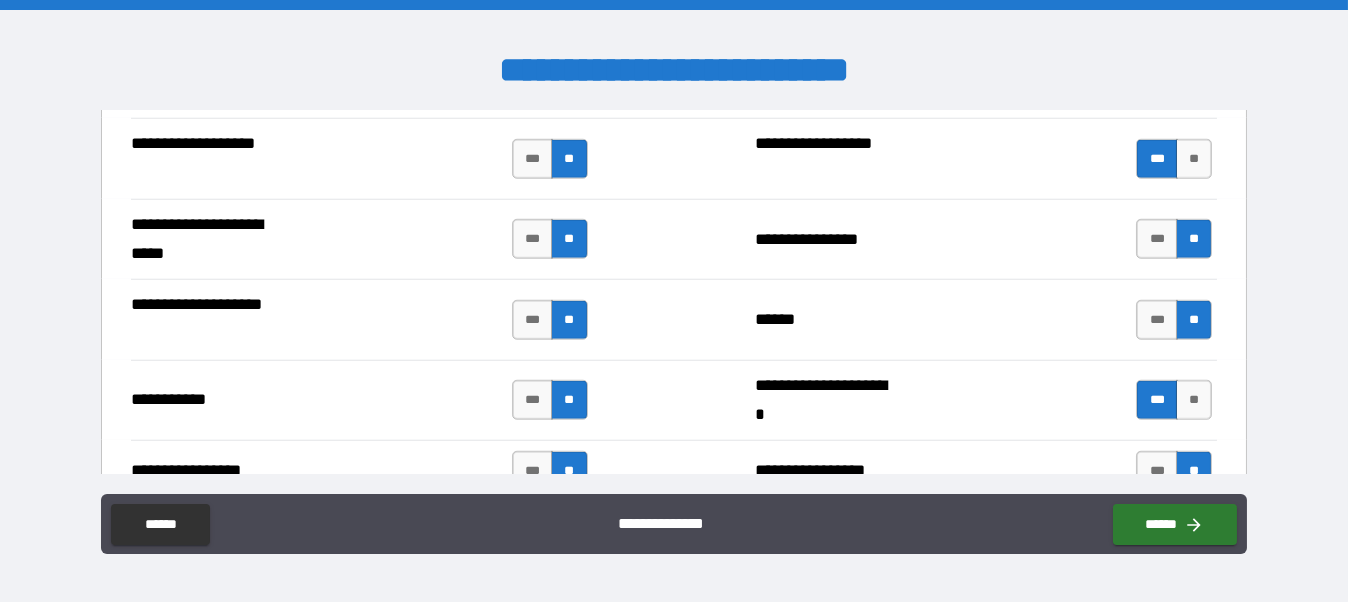 scroll, scrollTop: 4656, scrollLeft: 0, axis: vertical 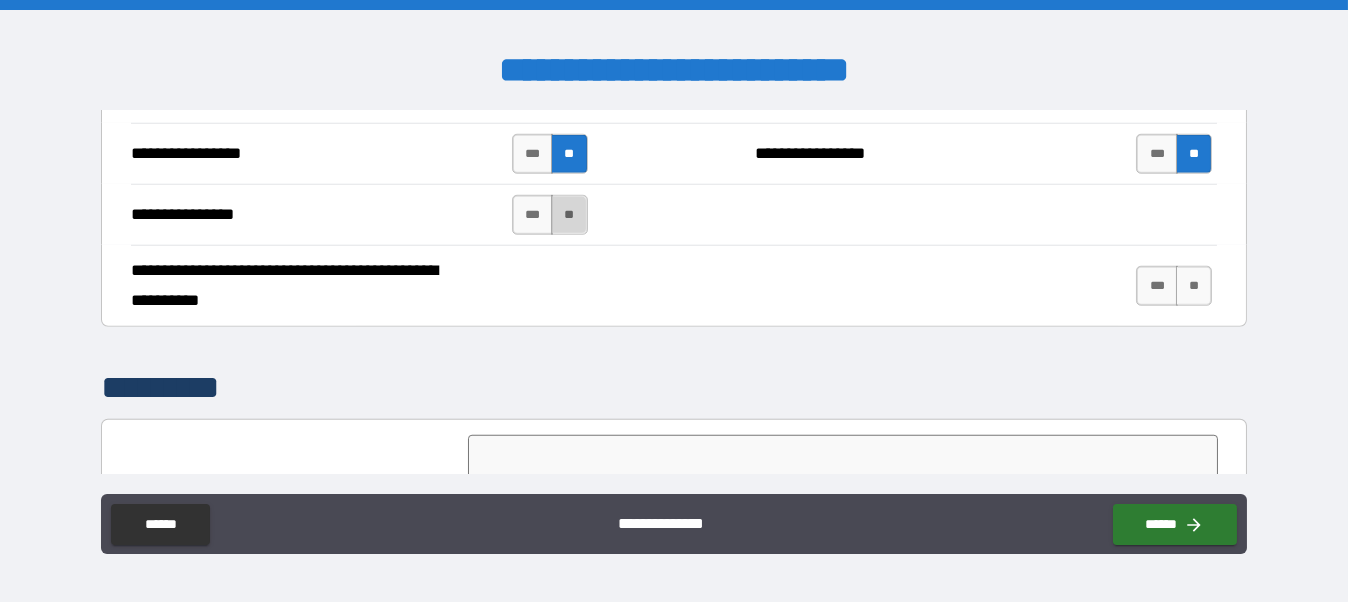click on "**" at bounding box center (569, 215) 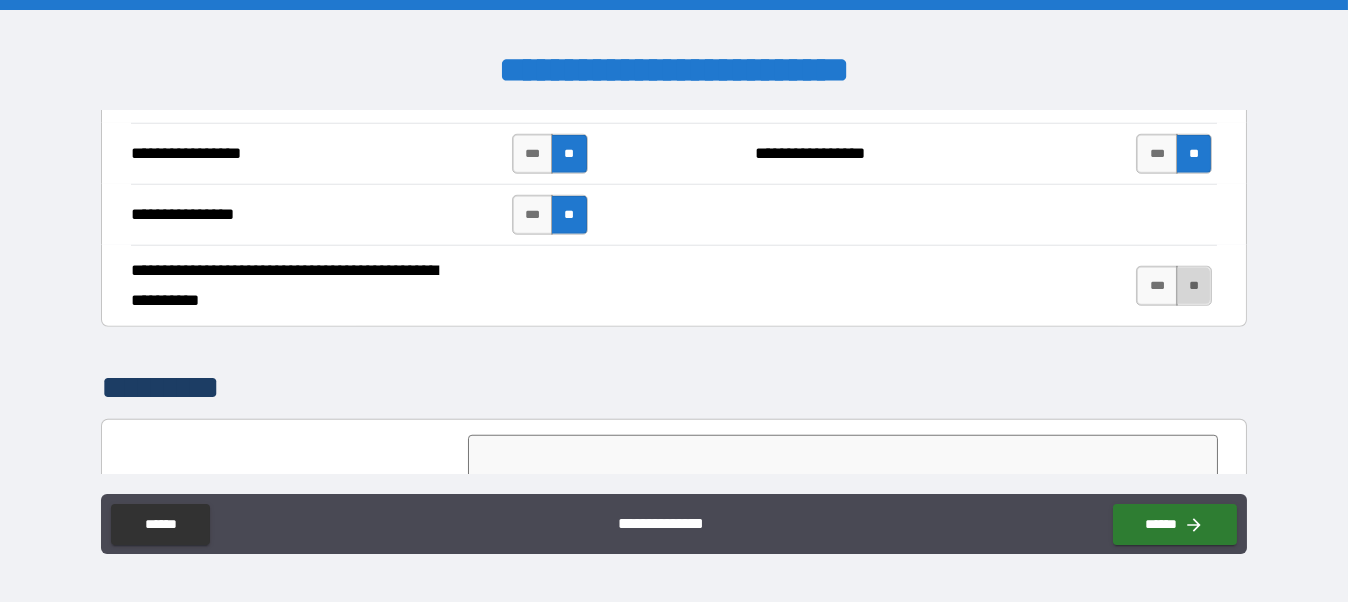 click on "**" at bounding box center [1194, 286] 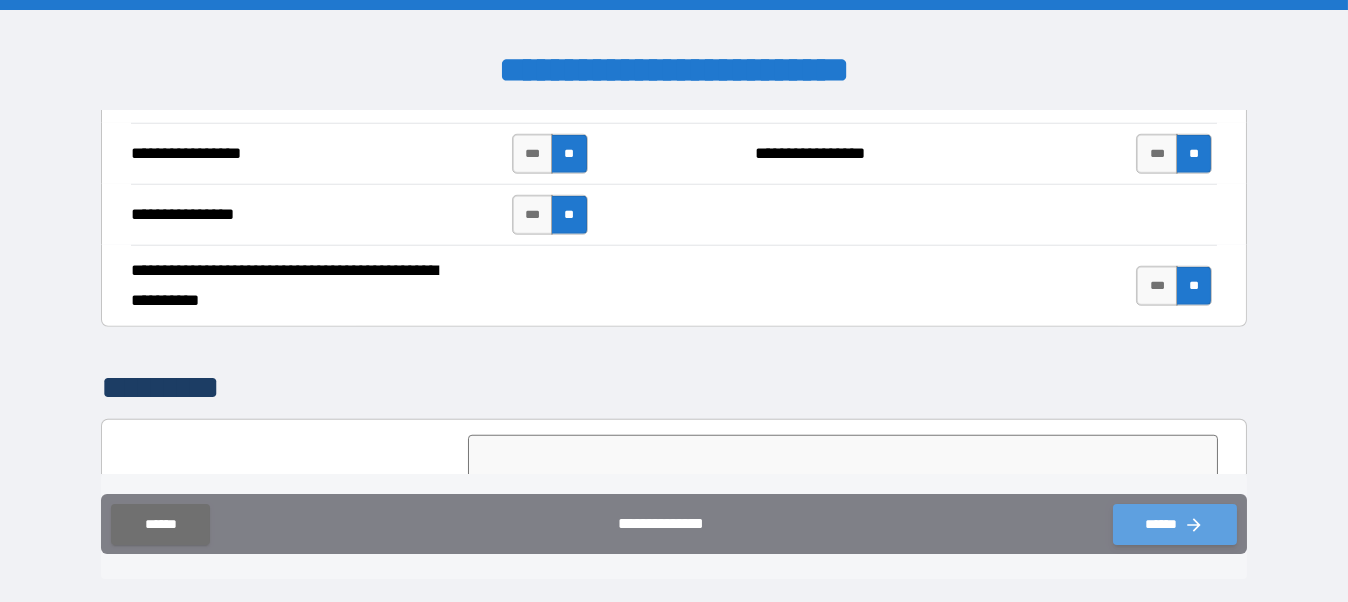 click 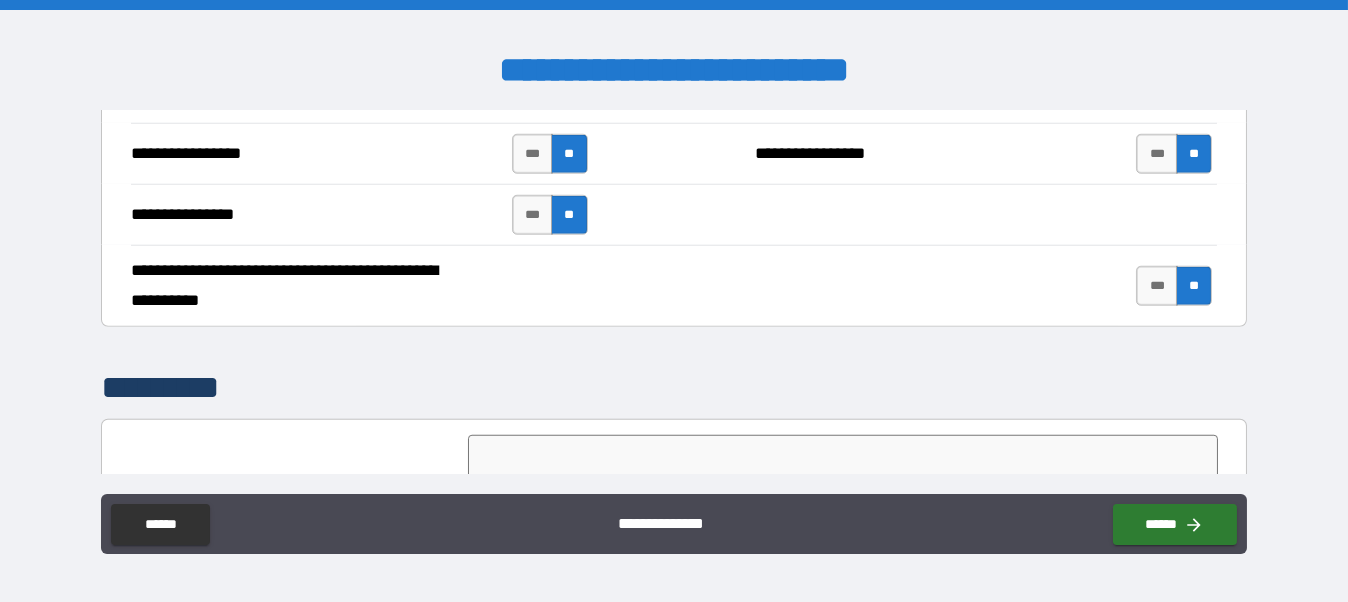 scroll, scrollTop: 4947, scrollLeft: 0, axis: vertical 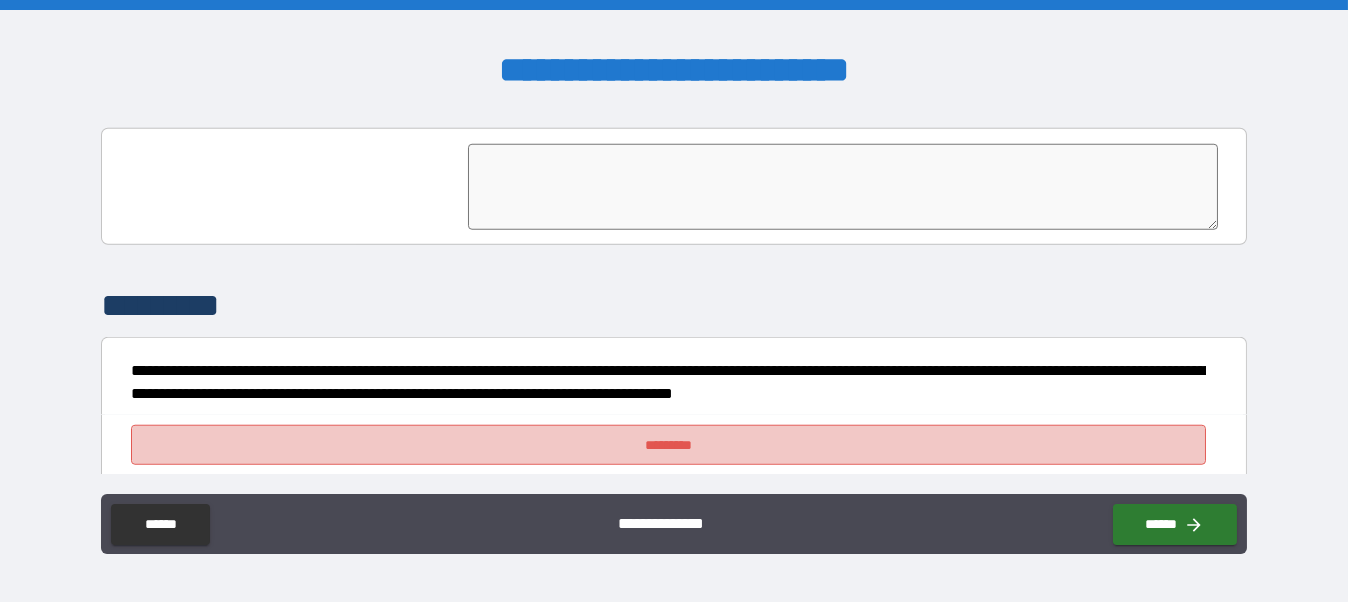 click on "*********" at bounding box center (668, 445) 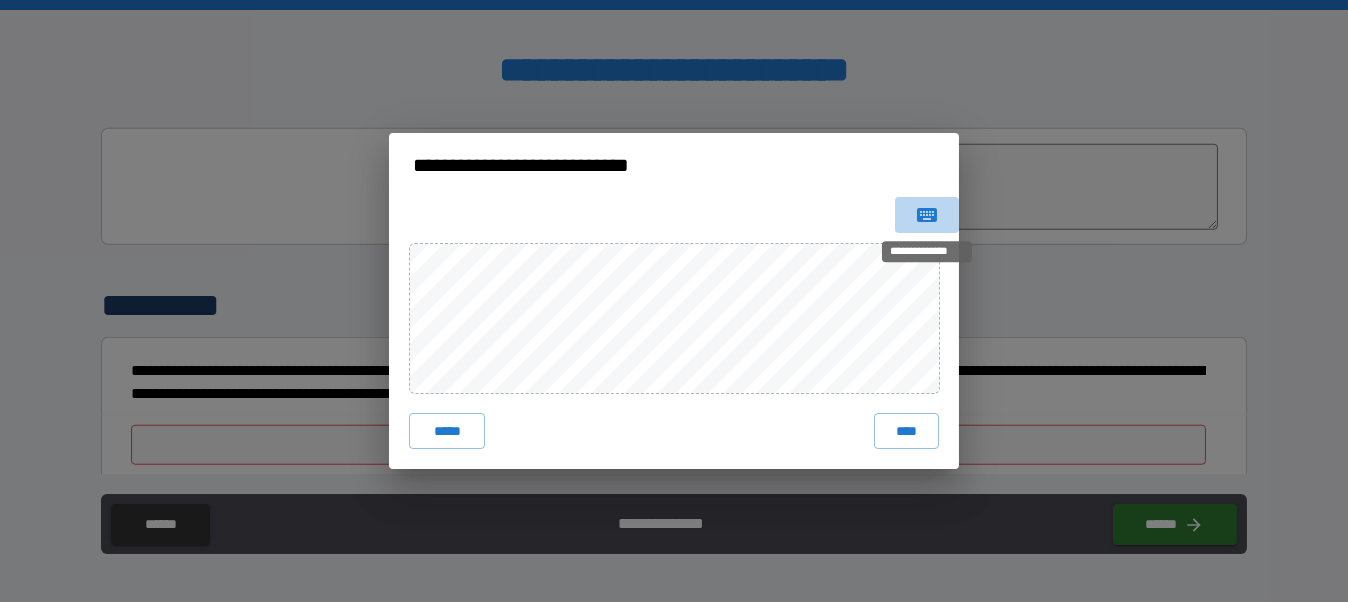 click 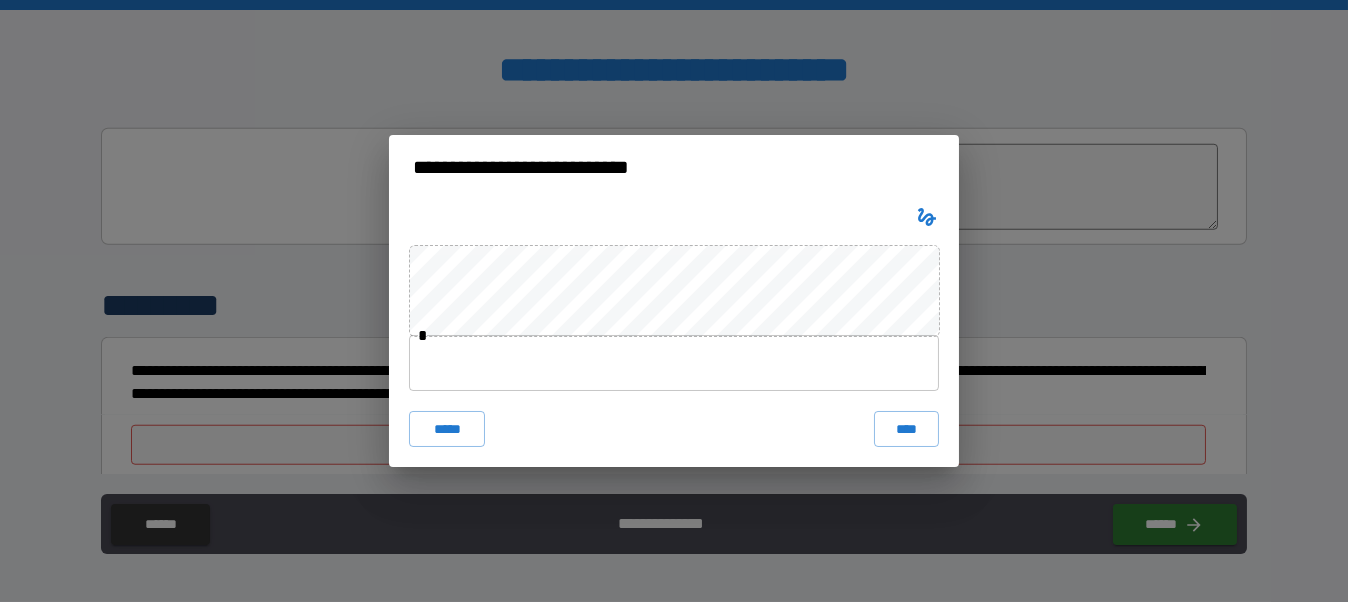 click at bounding box center (674, 363) 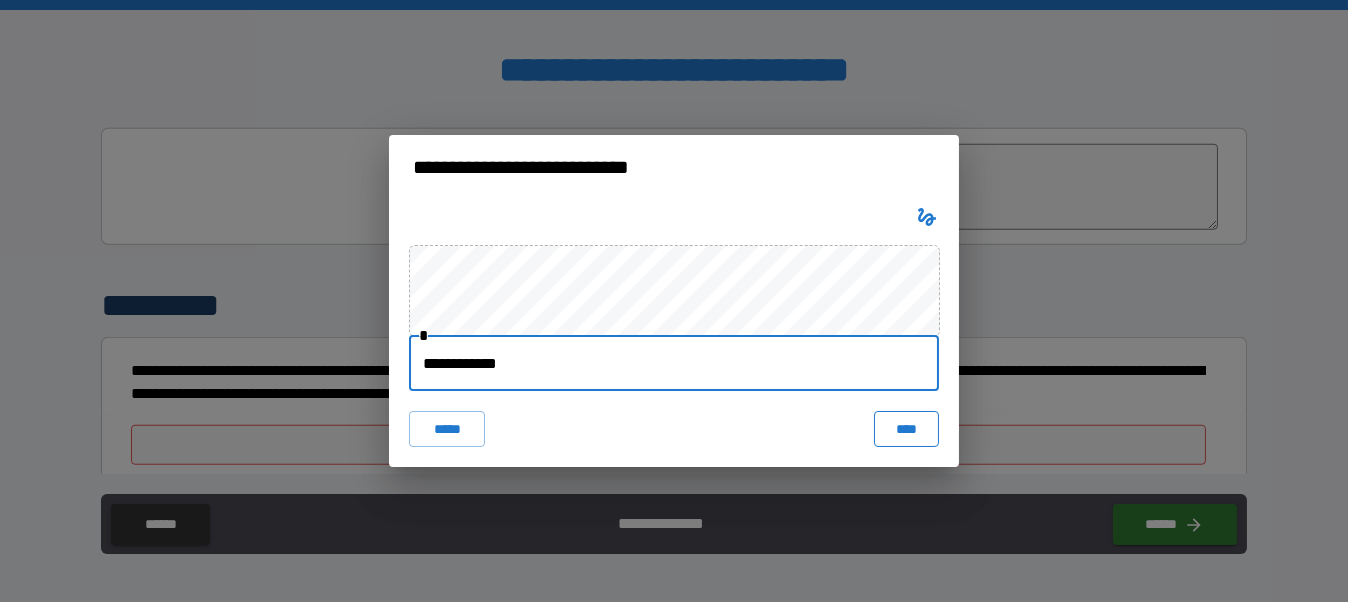 type on "**********" 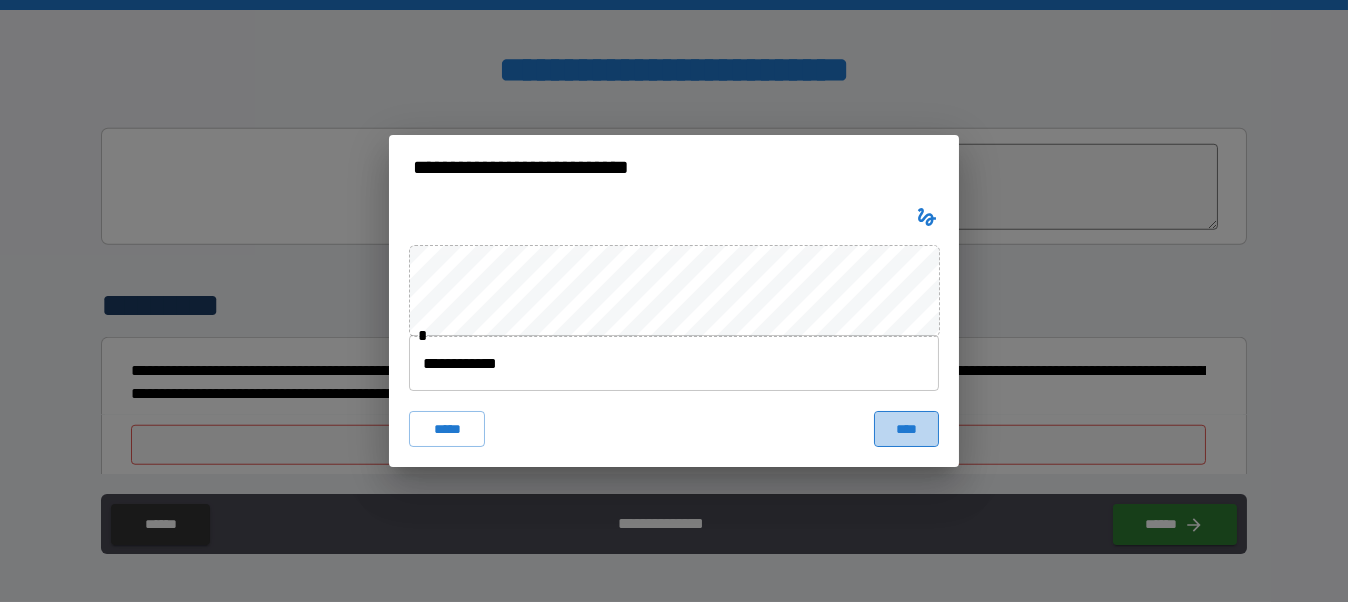 click on "****" at bounding box center (906, 429) 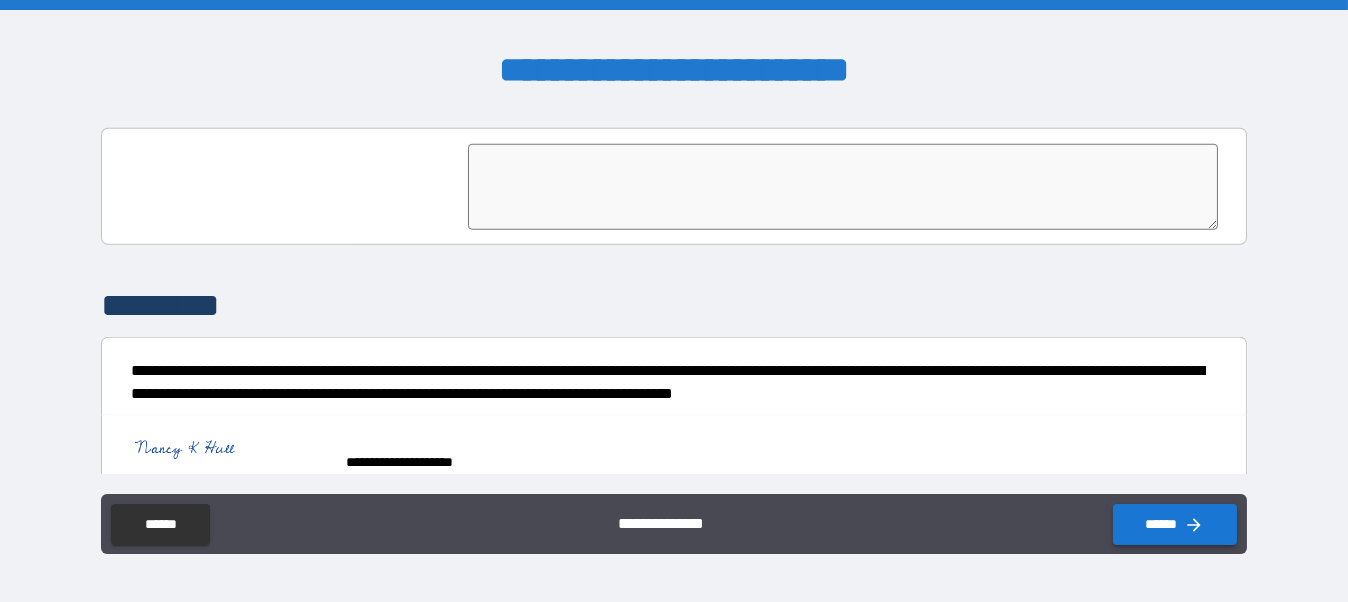 click 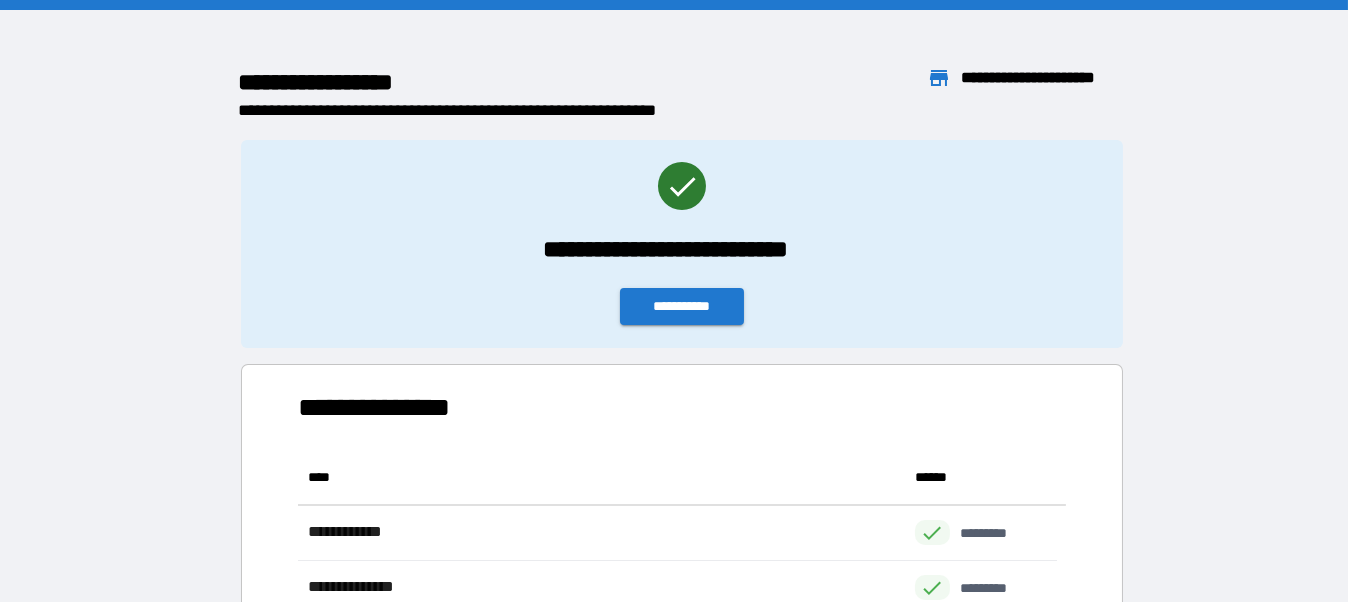 scroll, scrollTop: 15, scrollLeft: 15, axis: both 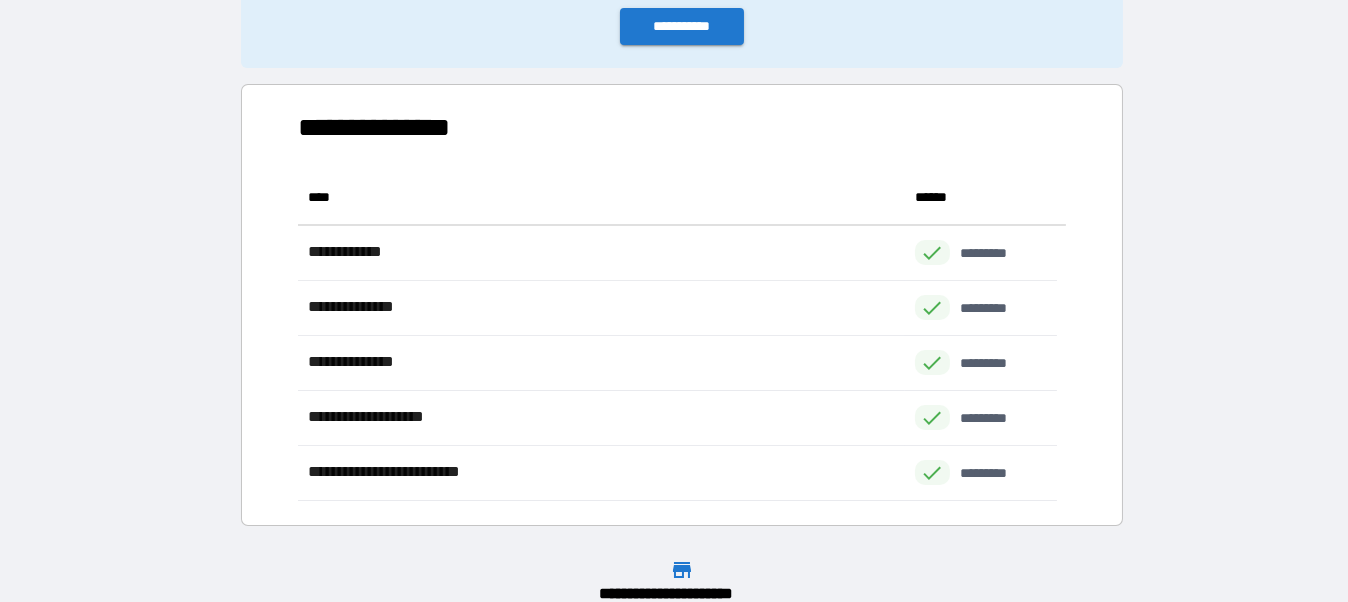 click on "**********" at bounding box center (674, 188) 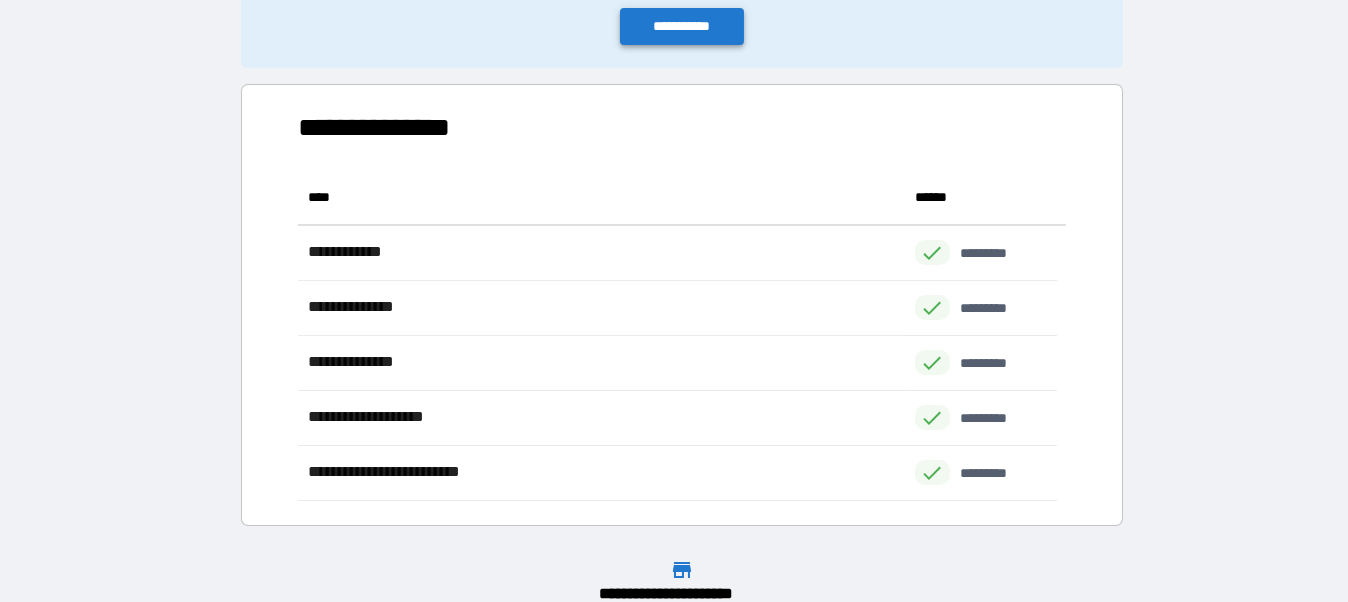 click on "**********" at bounding box center (682, 26) 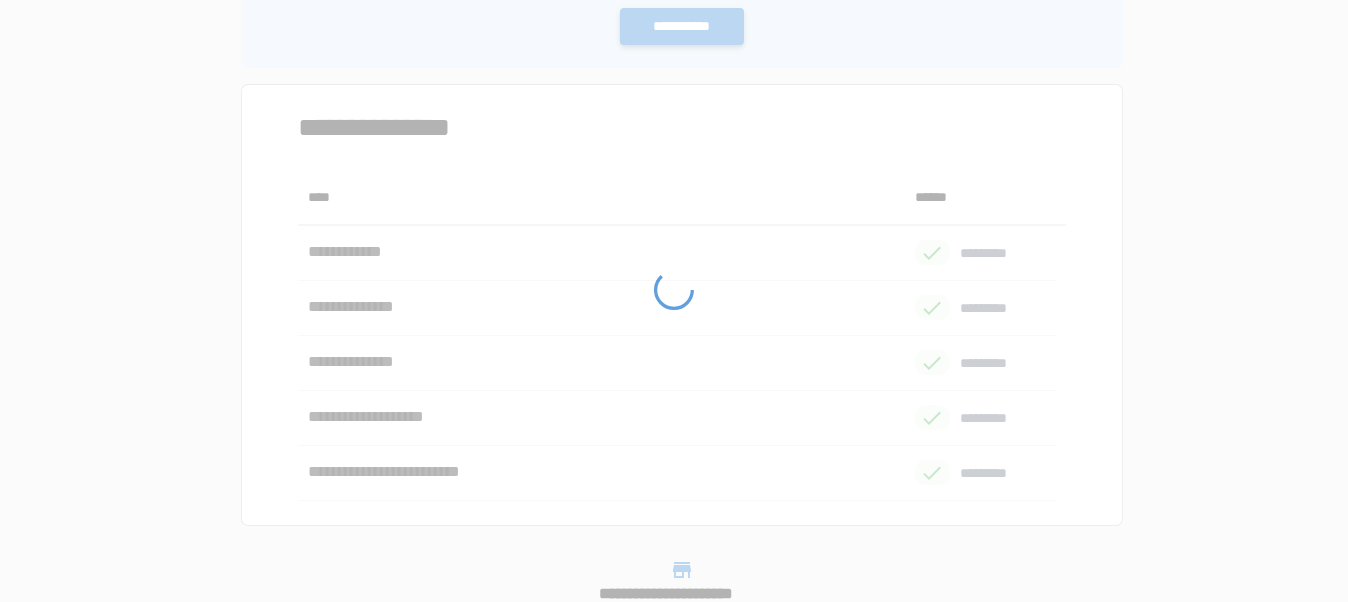 scroll, scrollTop: 0, scrollLeft: 0, axis: both 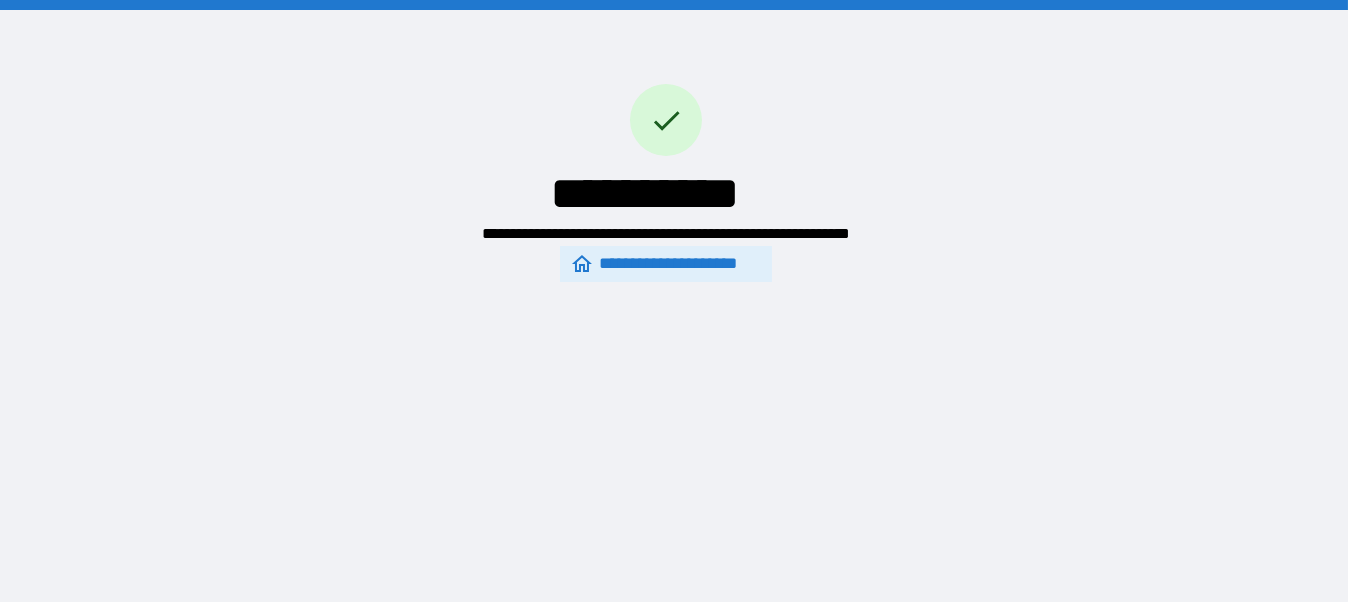 click on "**********" at bounding box center [665, 264] 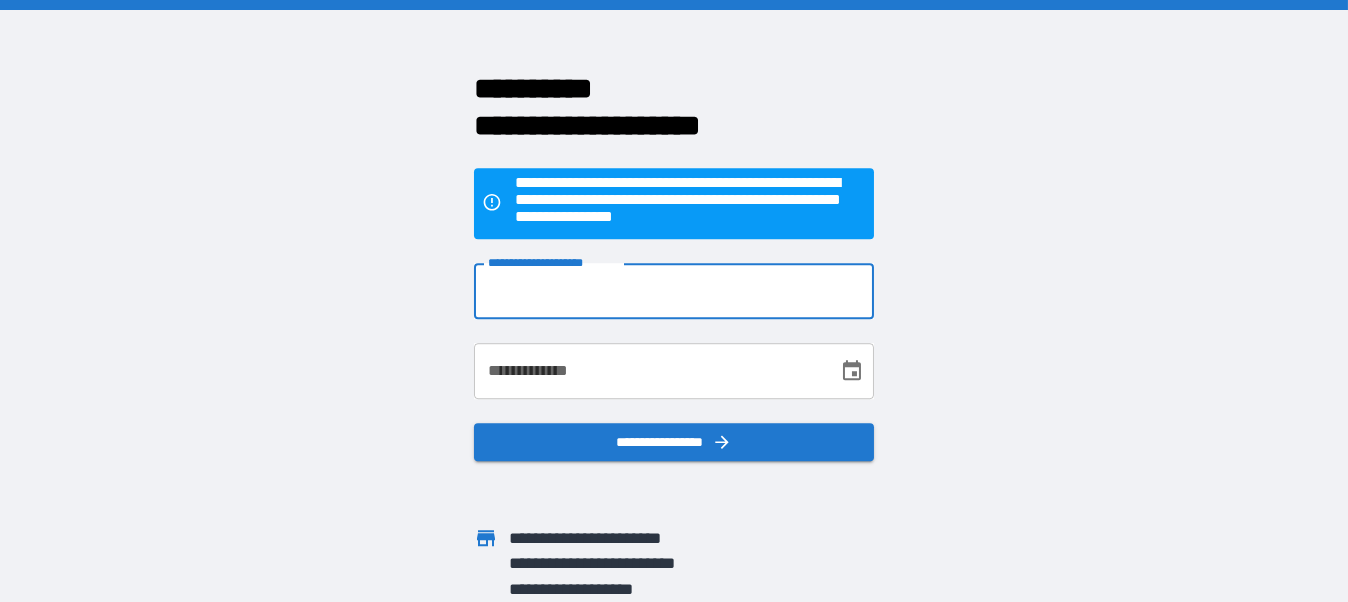 click on "**********" at bounding box center [674, 291] 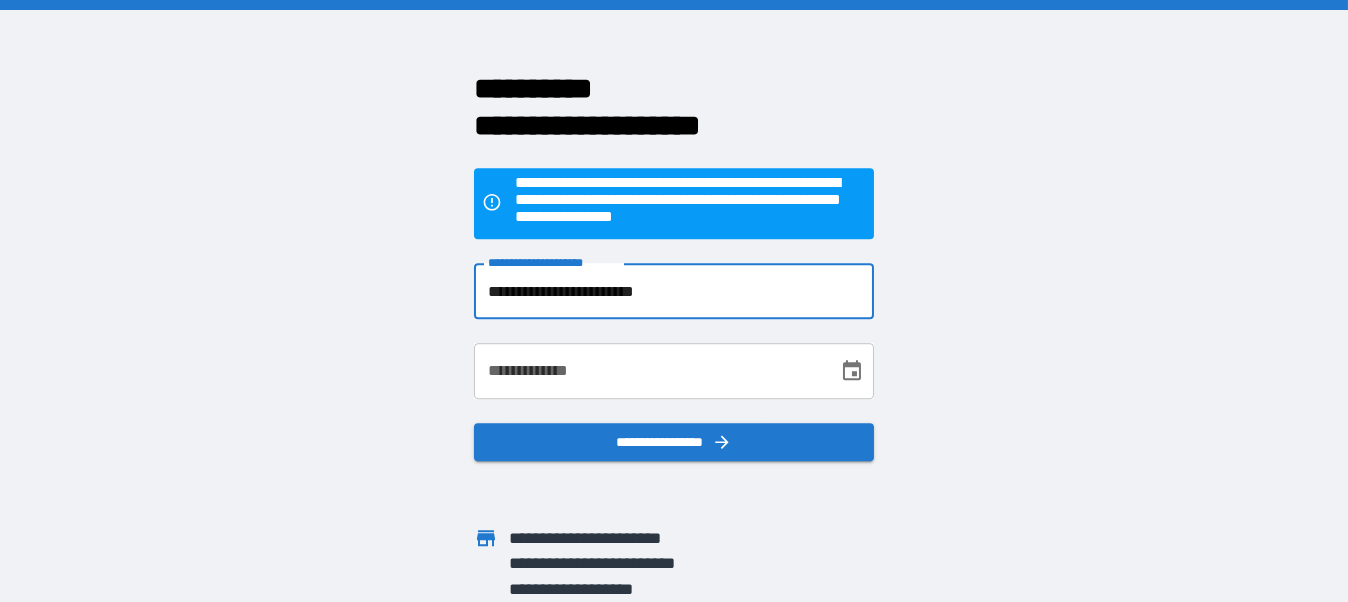 type on "**********" 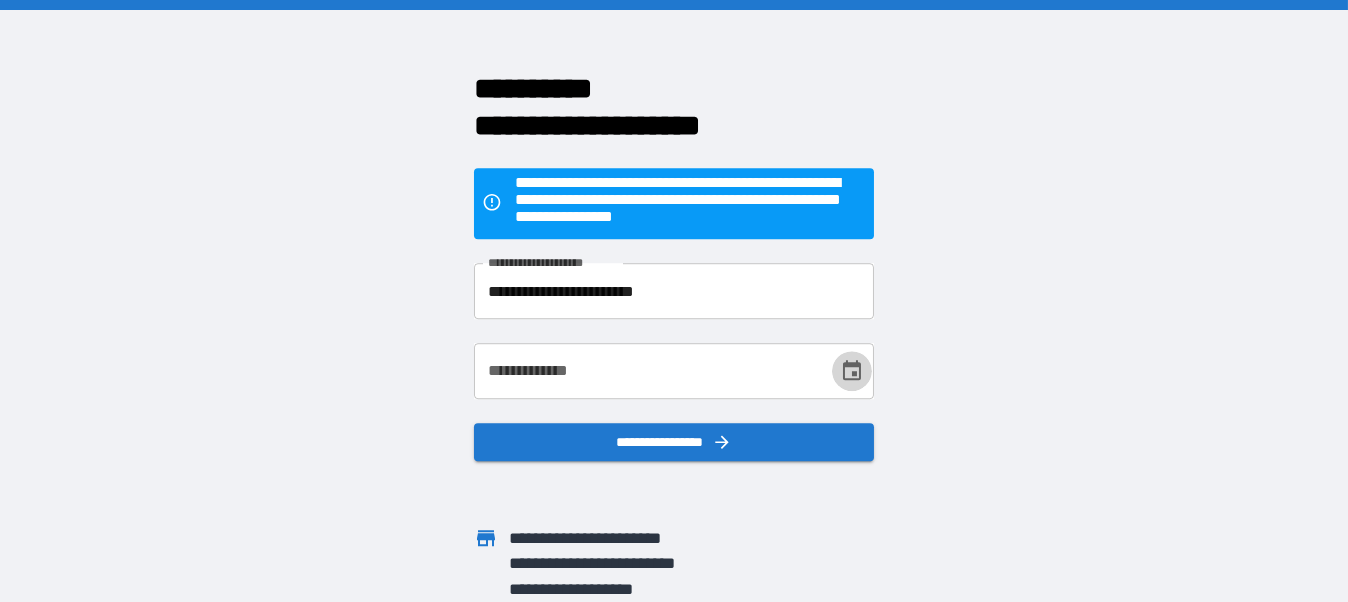 click 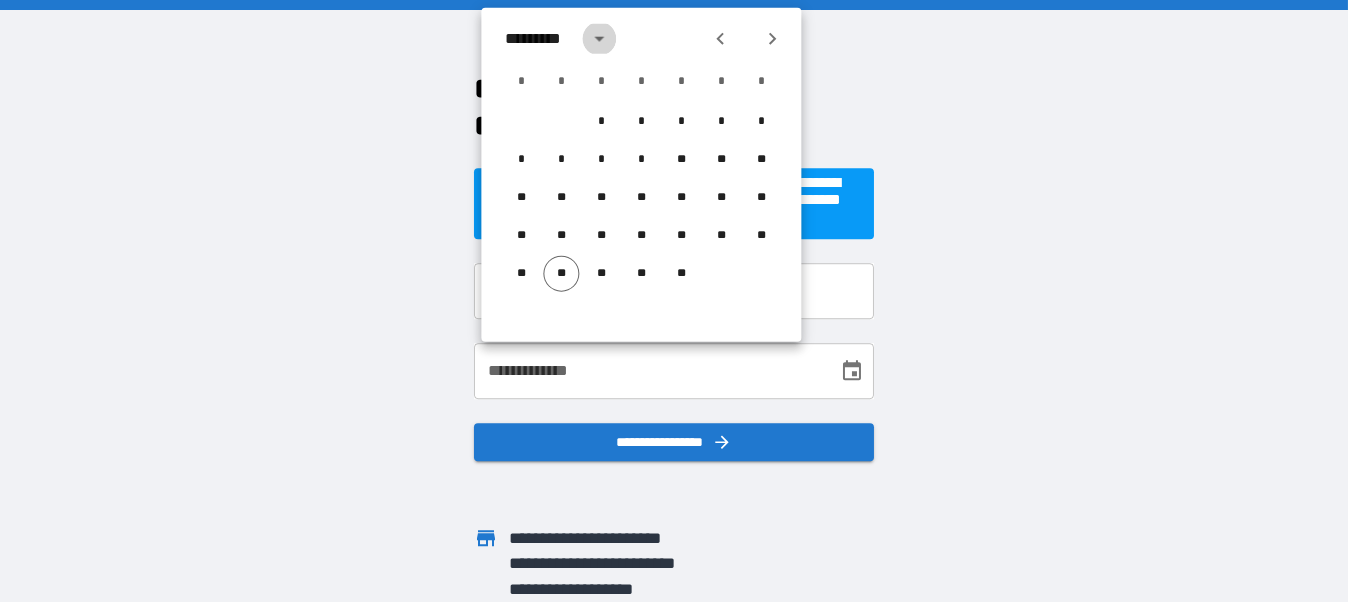 click 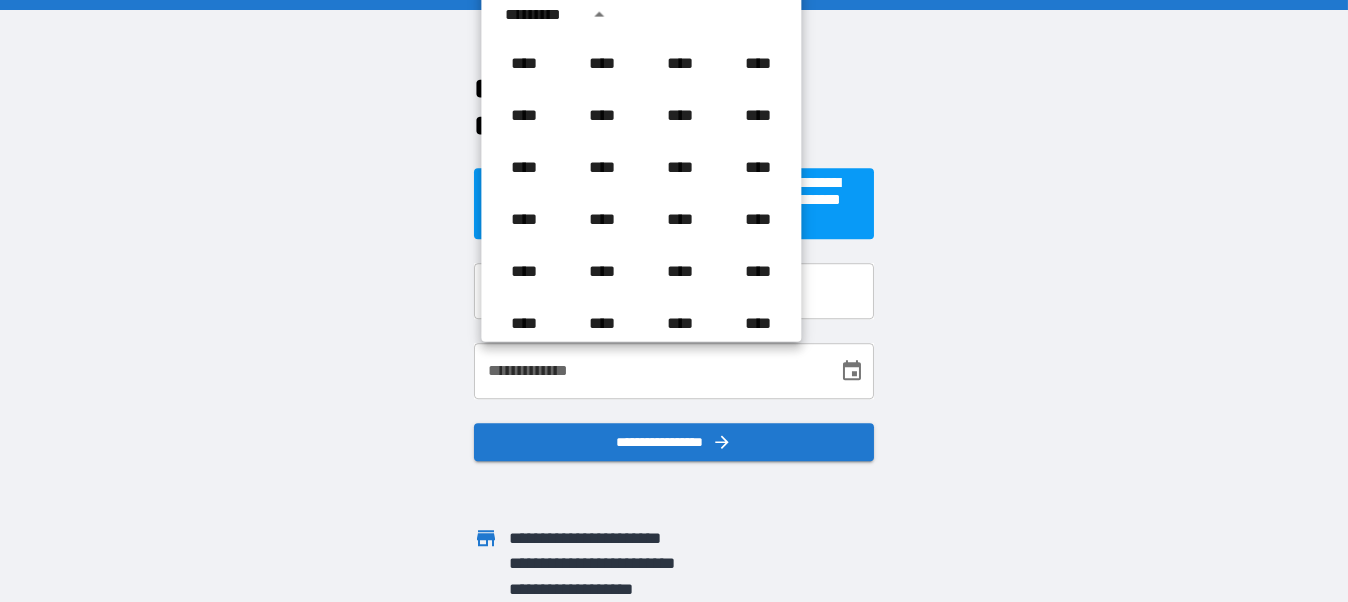 scroll, scrollTop: 1485, scrollLeft: 0, axis: vertical 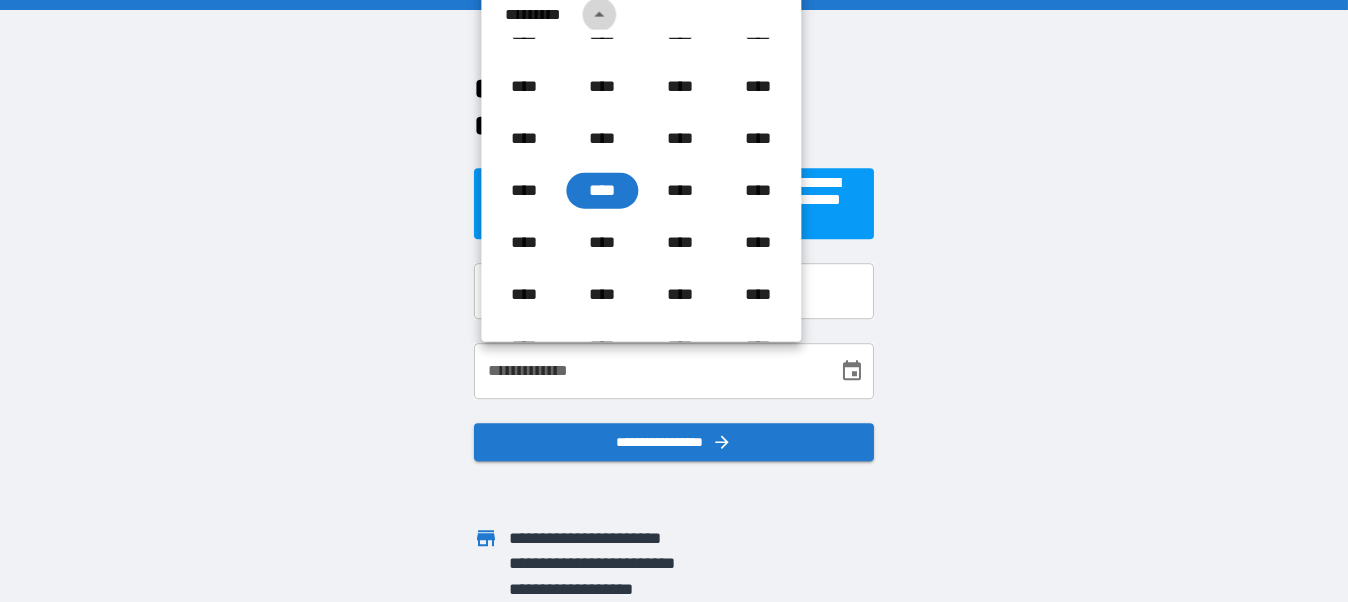 click 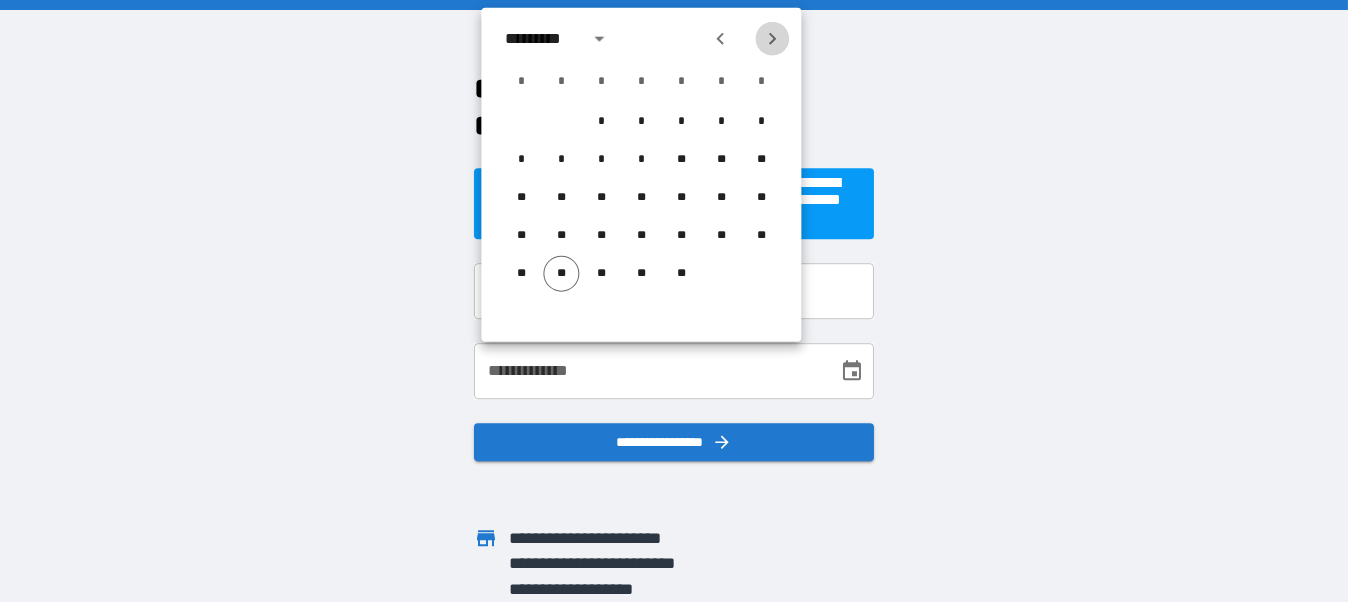 click 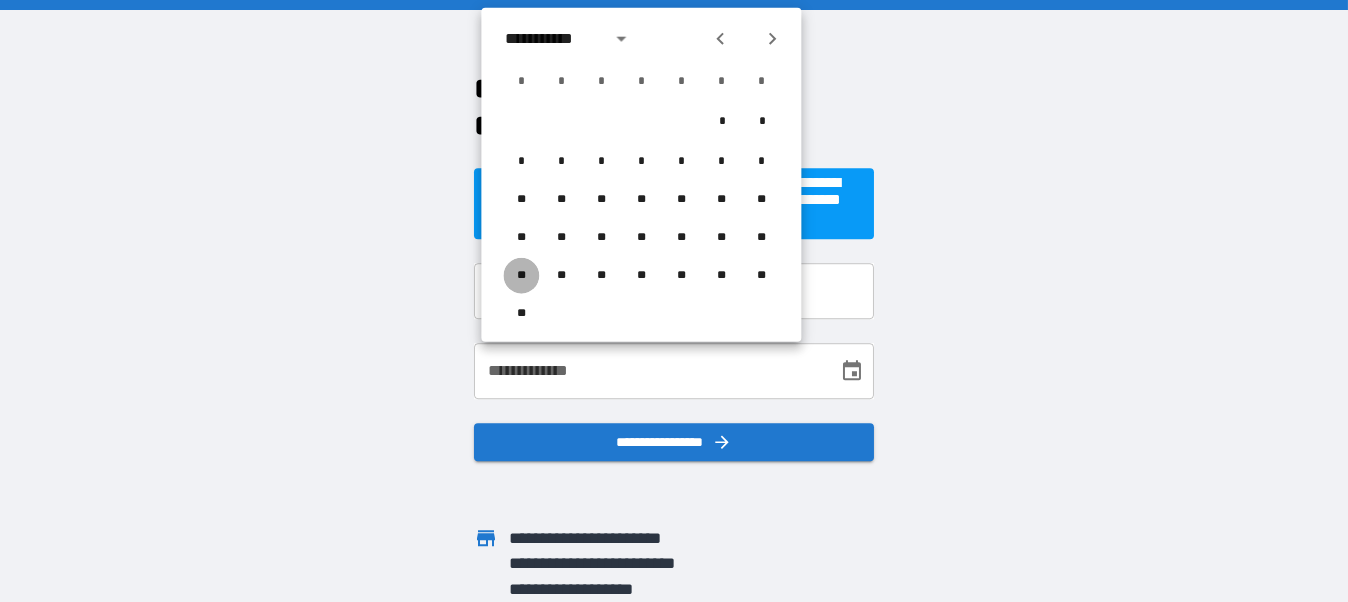 click on "**" at bounding box center [521, 276] 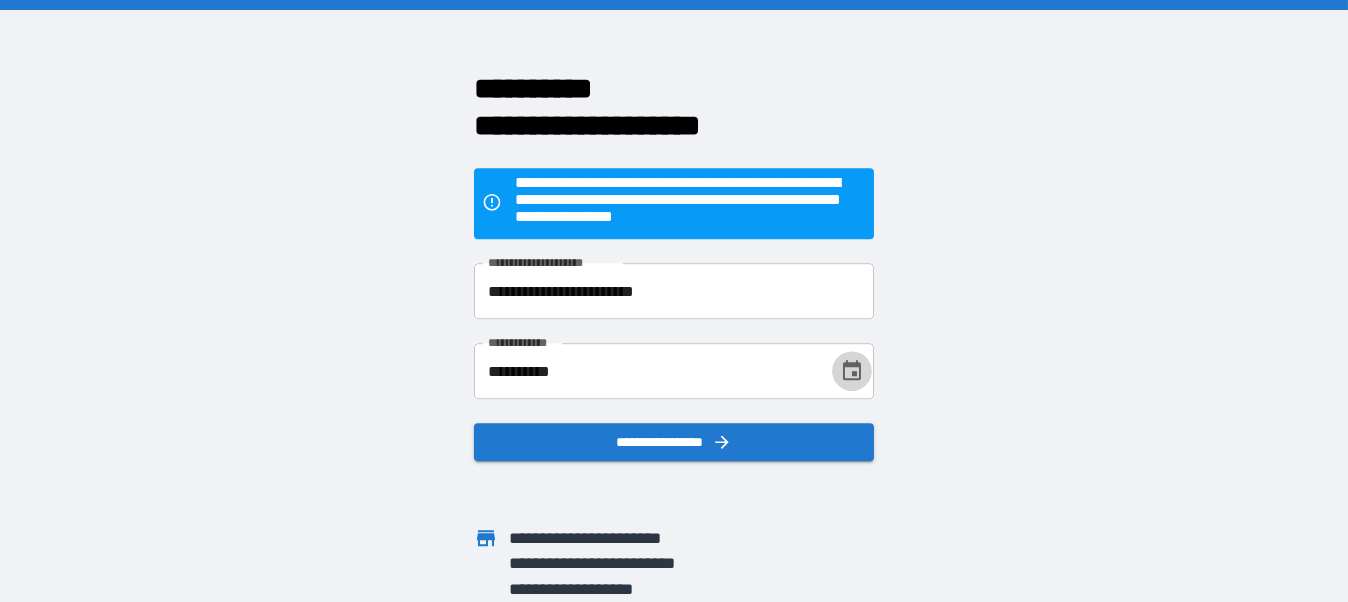 click 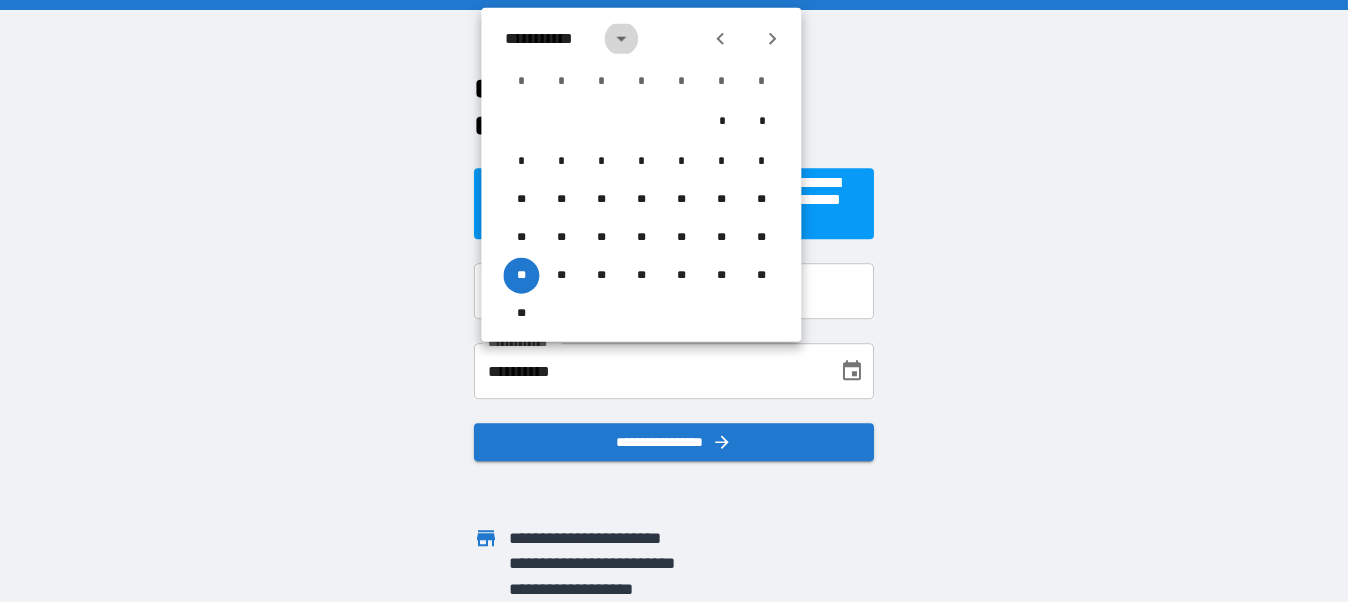 click 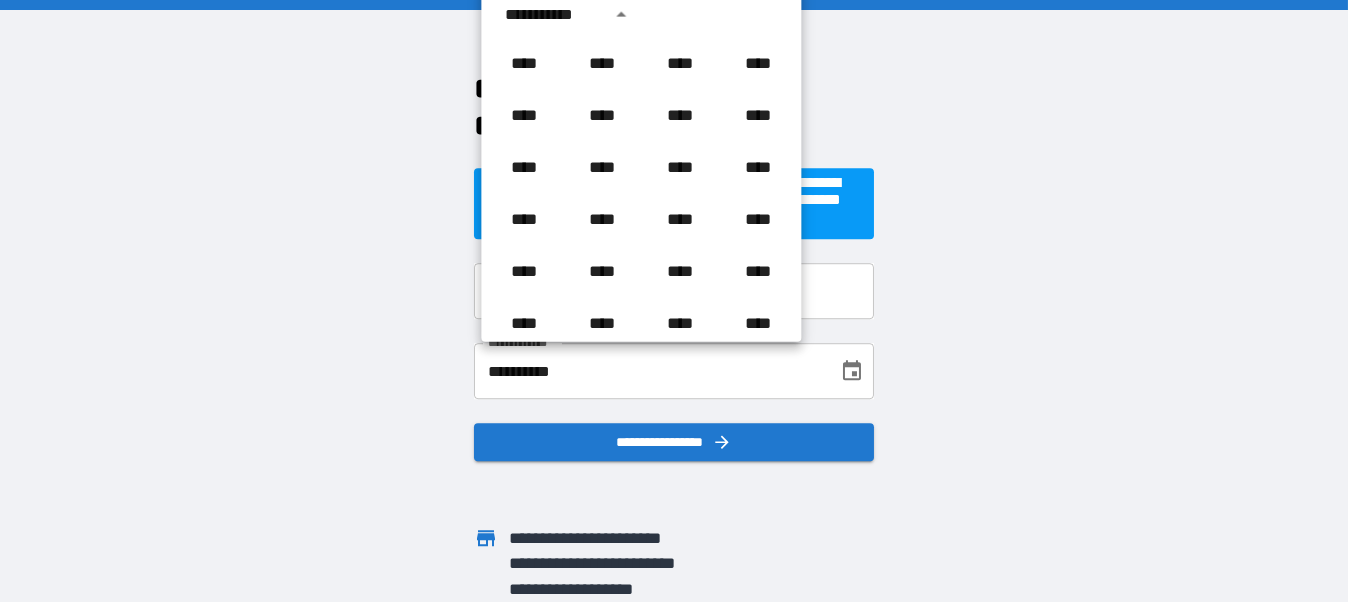 scroll, scrollTop: 1485, scrollLeft: 0, axis: vertical 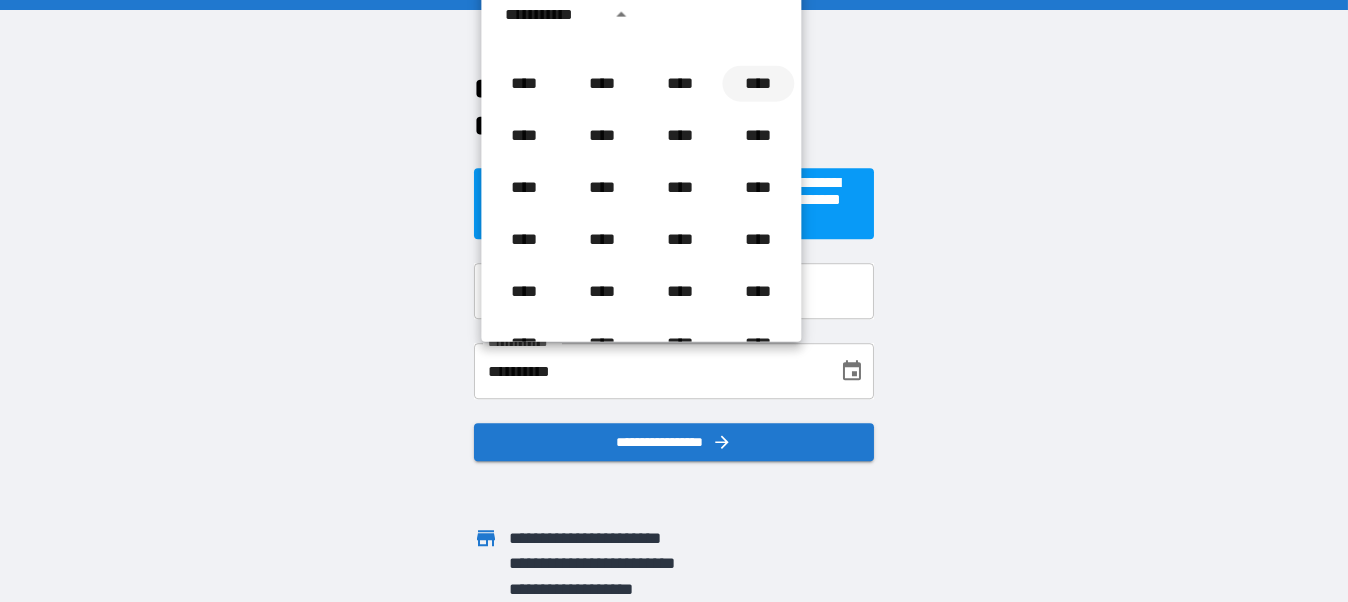 click on "****" at bounding box center (758, 83) 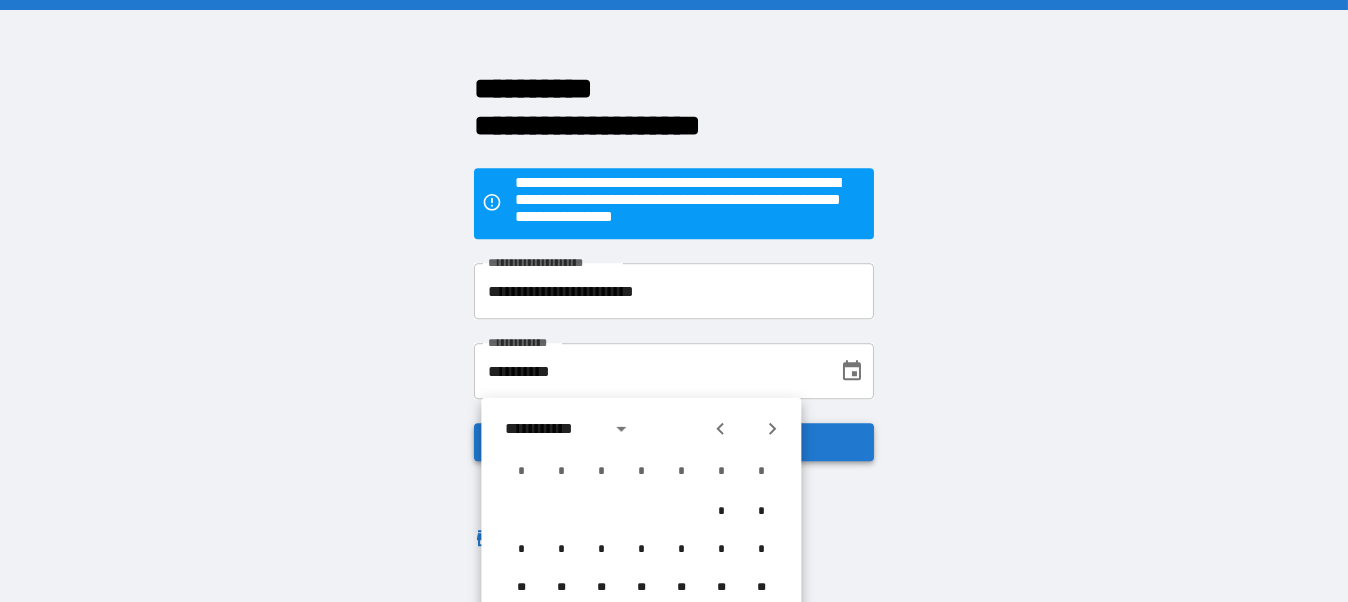 scroll, scrollTop: 129, scrollLeft: 0, axis: vertical 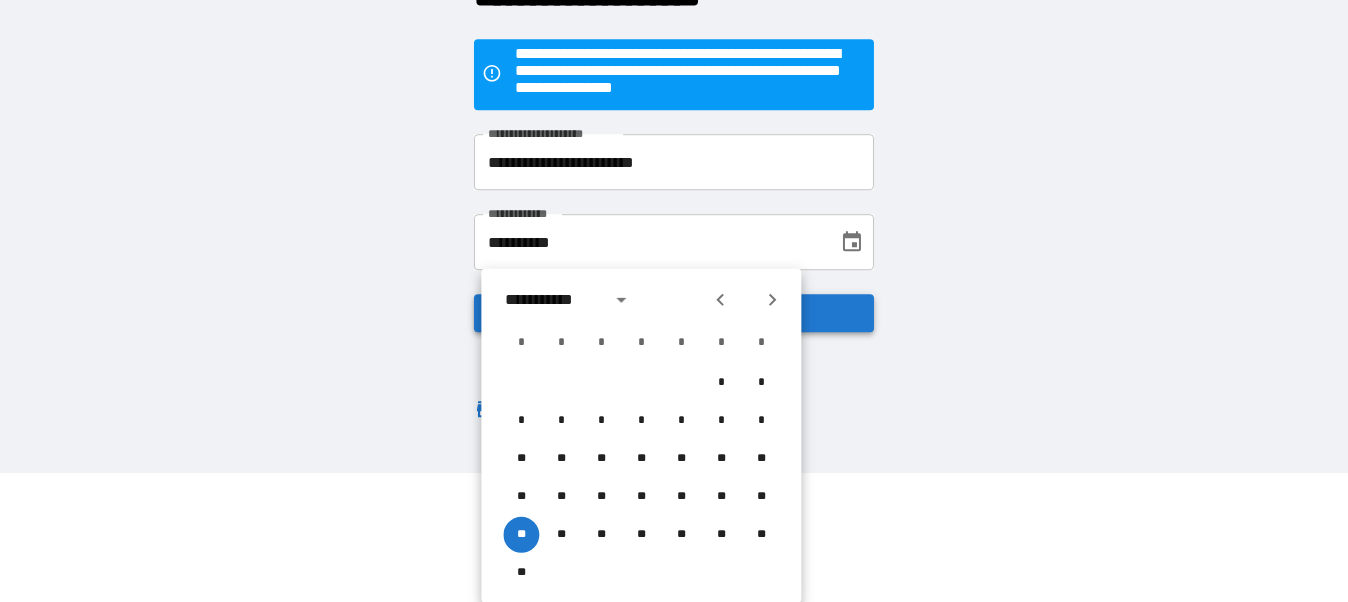 click on "**********" at bounding box center [662, 160] 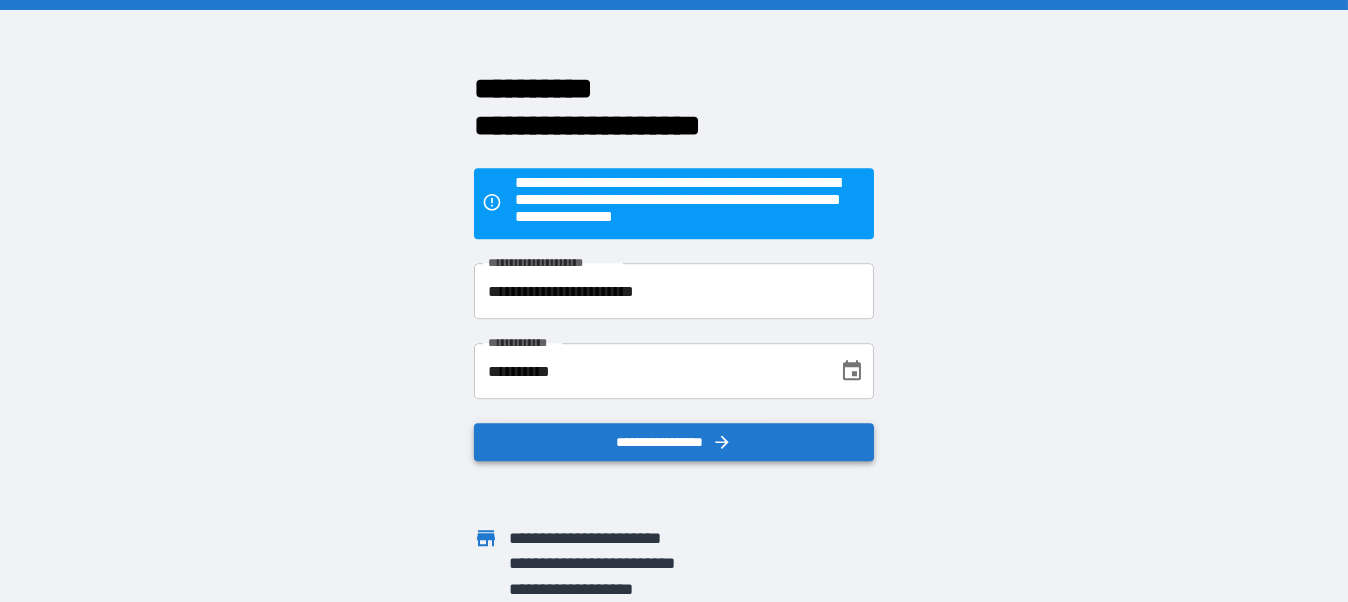 scroll, scrollTop: 0, scrollLeft: 0, axis: both 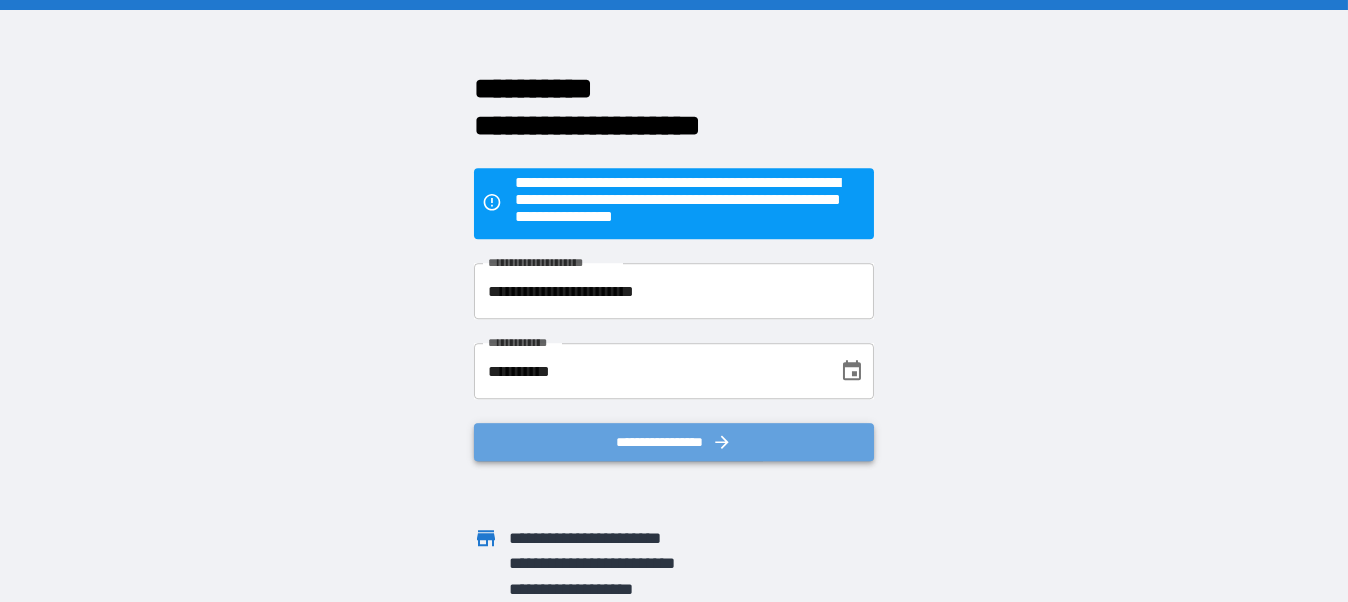 click on "**********" at bounding box center (674, 441) 